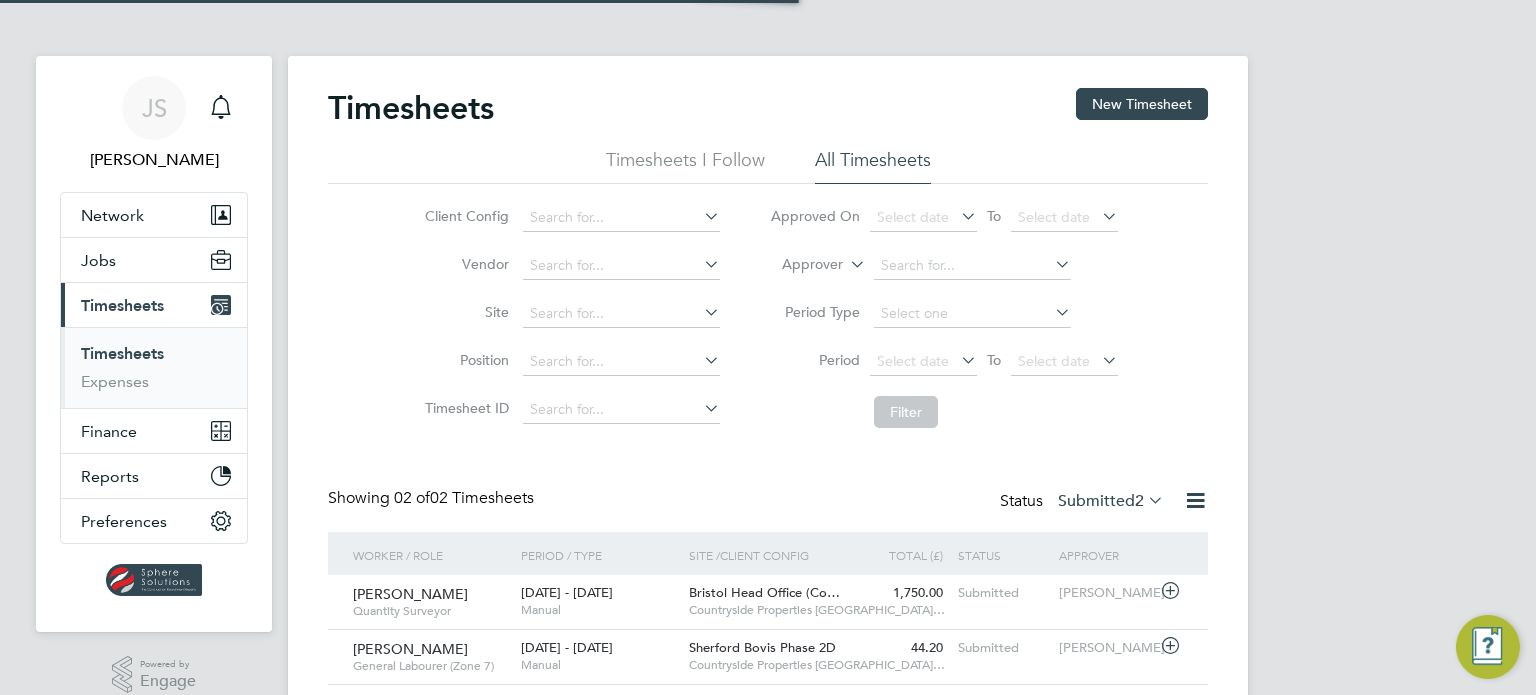 scroll, scrollTop: 0, scrollLeft: 0, axis: both 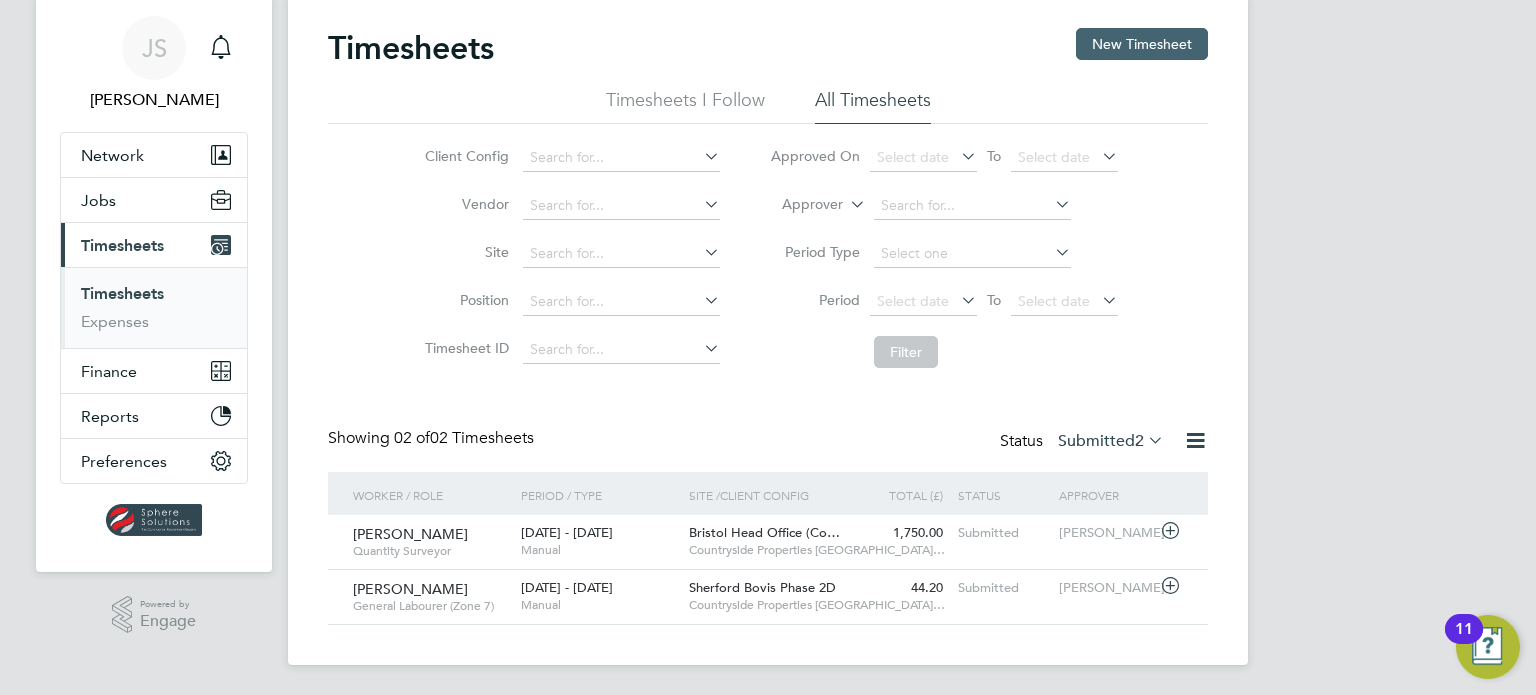 click on "New Timesheet" 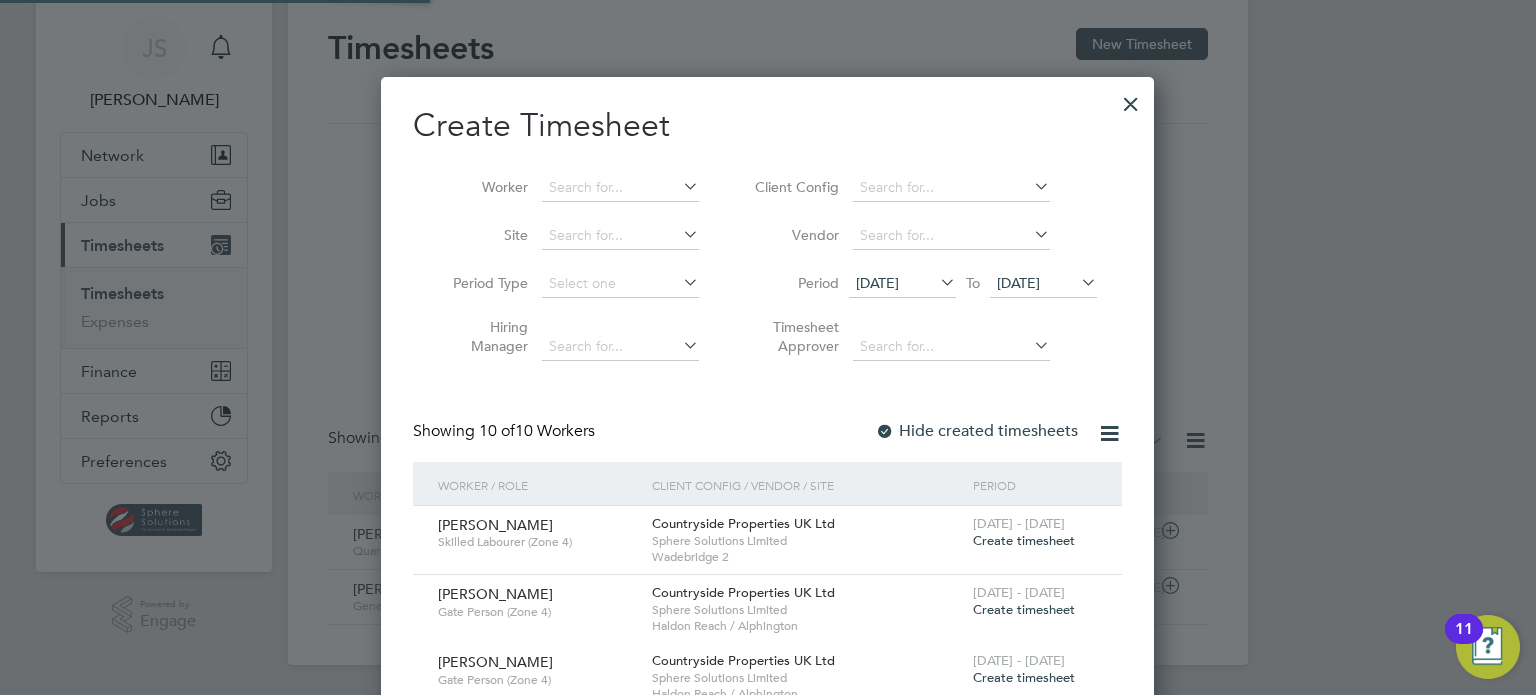 scroll, scrollTop: 9, scrollLeft: 10, axis: both 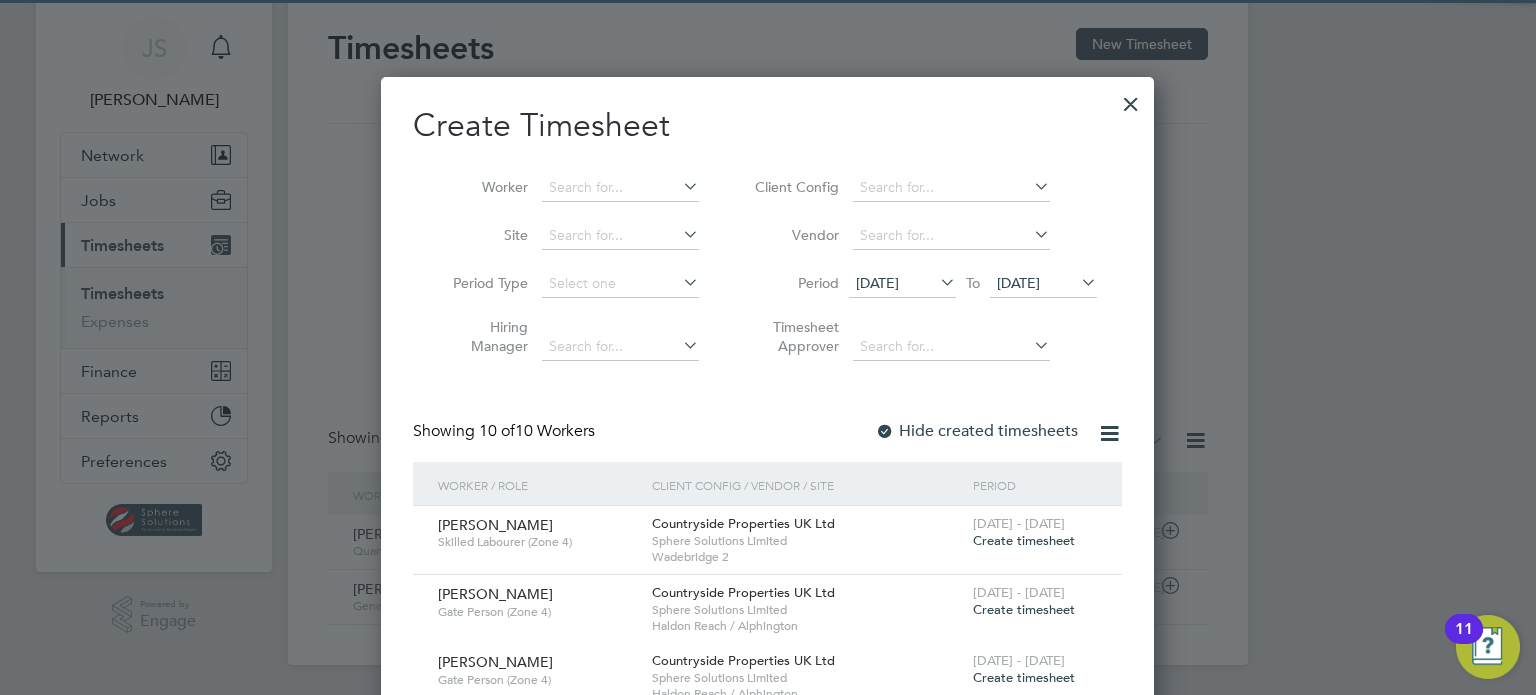 click on "[DATE]" at bounding box center (1018, 283) 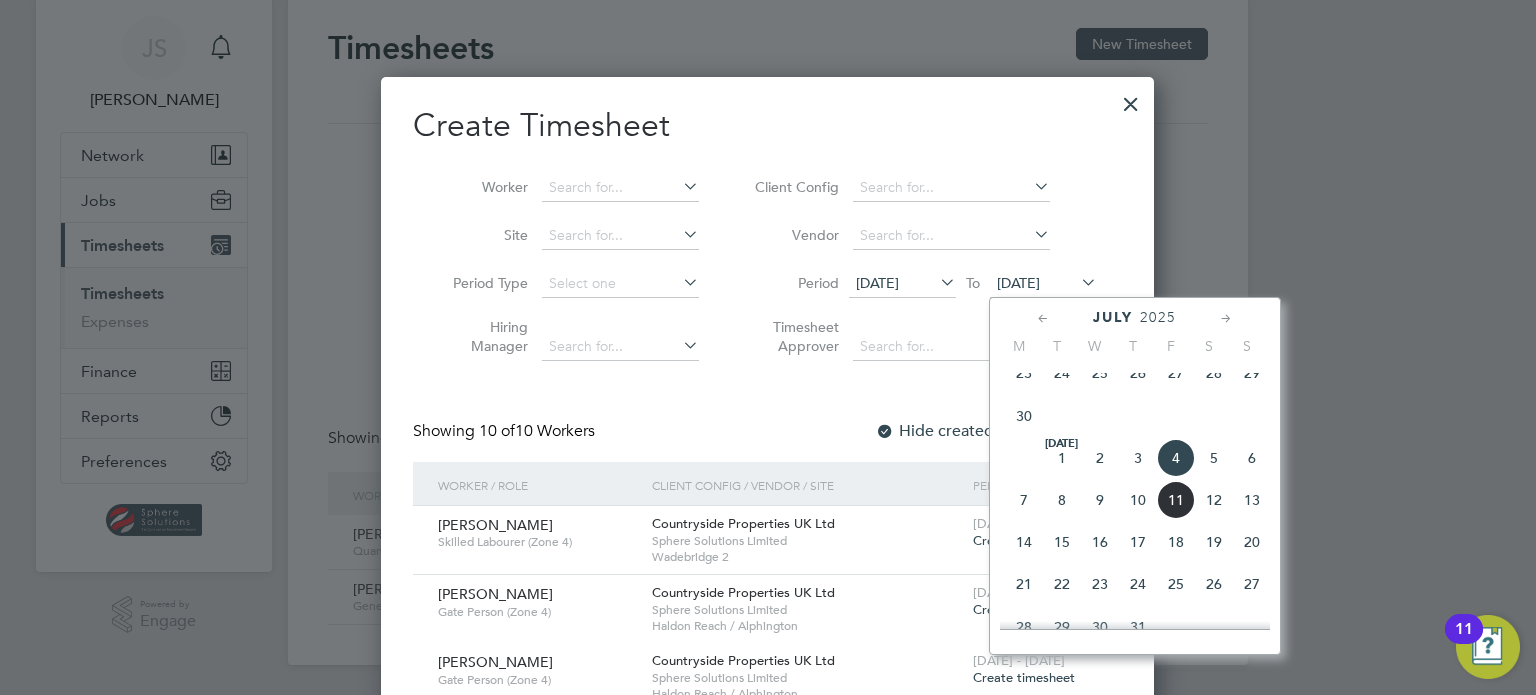 click on "11" 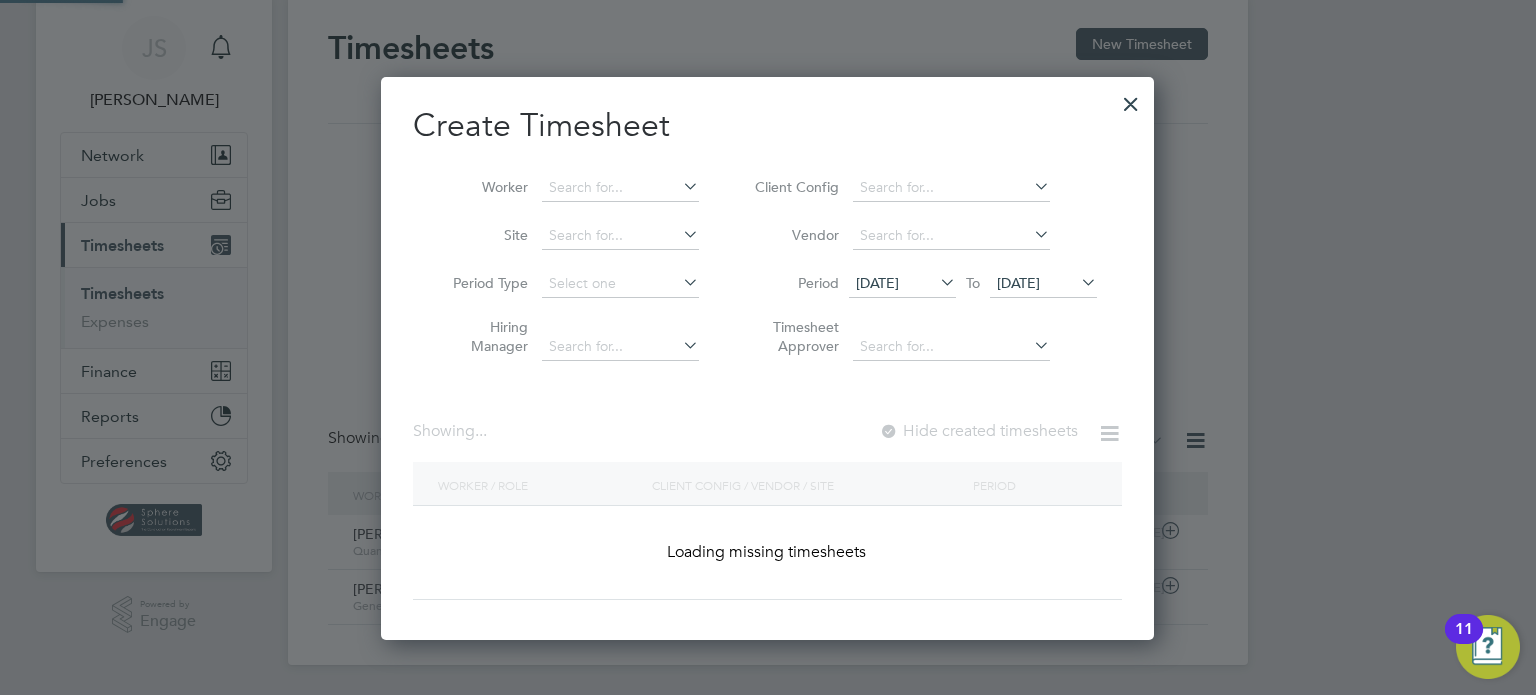 scroll, scrollTop: 10, scrollLeft: 10, axis: both 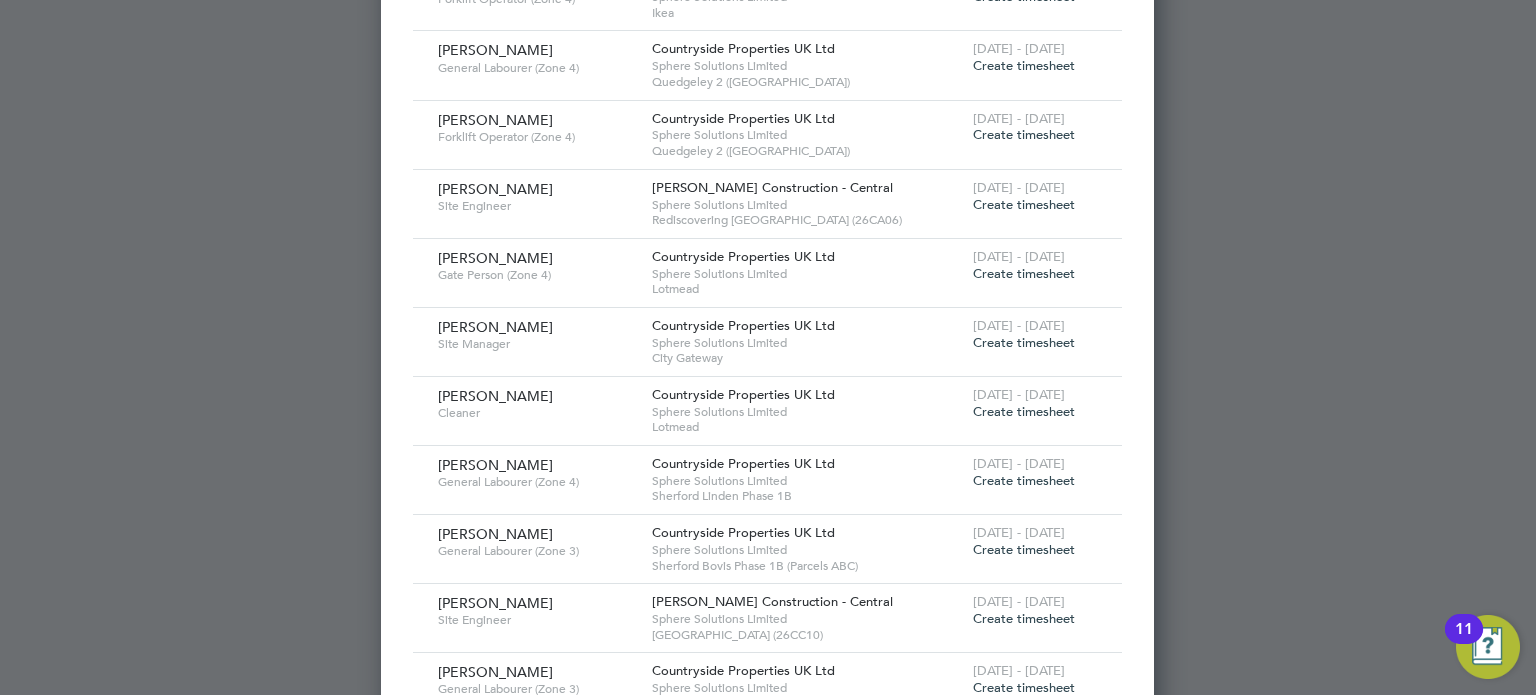 click on "Create timesheet" at bounding box center (1024, 273) 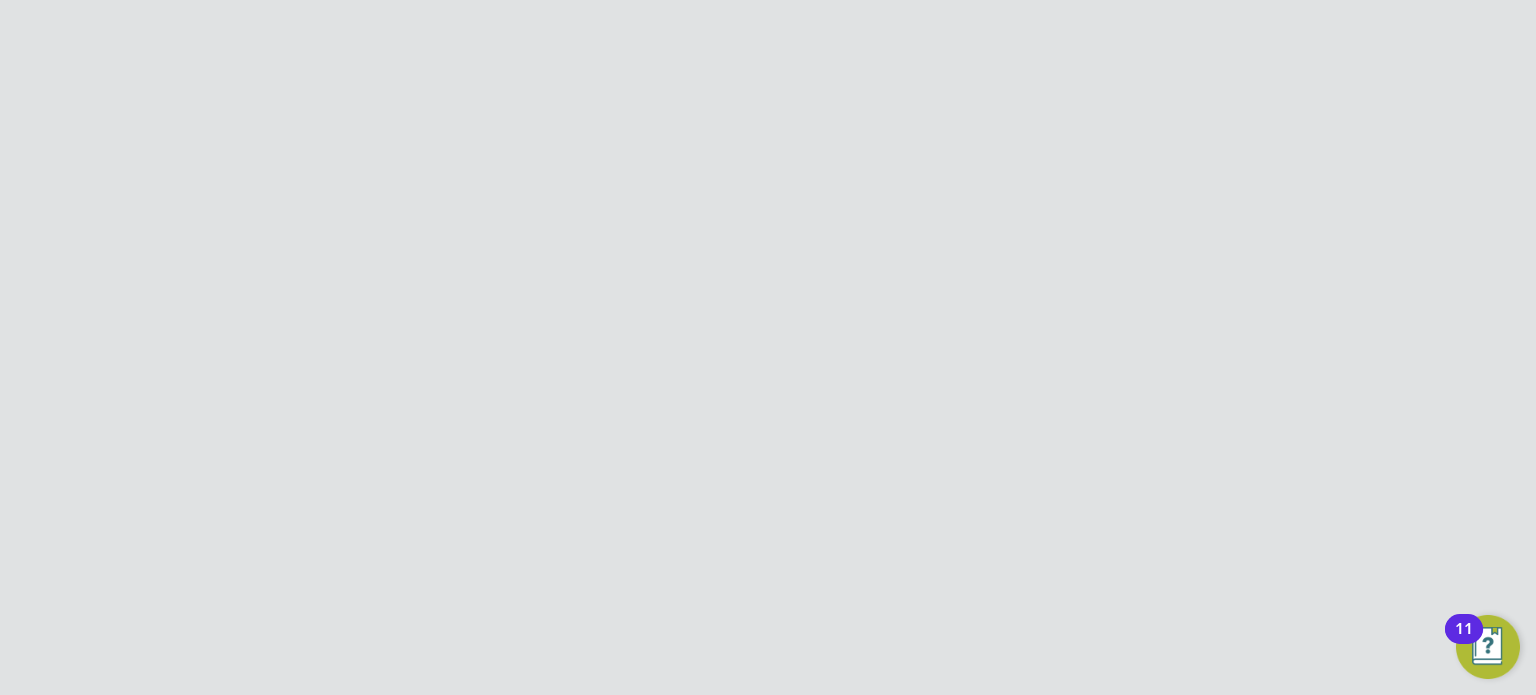 scroll, scrollTop: 60, scrollLeft: 0, axis: vertical 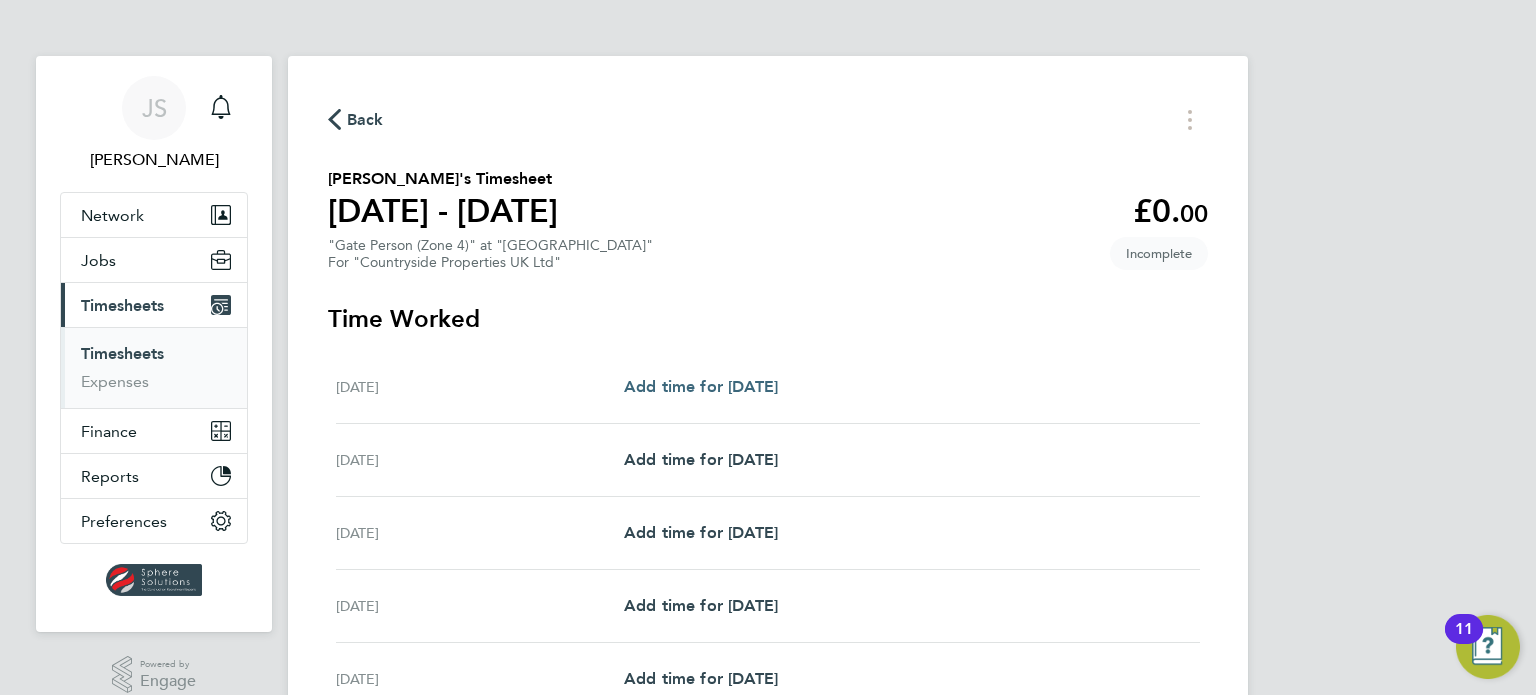 click on "Add time for [DATE]" at bounding box center (701, 386) 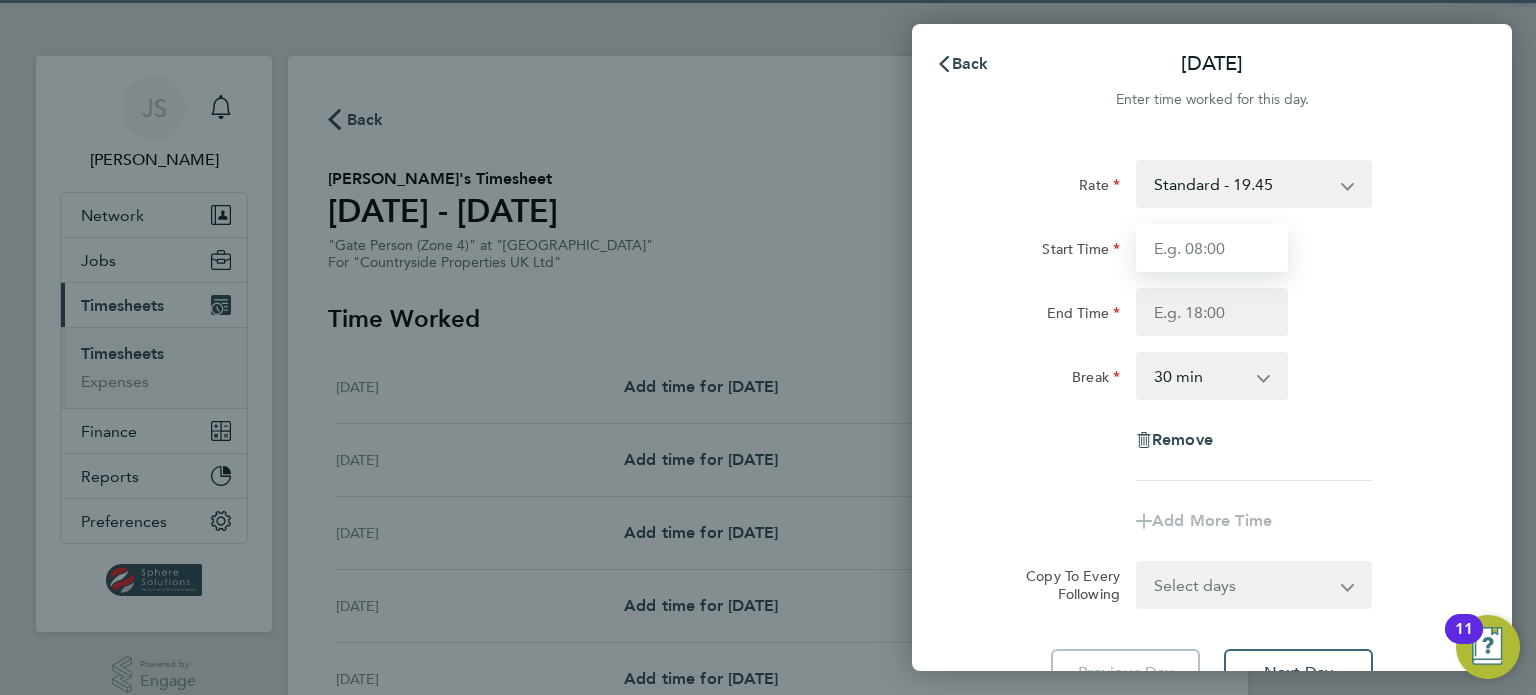 click on "Start Time" at bounding box center [1212, 248] 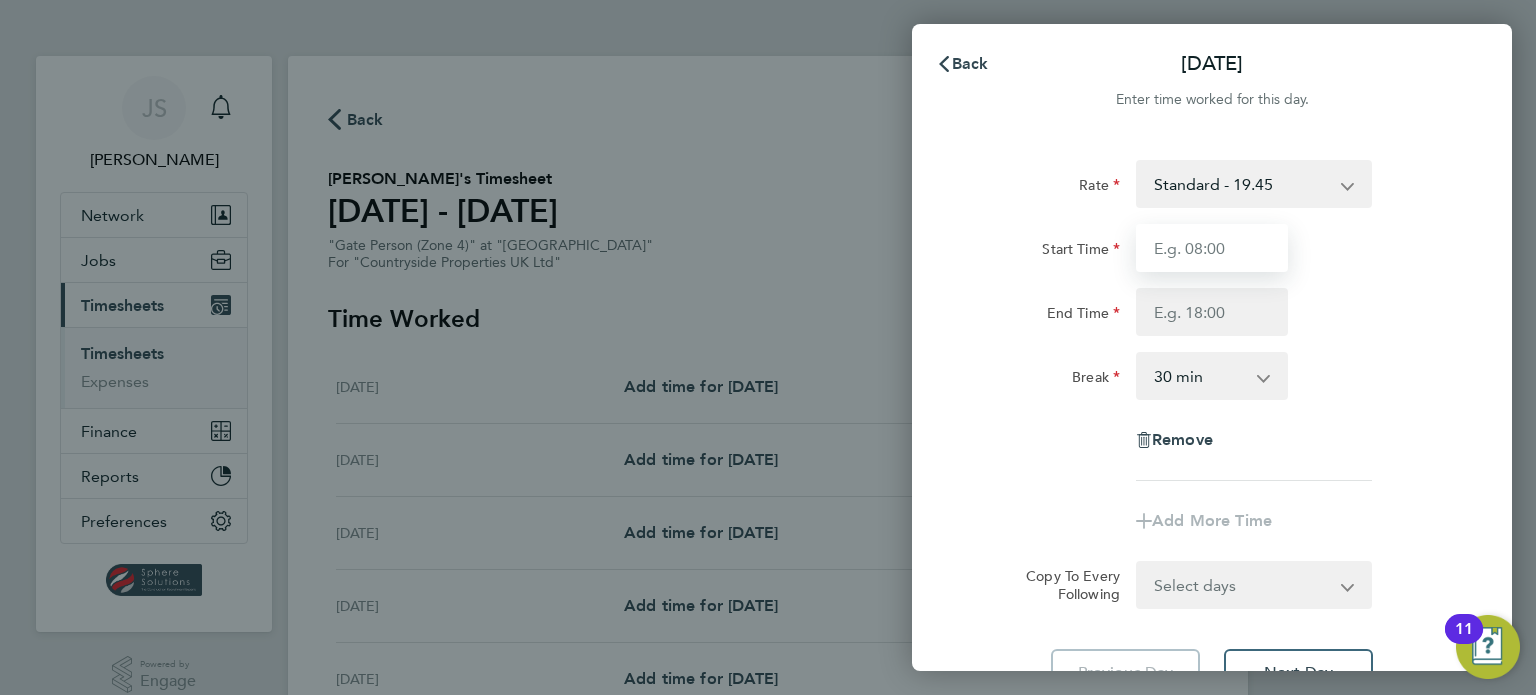type on "07:30" 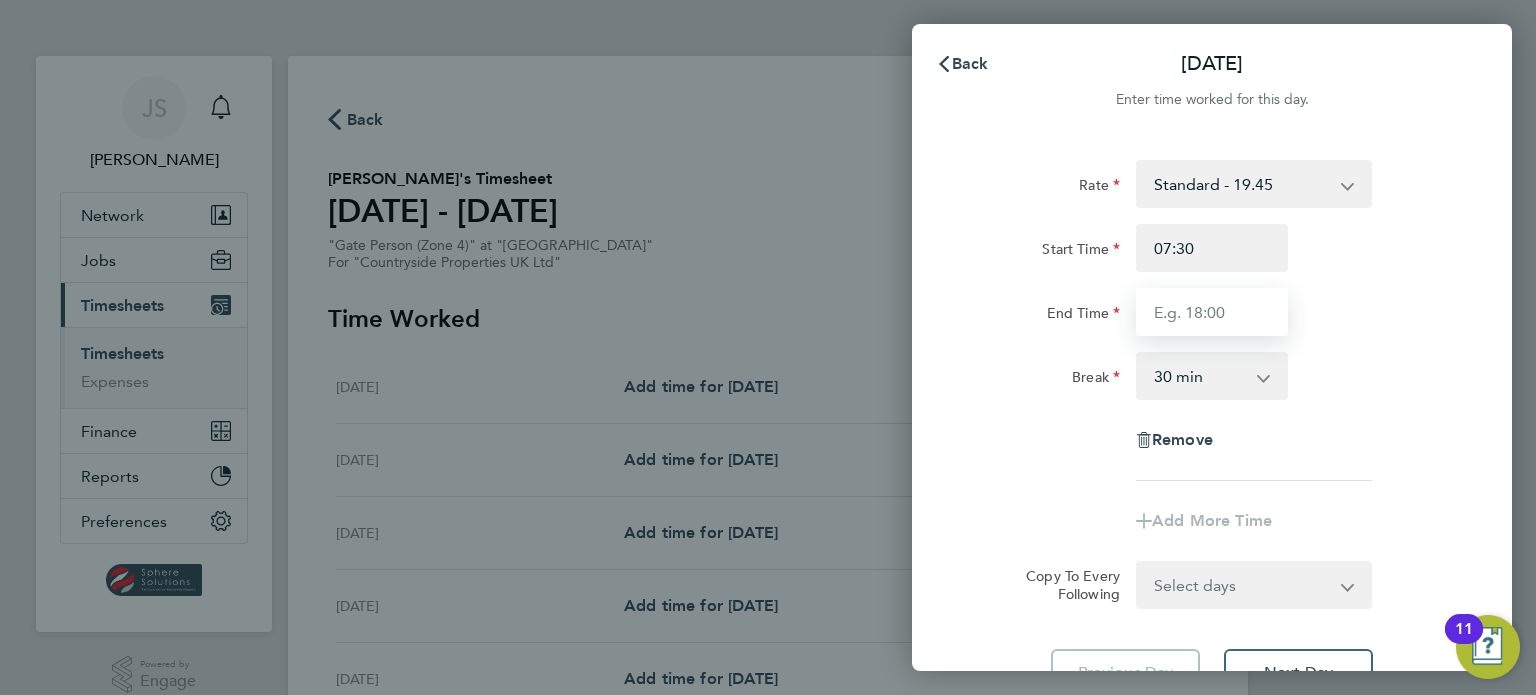 click on "End Time" at bounding box center [1212, 312] 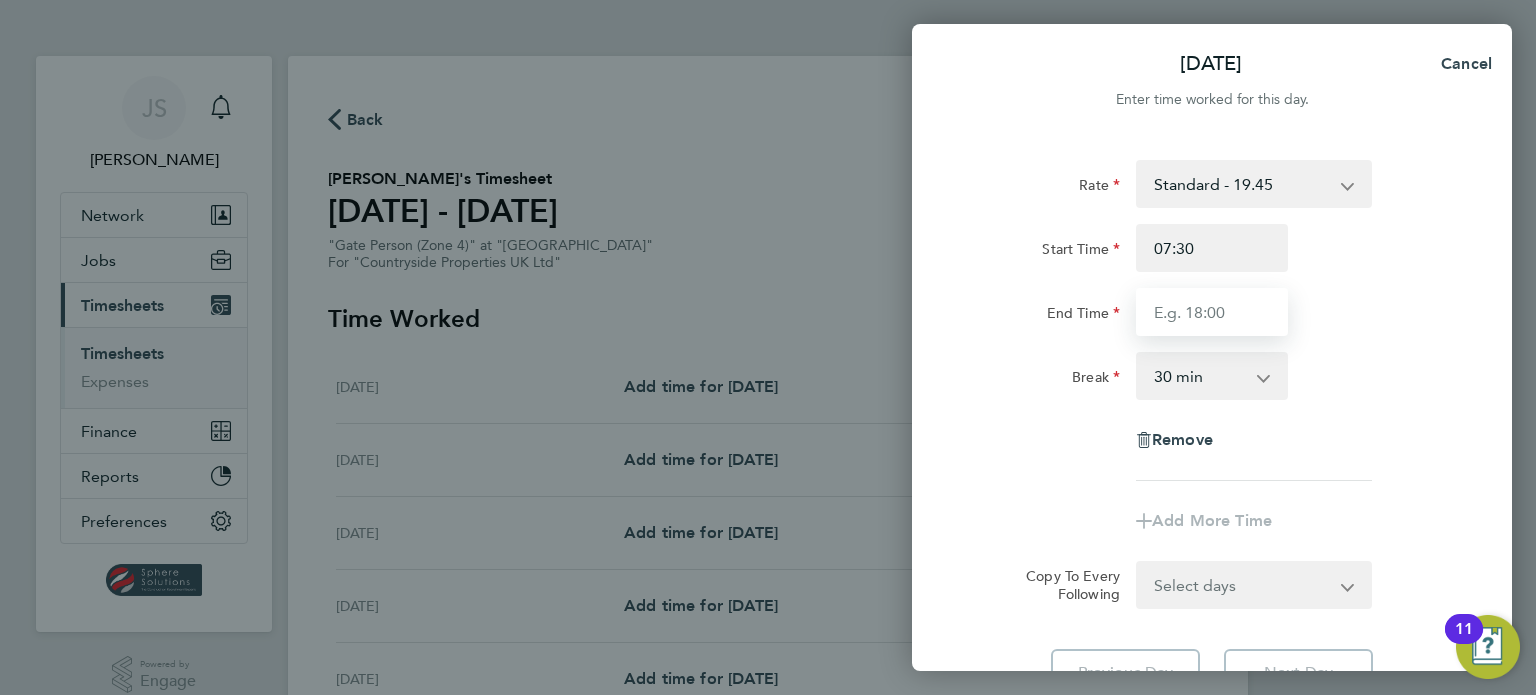 type on "17:00" 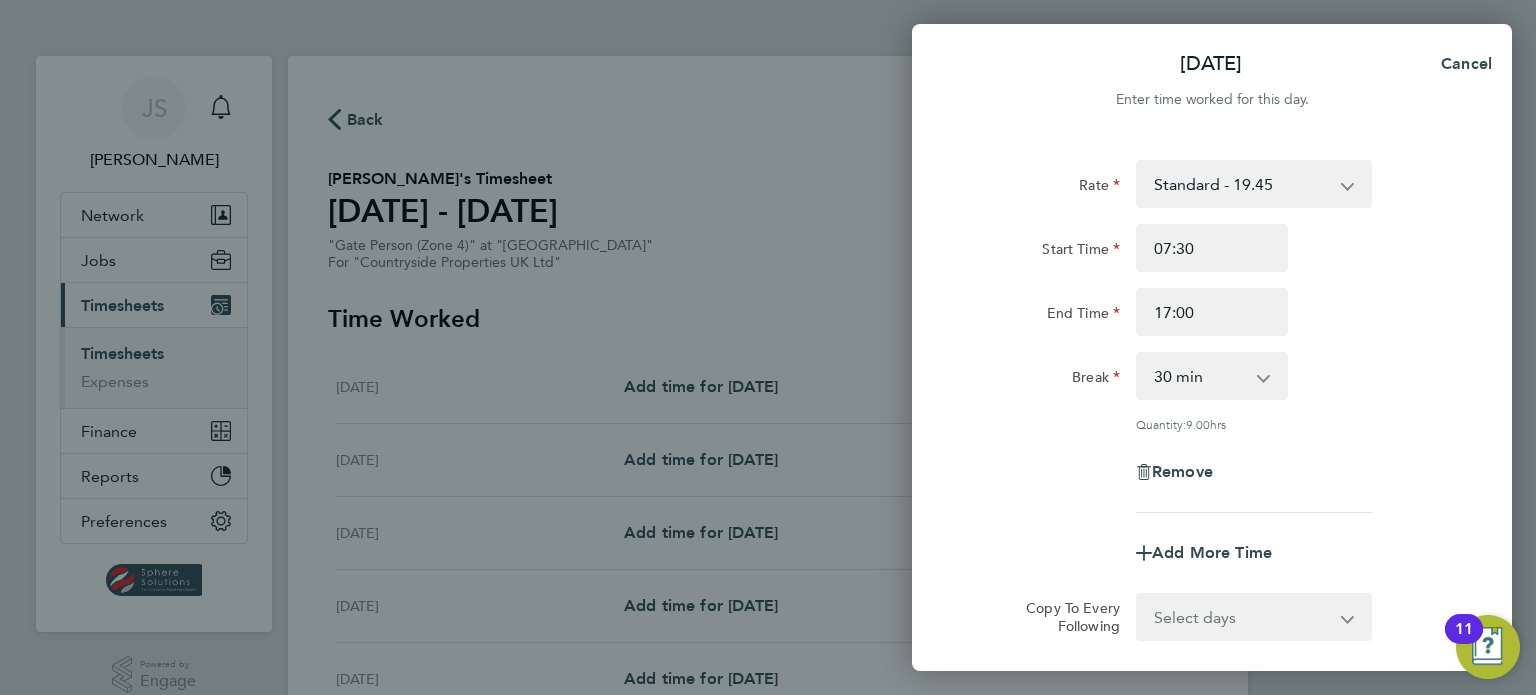 click on "Break  0 min   15 min   30 min   45 min   60 min   75 min   90 min" 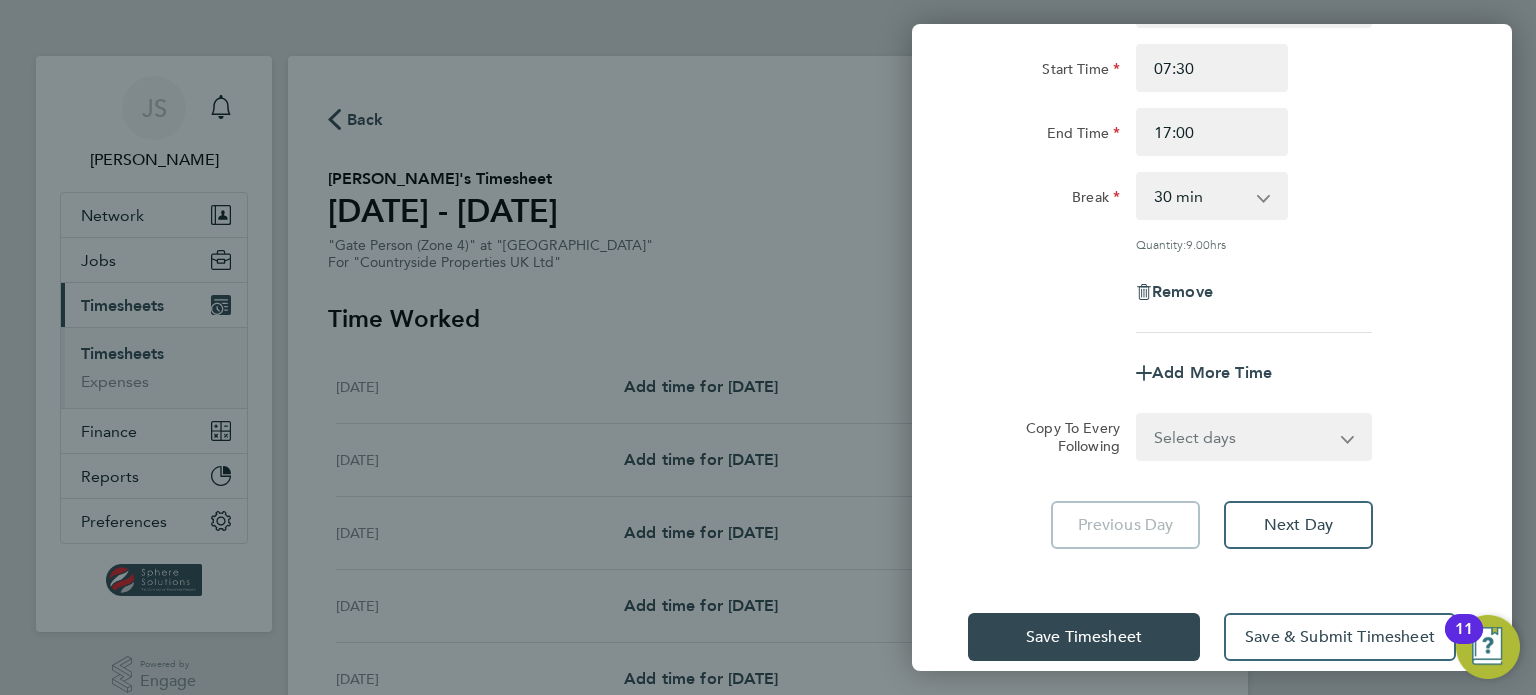 scroll 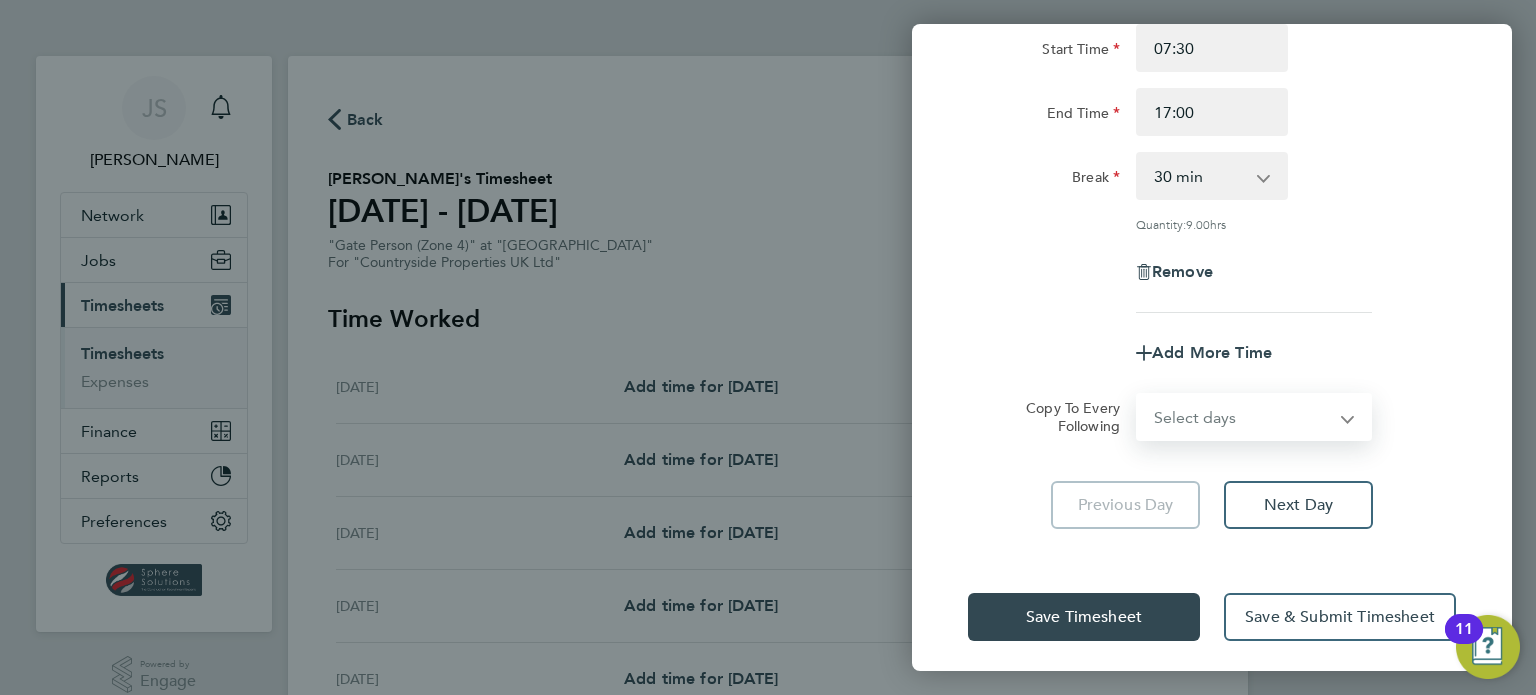 click on "Select days   Day   Weekday (Mon-Fri)   Weekend (Sat-Sun)   [DATE]   [DATE]   [DATE]   [DATE]   [DATE]   [DATE]" at bounding box center [1243, 417] 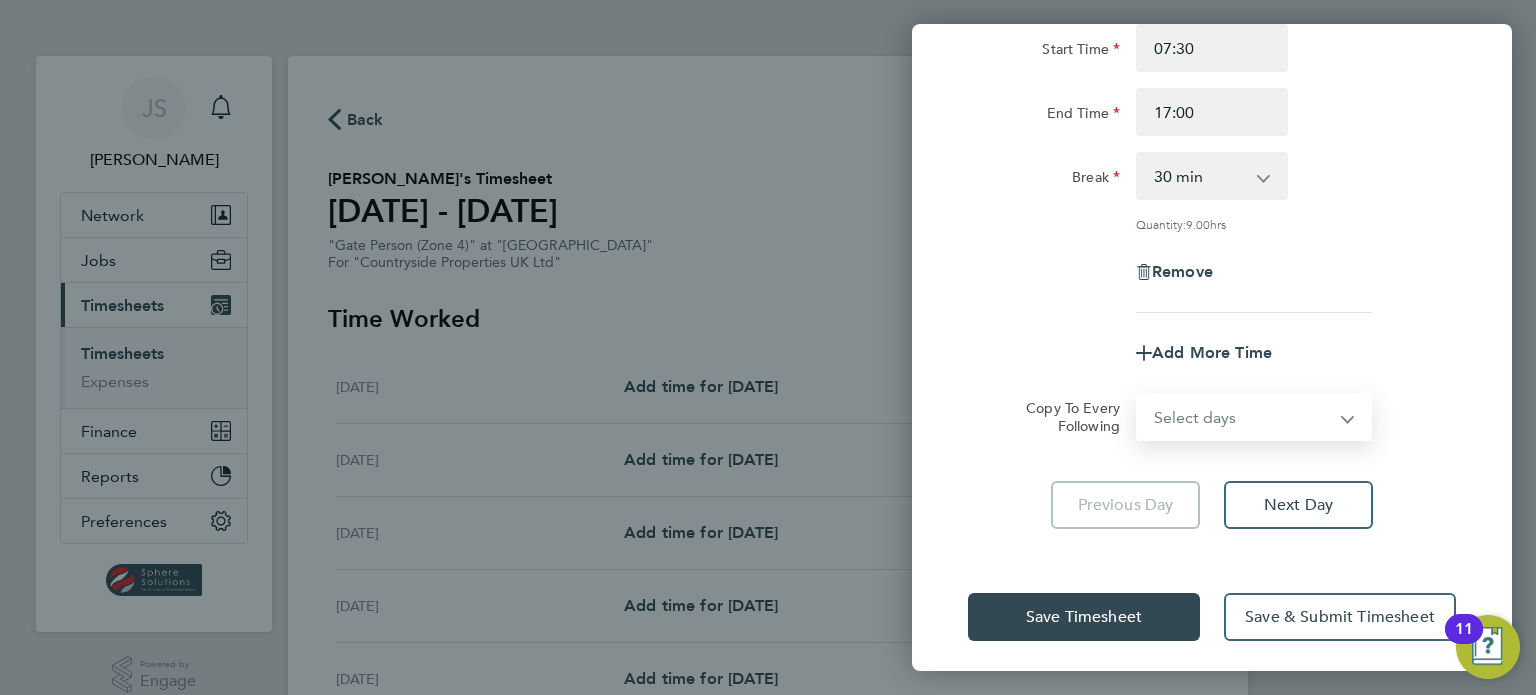 select on "WEEKDAY" 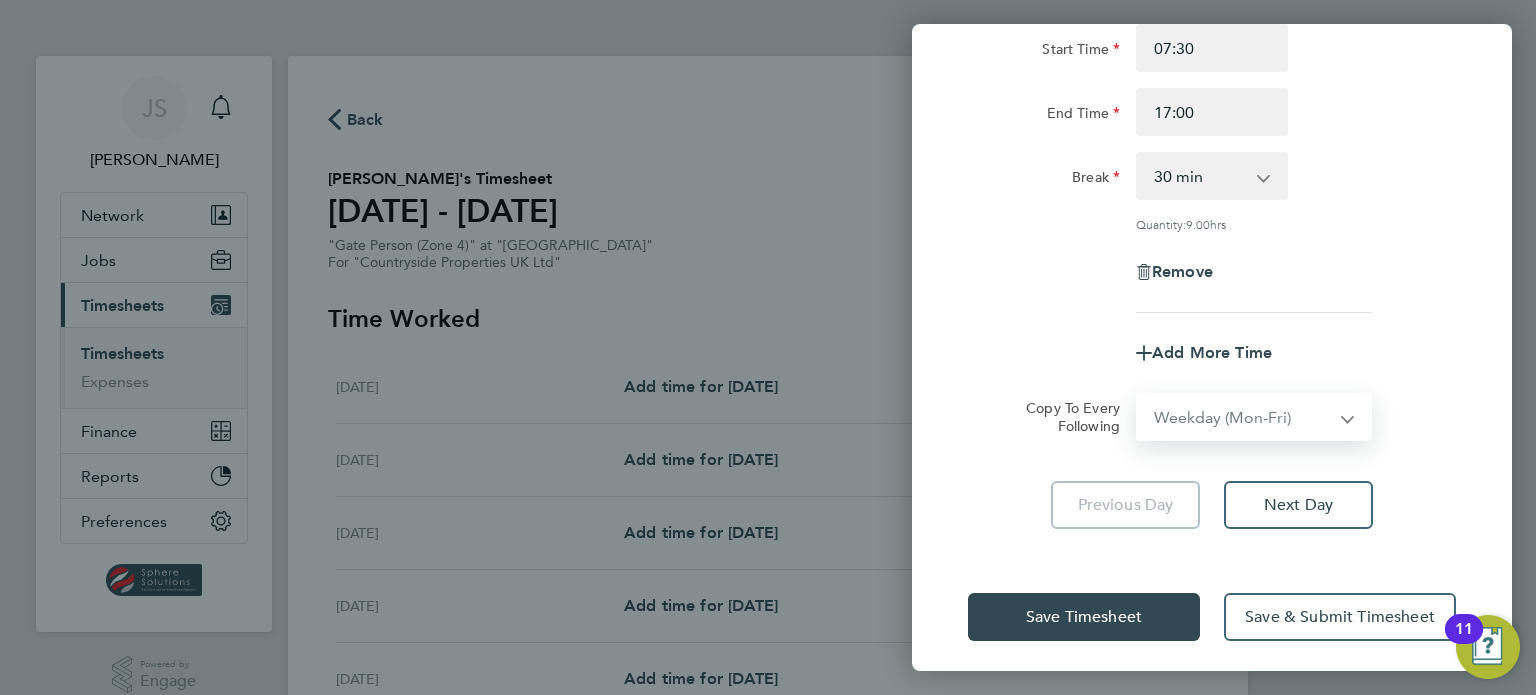 click on "Select days   Day   Weekday (Mon-Fri)   Weekend (Sat-Sun)   [DATE]   [DATE]   [DATE]   [DATE]   [DATE]   [DATE]" at bounding box center (1243, 417) 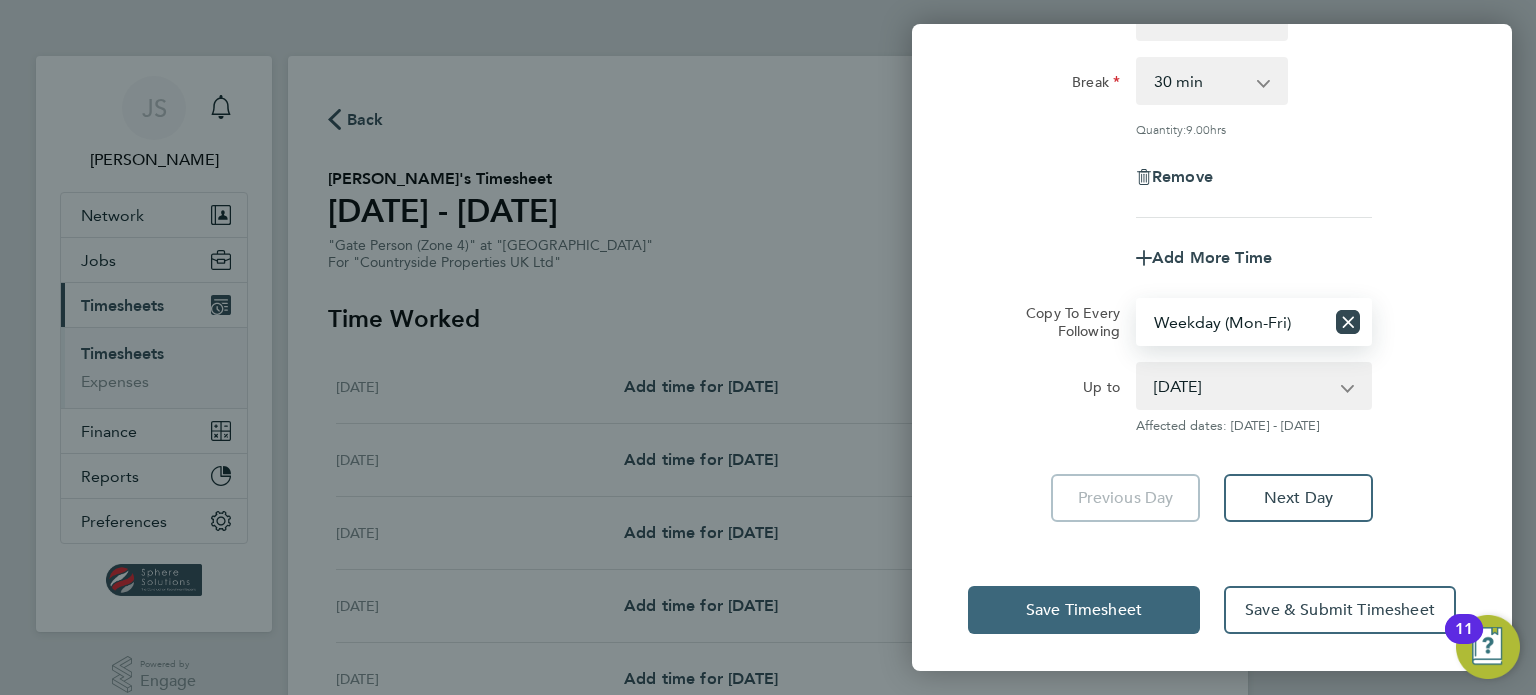 click on "Save Timesheet" 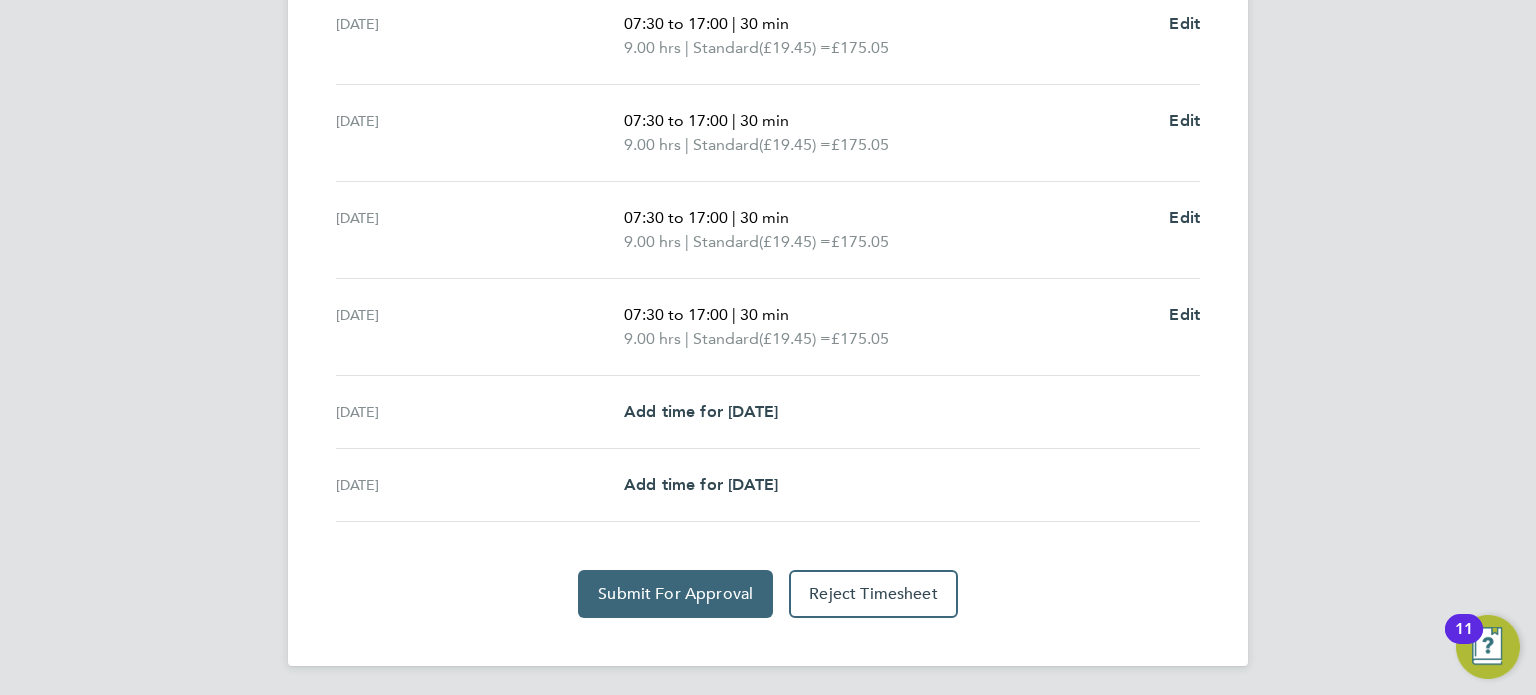 click on "Submit For Approval" 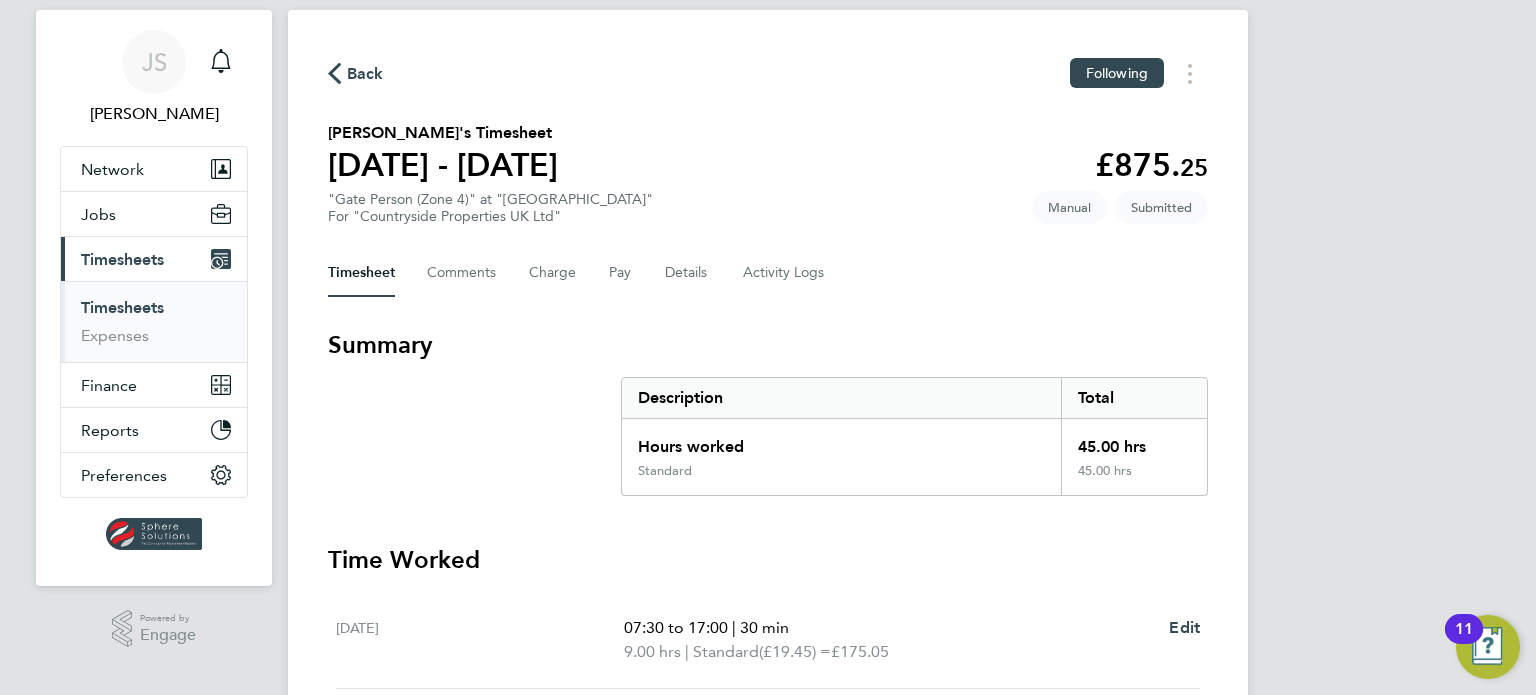 click on "Back" 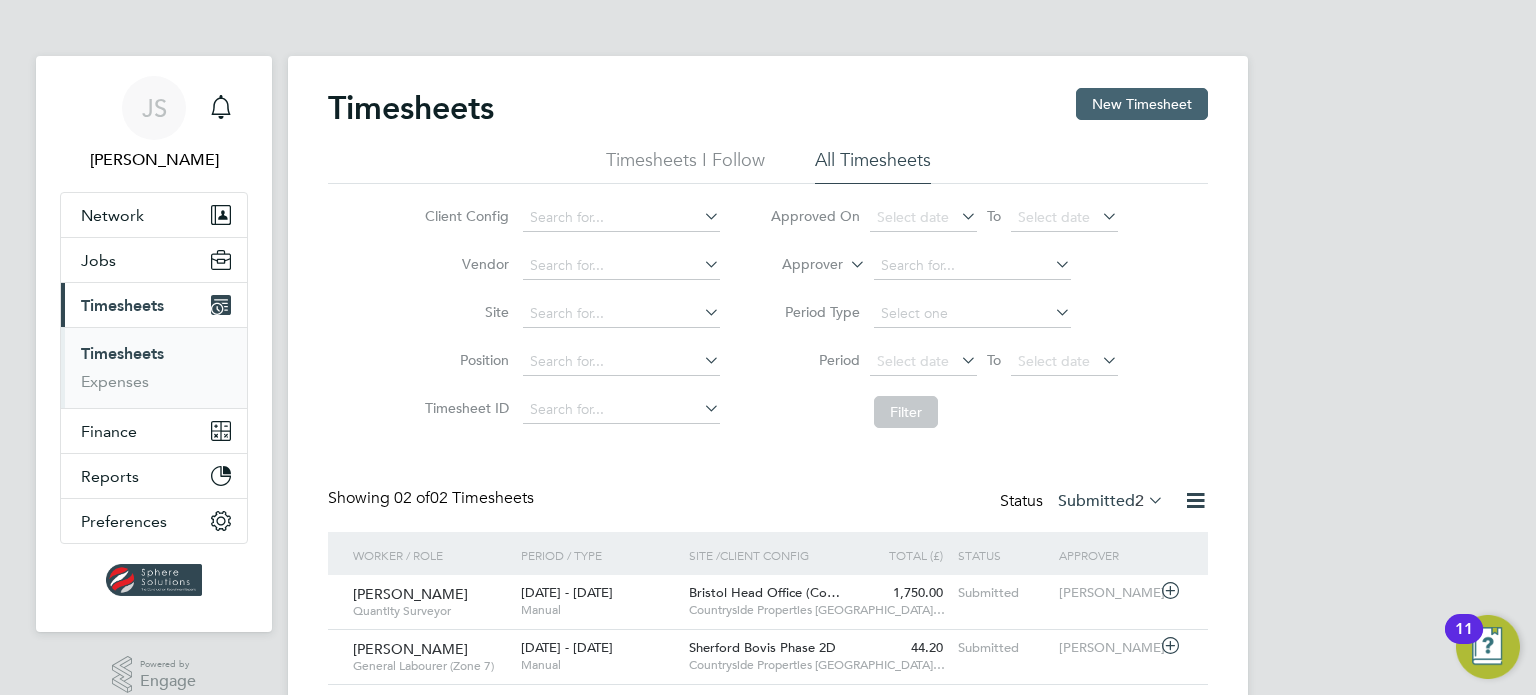 click on "New Timesheet" 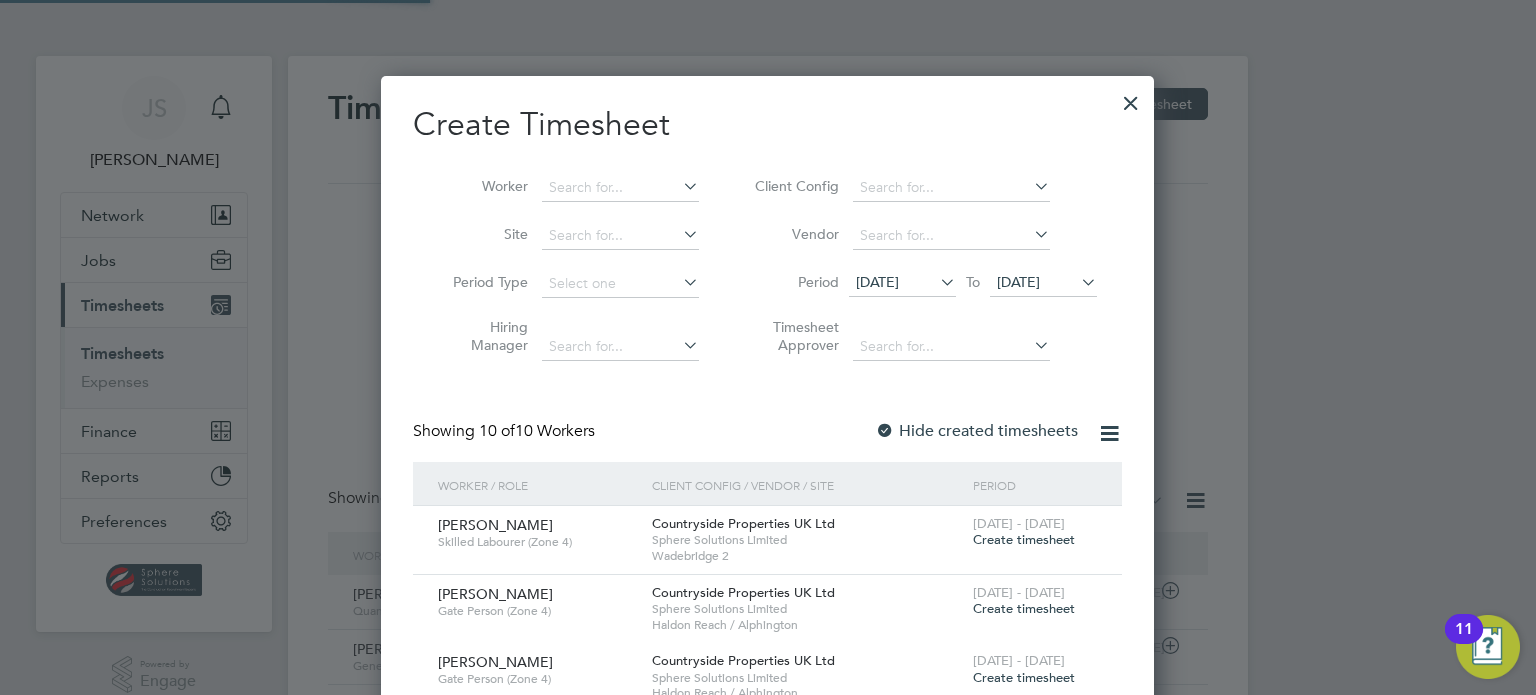click on "[DATE]" at bounding box center [1043, 283] 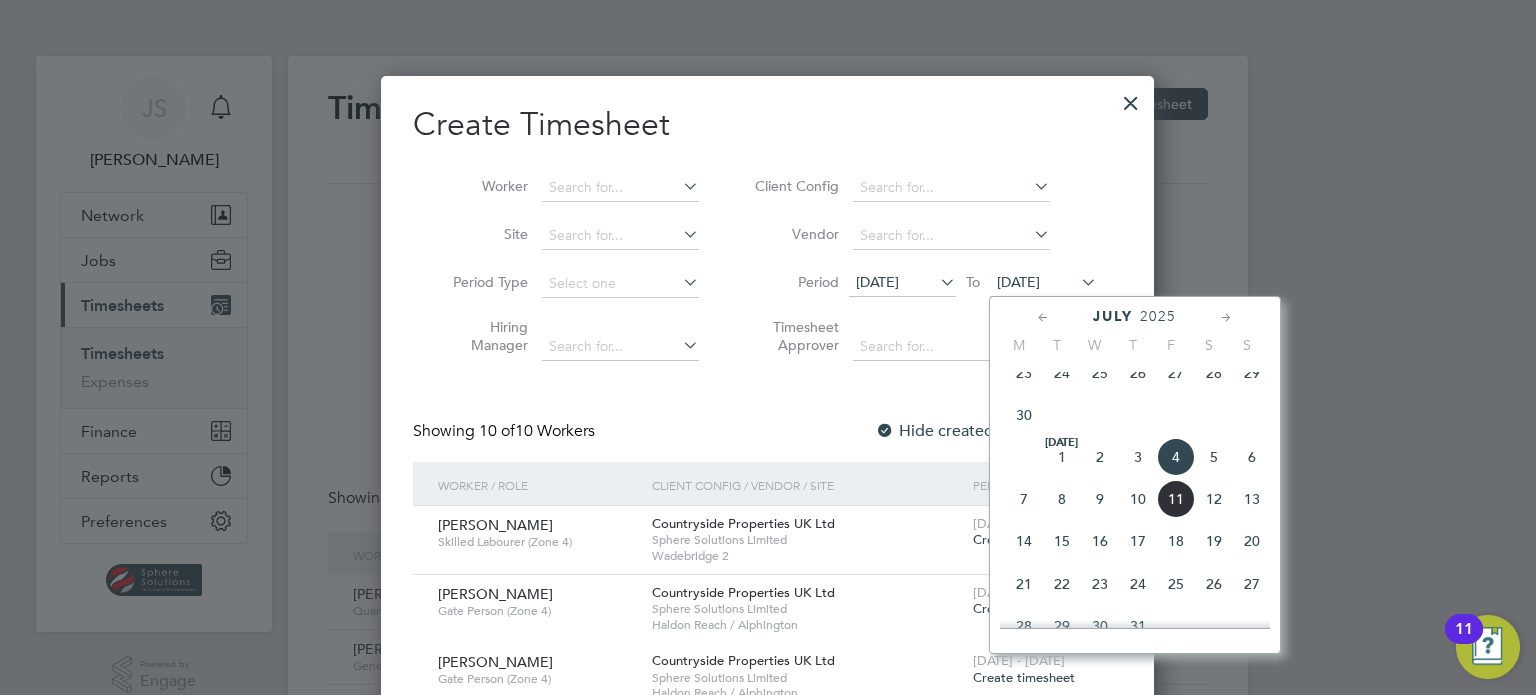 click on "11" 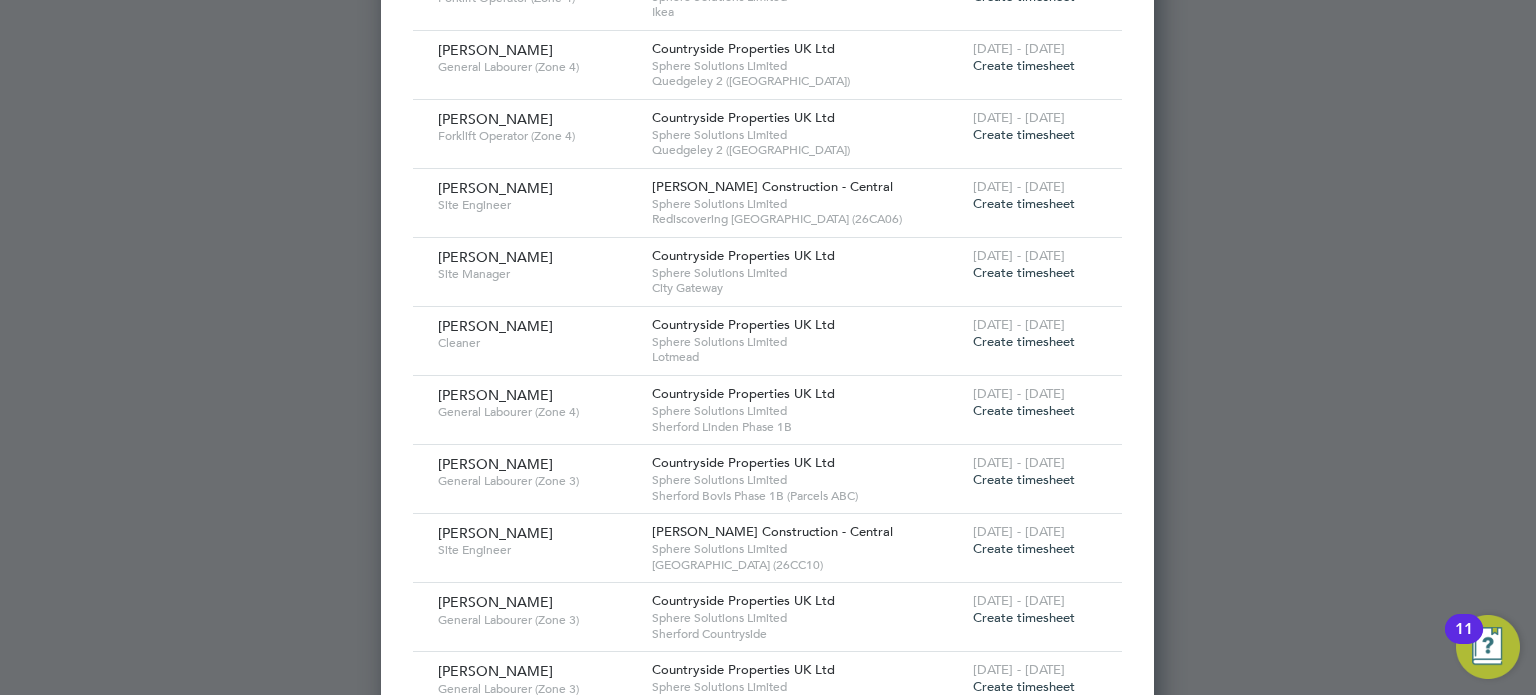 click on "Create timesheet" at bounding box center (1024, 341) 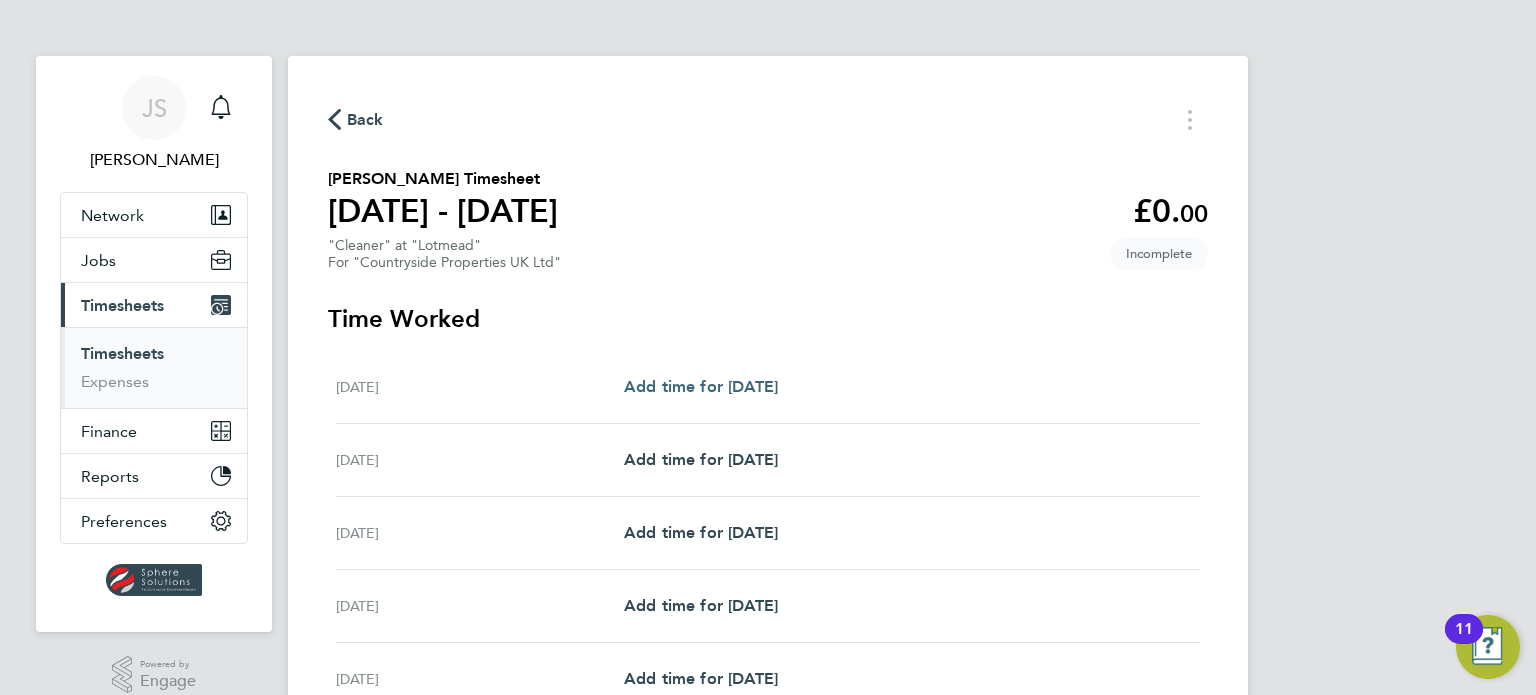 click on "Add time for [DATE]" at bounding box center [701, 386] 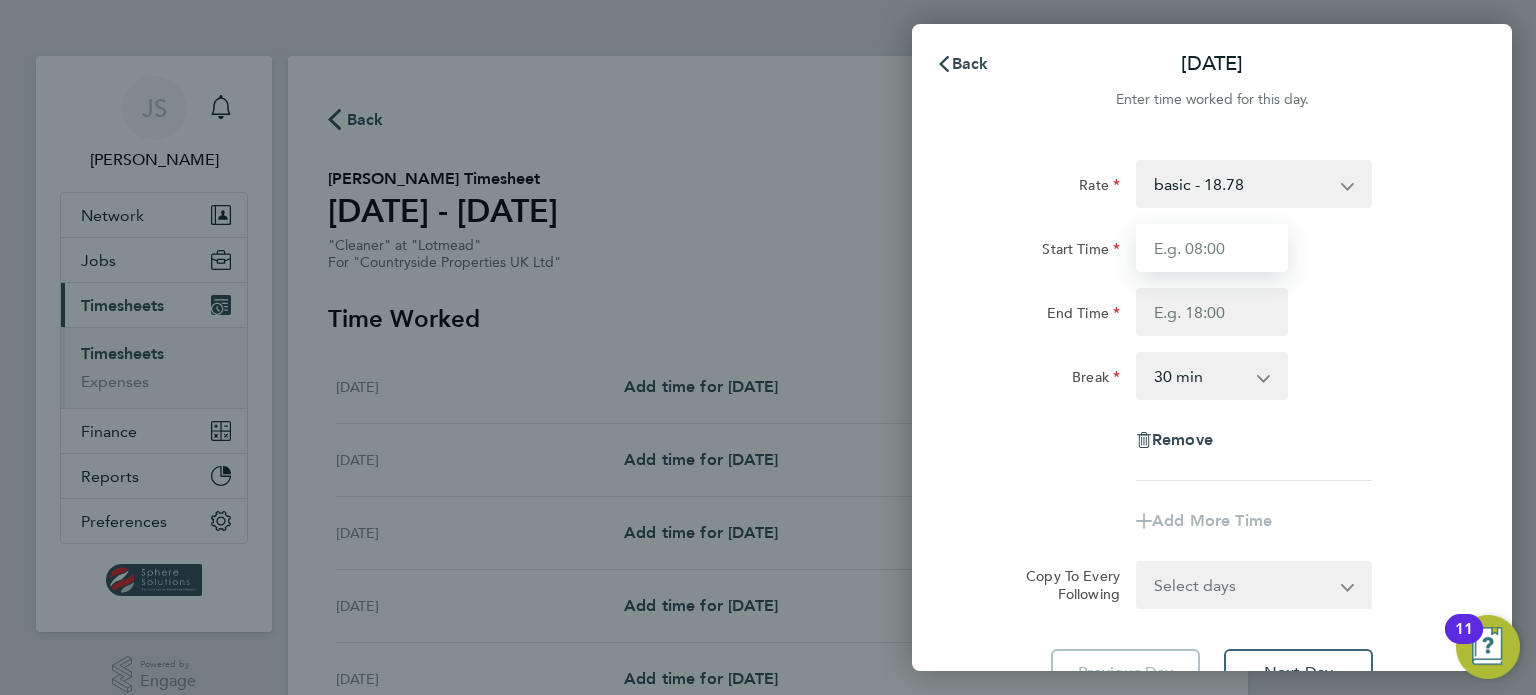 click on "Start Time" at bounding box center (1212, 248) 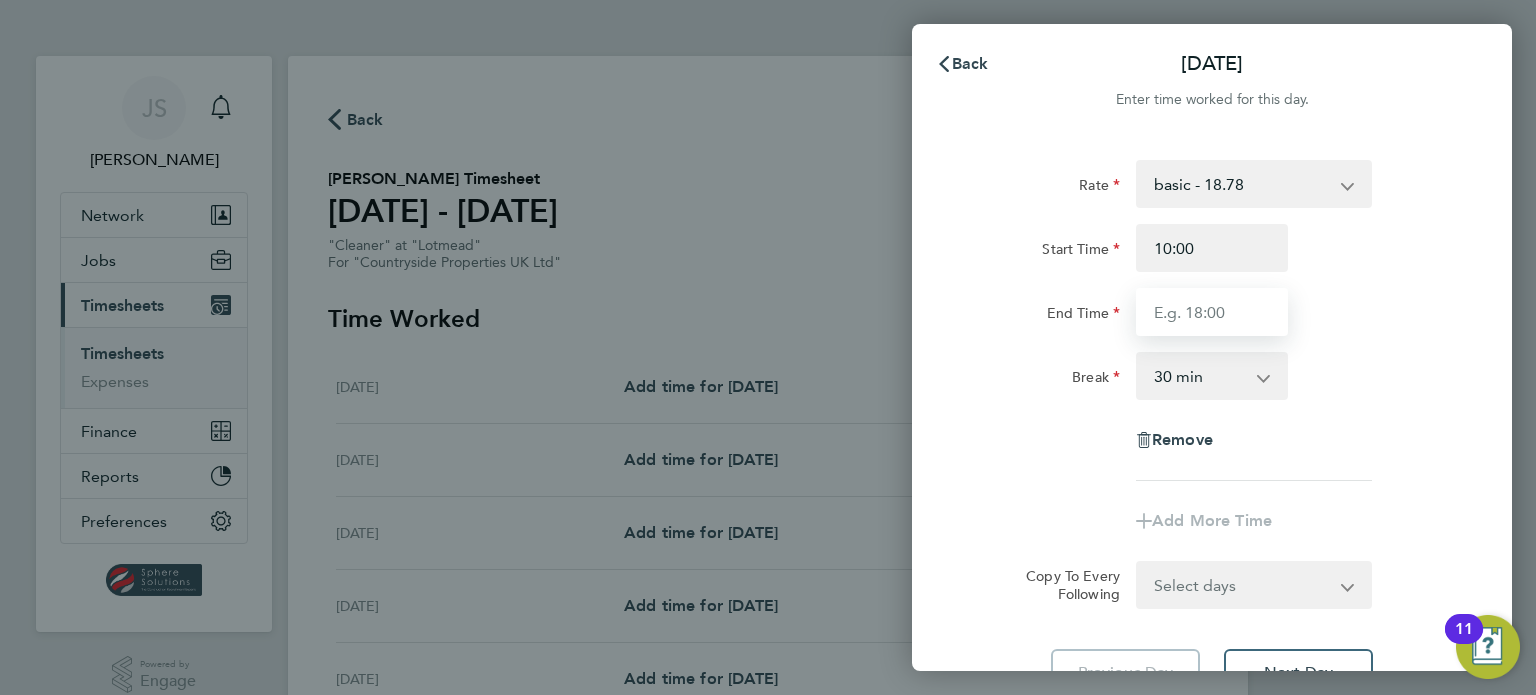 click on "End Time" at bounding box center (1212, 312) 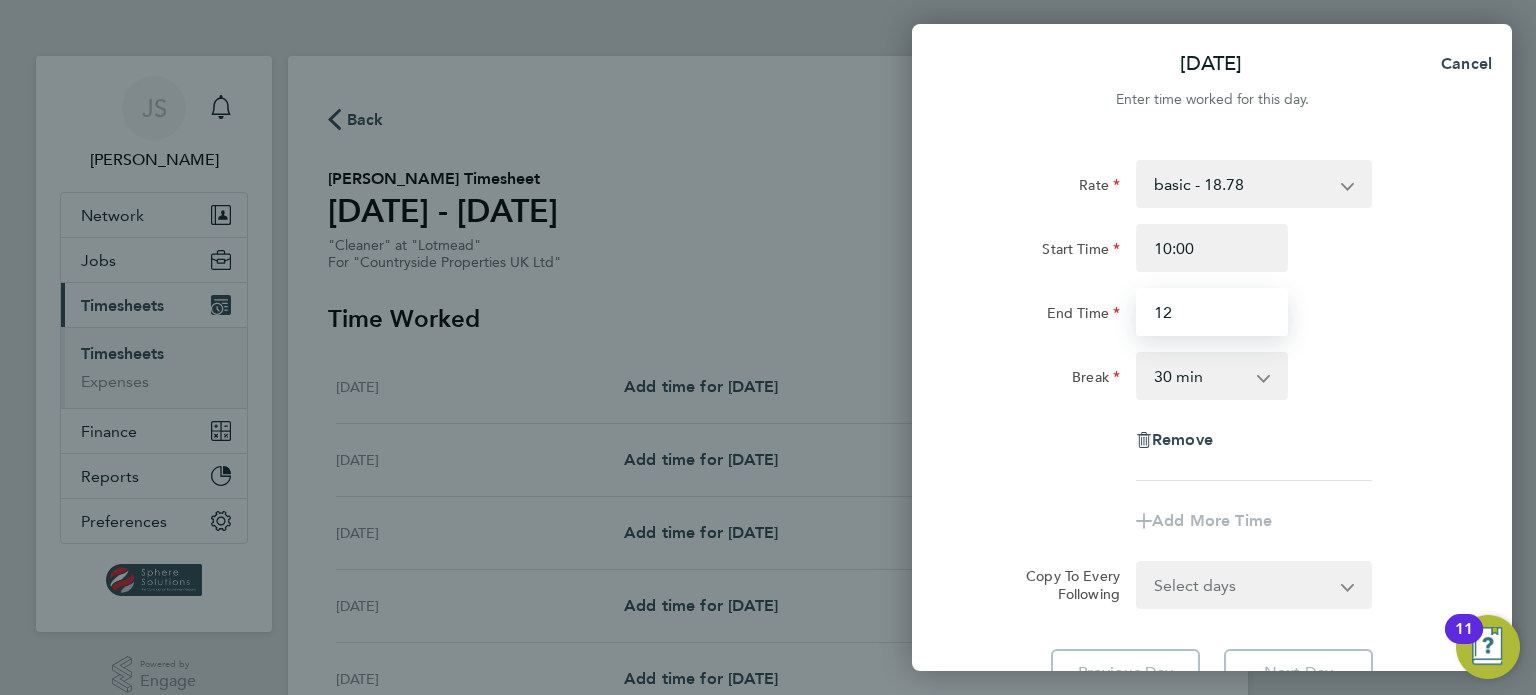 type on "12:00" 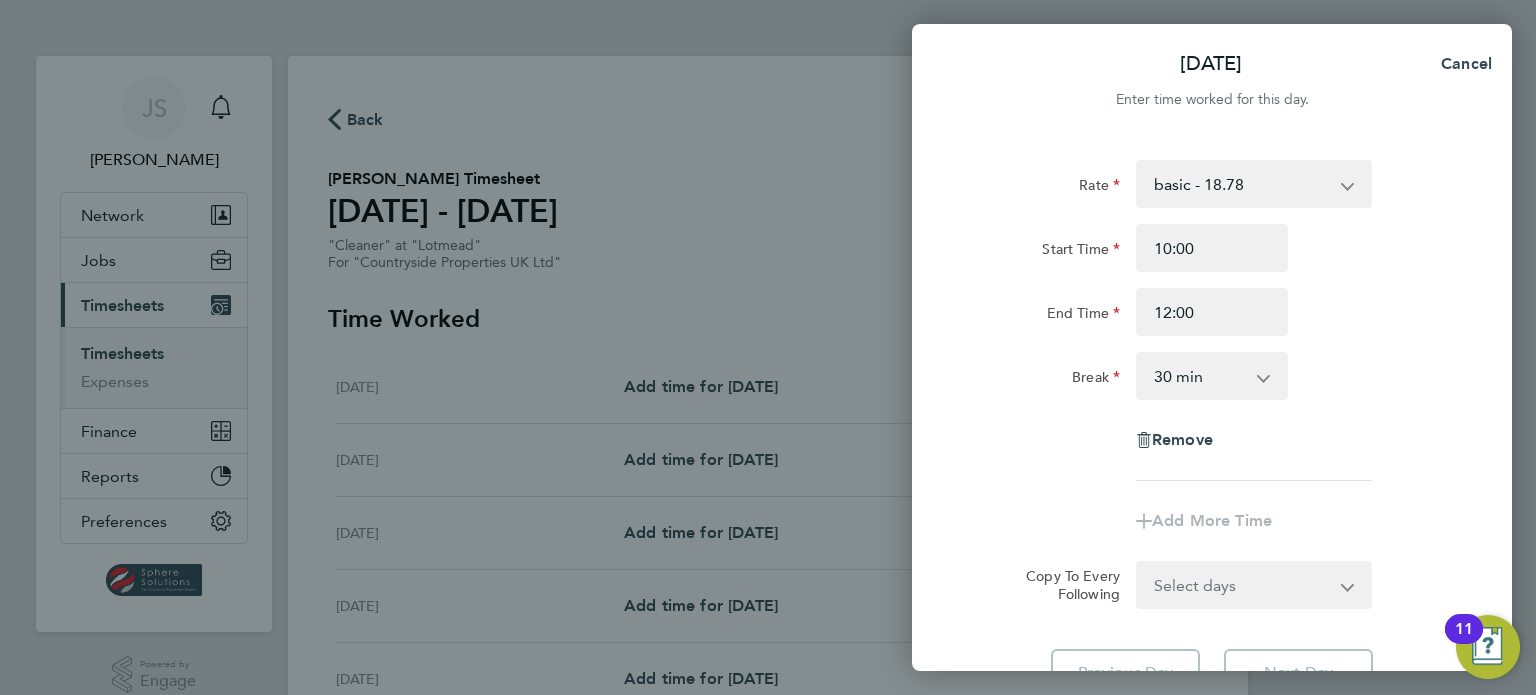 click on "0 min   15 min   30 min   45 min   60 min   75 min   90 min" at bounding box center [1200, 376] 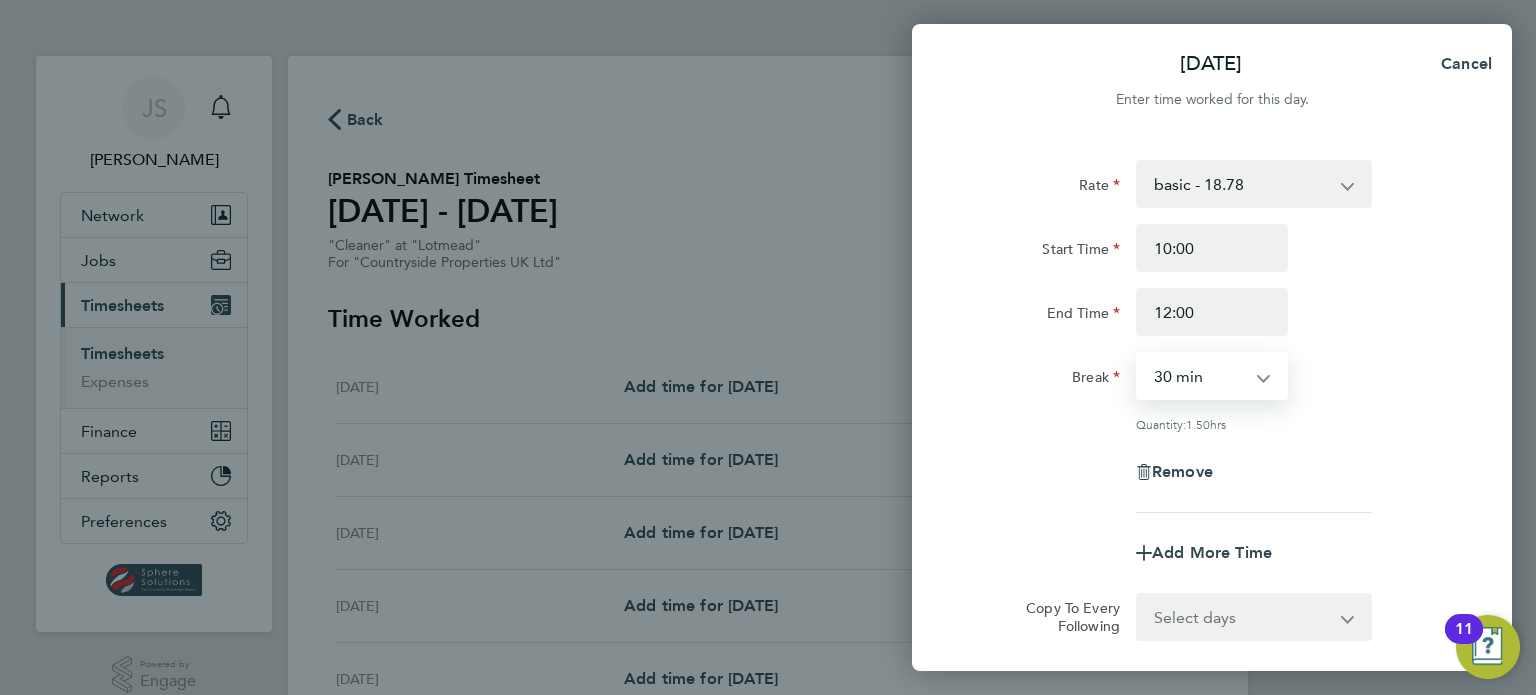 select on "0" 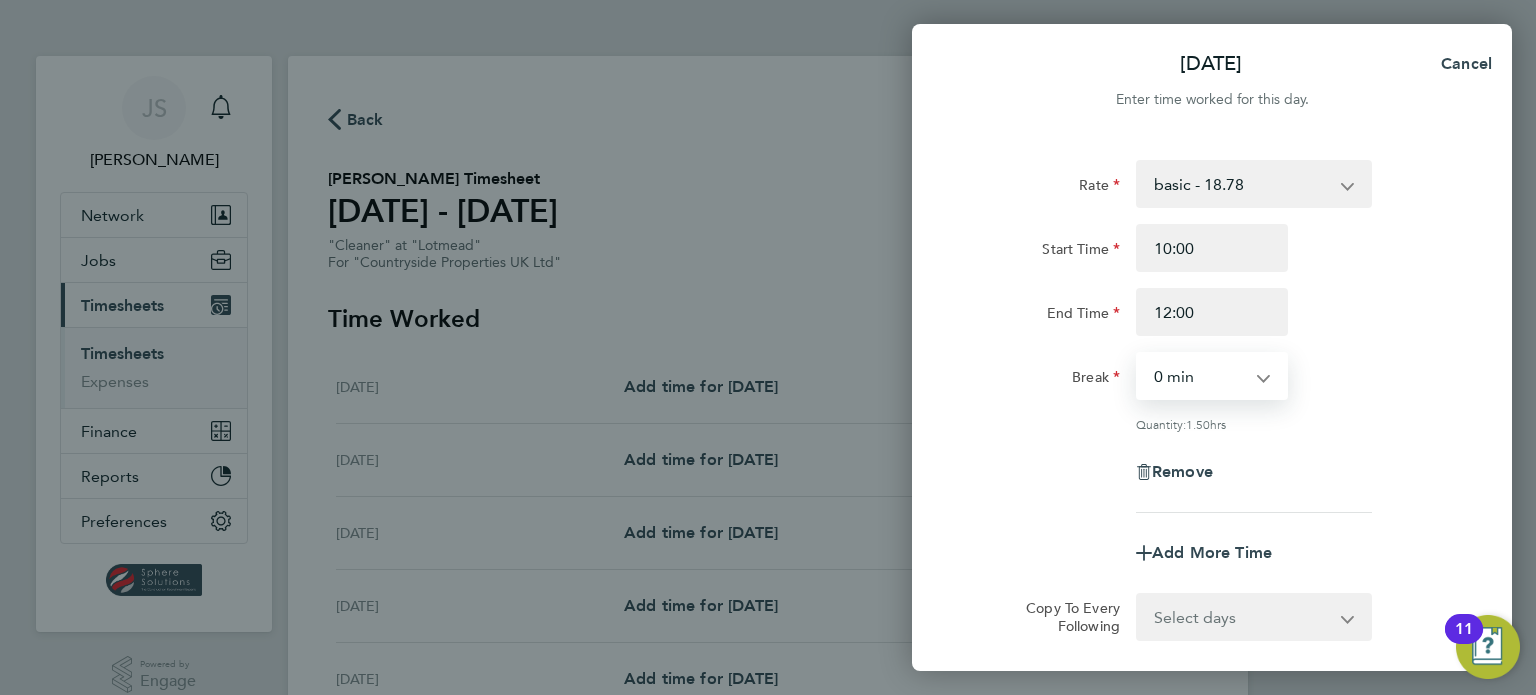 click on "0 min   15 min   30 min   45 min   60 min   75 min   90 min" at bounding box center [1200, 376] 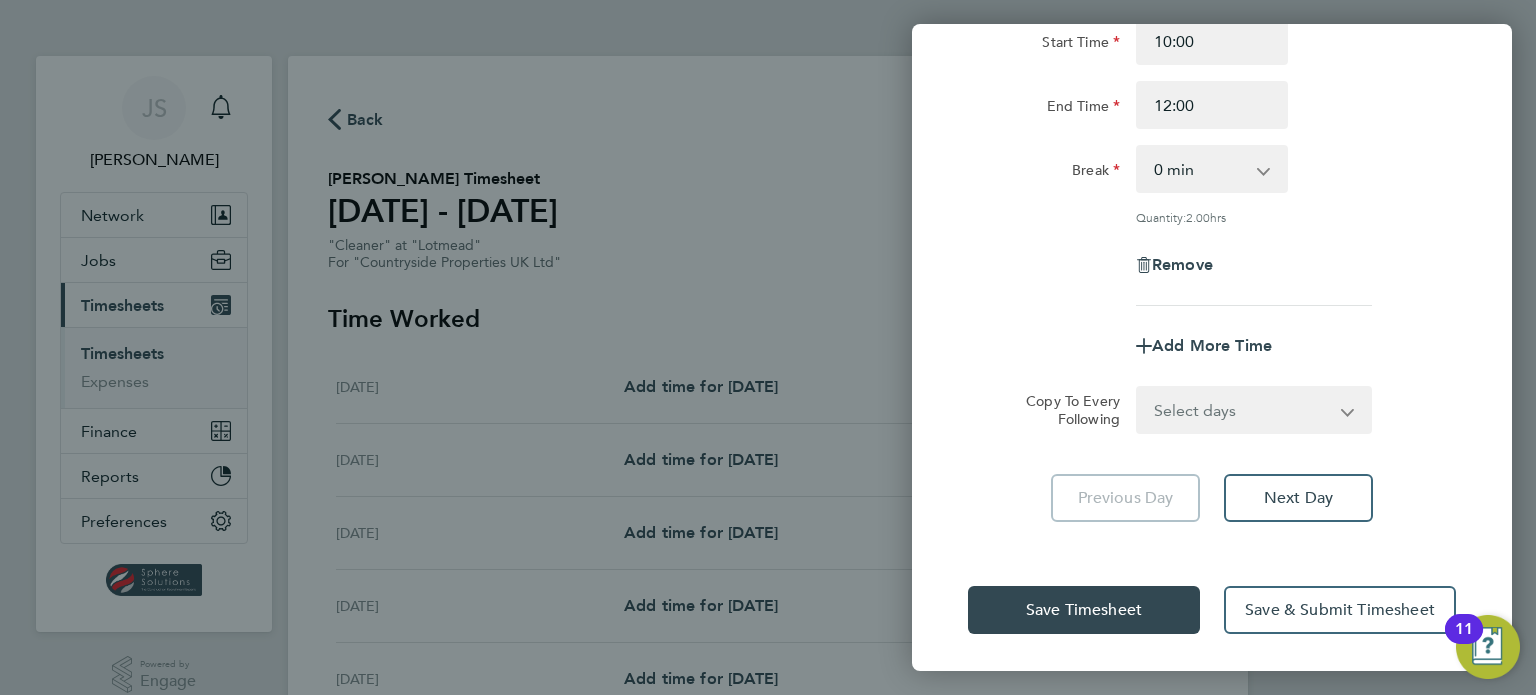 click on "Select days   Day   Weekday (Mon-Fri)   Weekend (Sat-Sun)   [DATE]   [DATE]   [DATE]   [DATE]   [DATE]   [DATE]" at bounding box center (1243, 410) 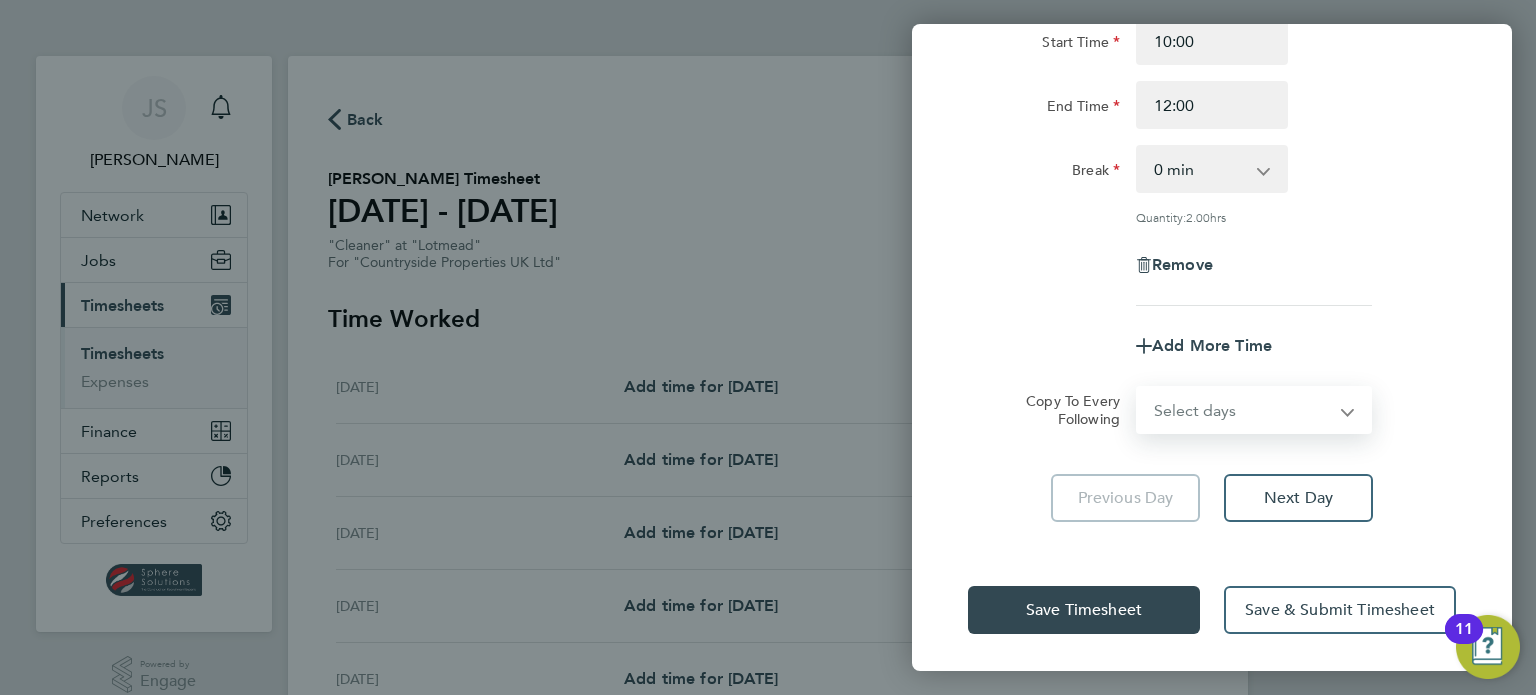 select on "WEEKDAY" 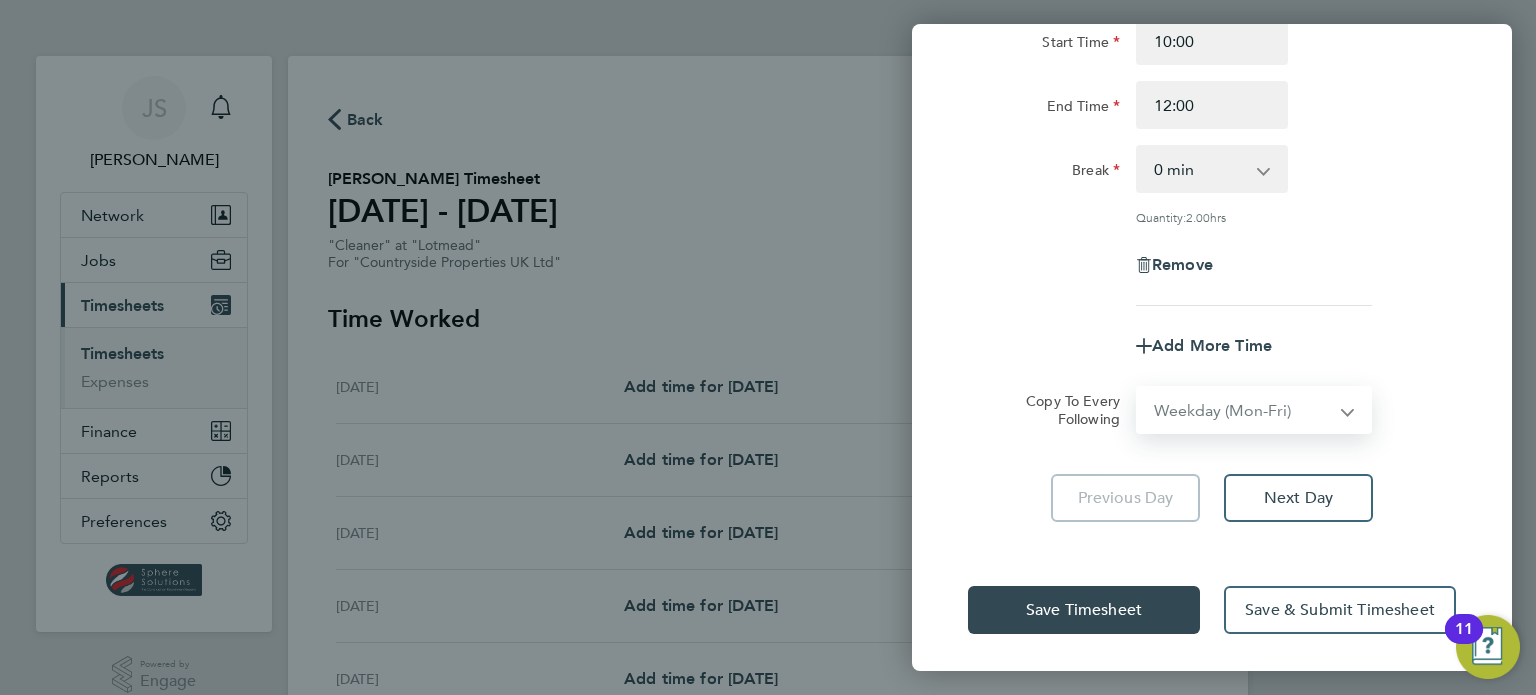click on "Select days   Day   Weekday (Mon-Fri)   Weekend (Sat-Sun)   [DATE]   [DATE]   [DATE]   [DATE]   [DATE]   [DATE]" at bounding box center (1243, 410) 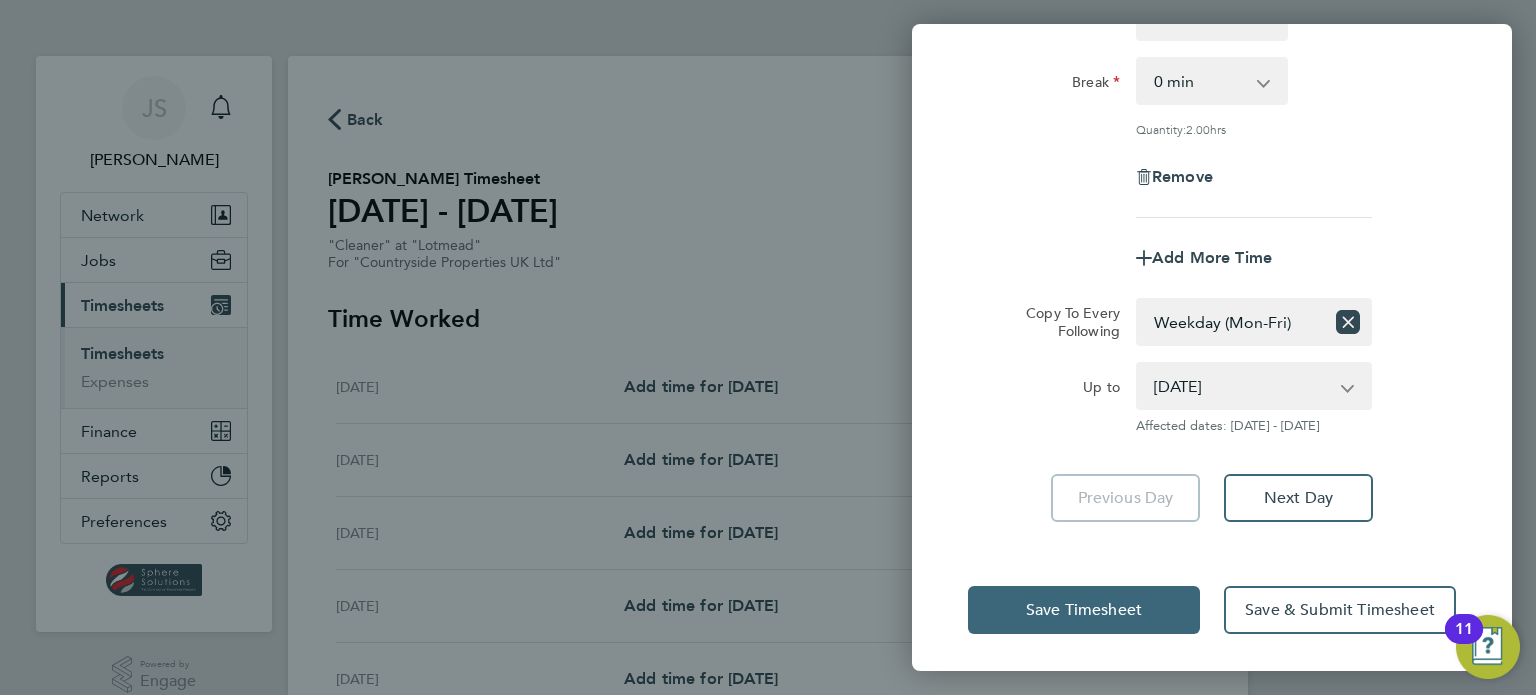 click on "Save Timesheet" 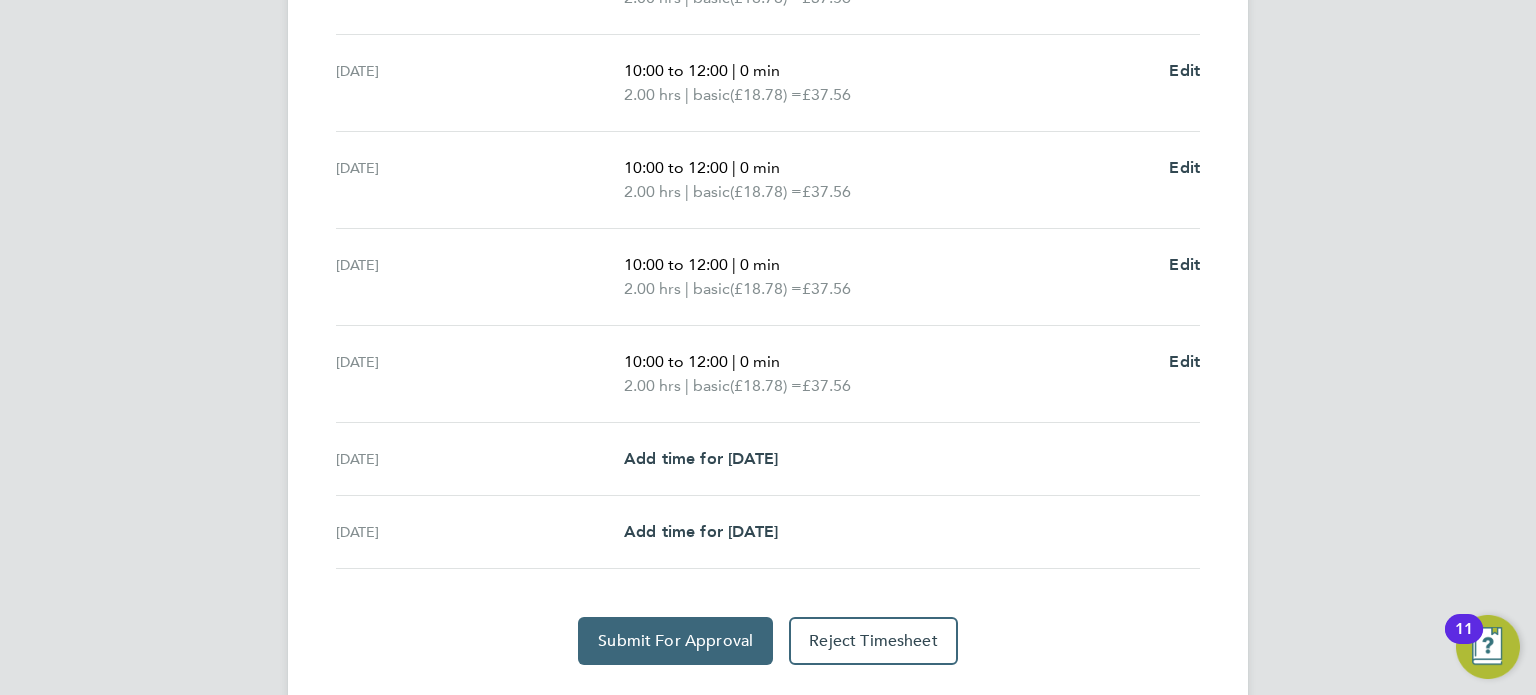 click on "Submit For Approval" 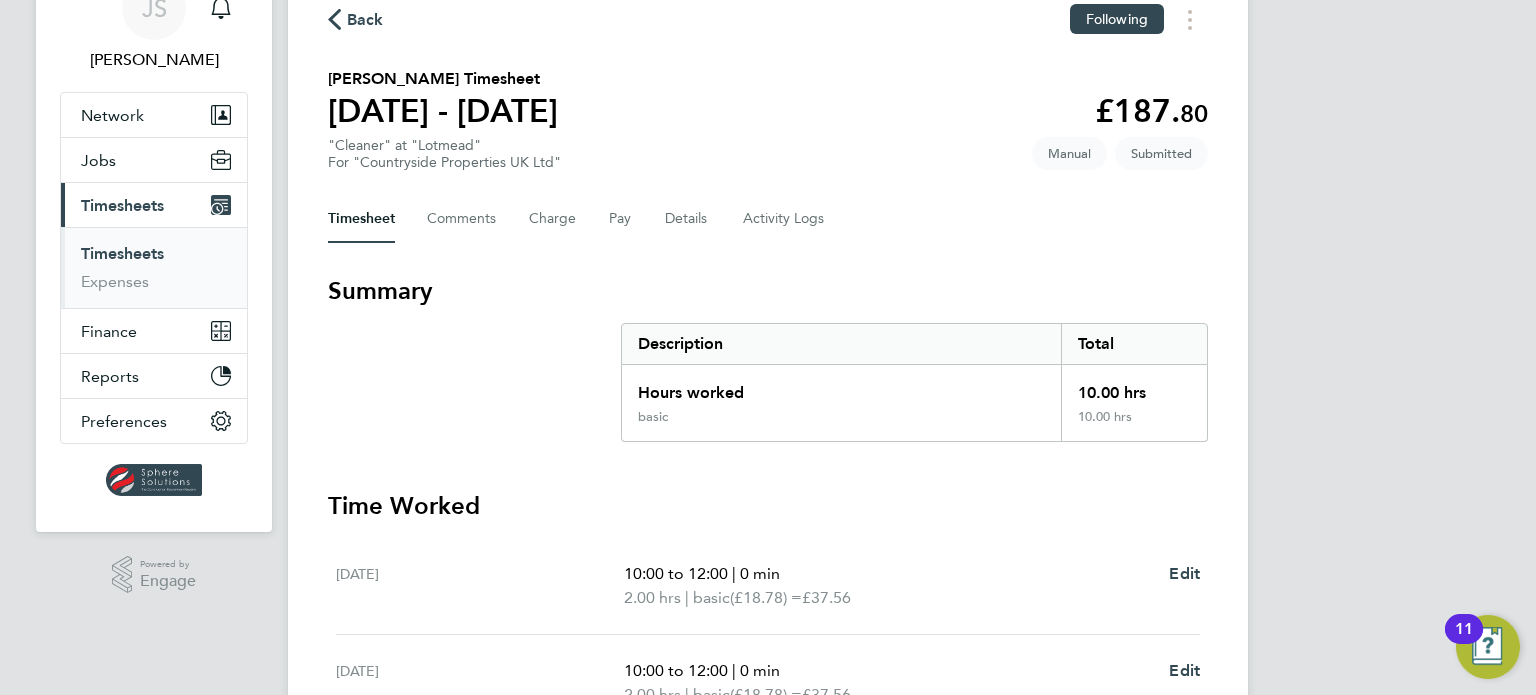 click on "Timesheets" at bounding box center (122, 253) 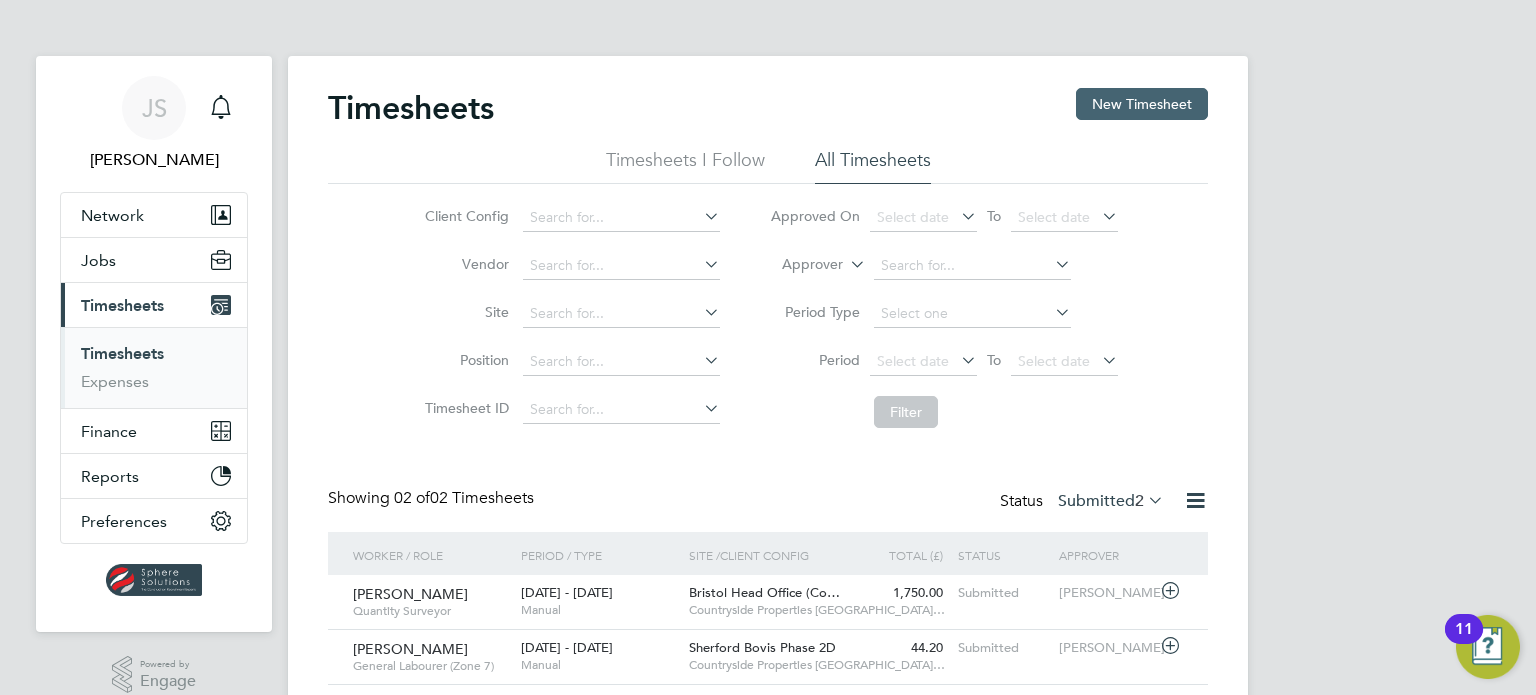 click on "New Timesheet" 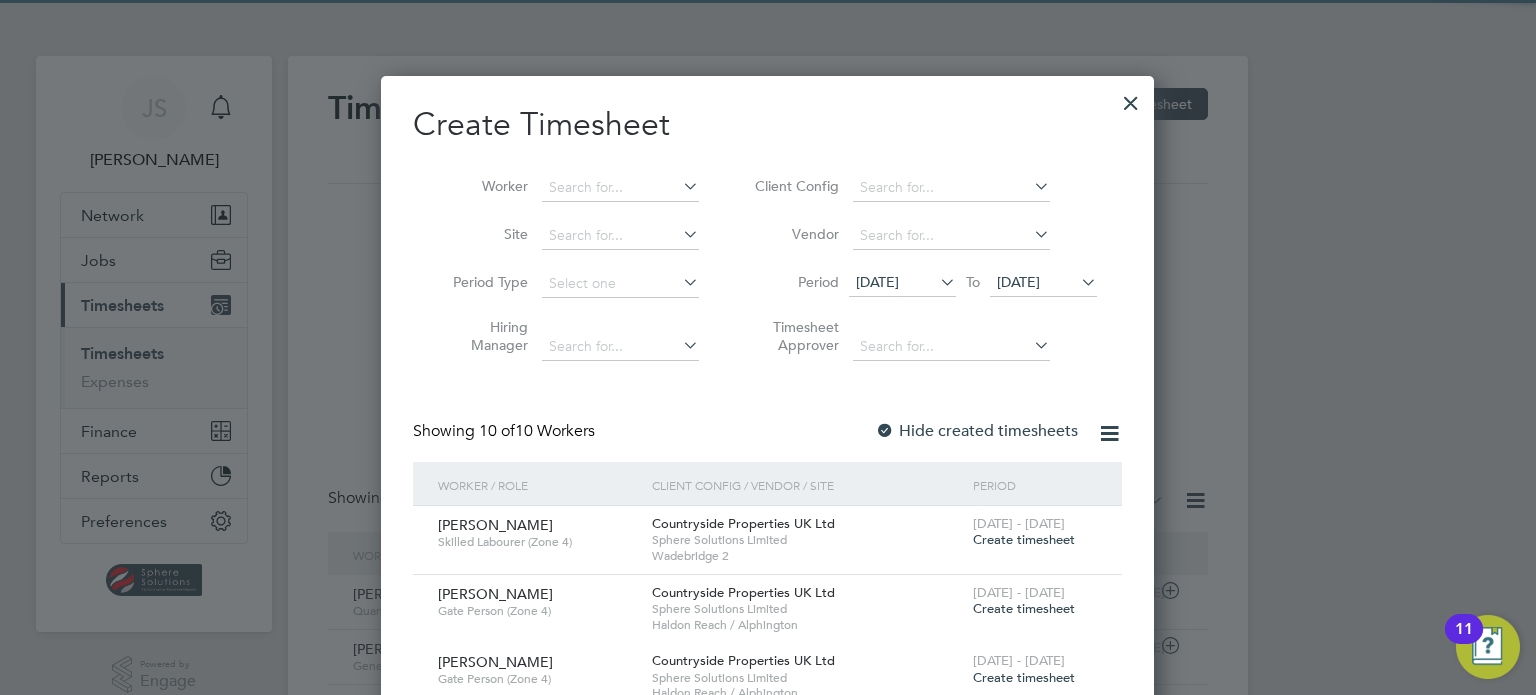 click on "Period
[DATE]
To
[DATE]" at bounding box center [923, 284] 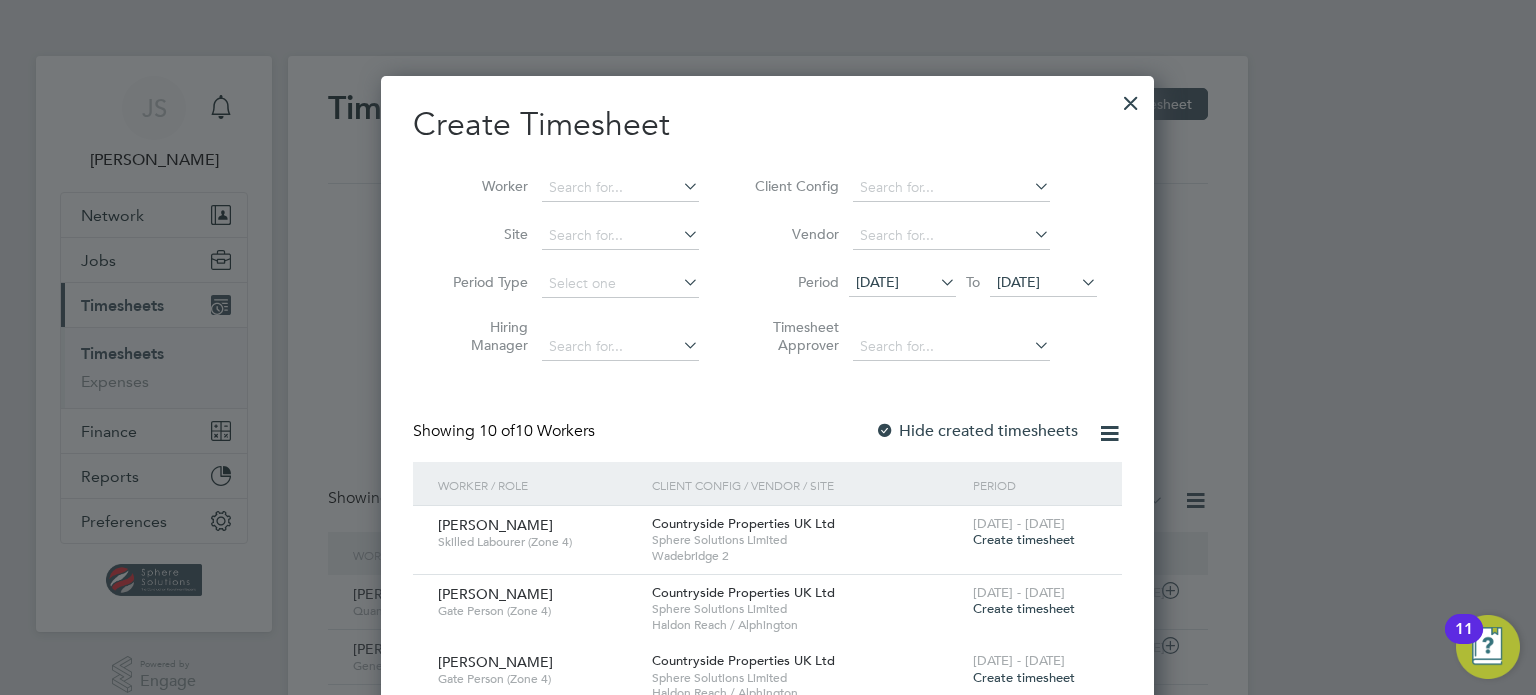 click on "[DATE]" at bounding box center (1018, 282) 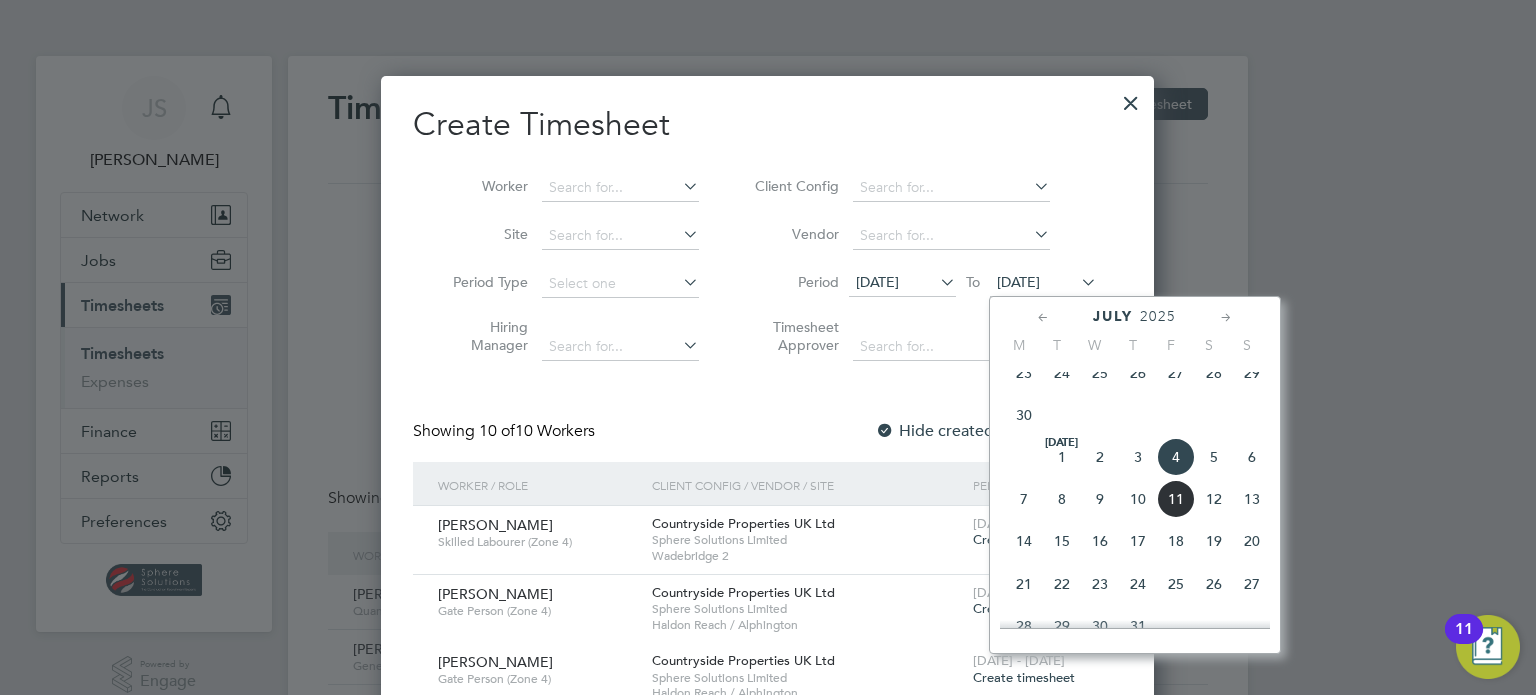 click on "11" 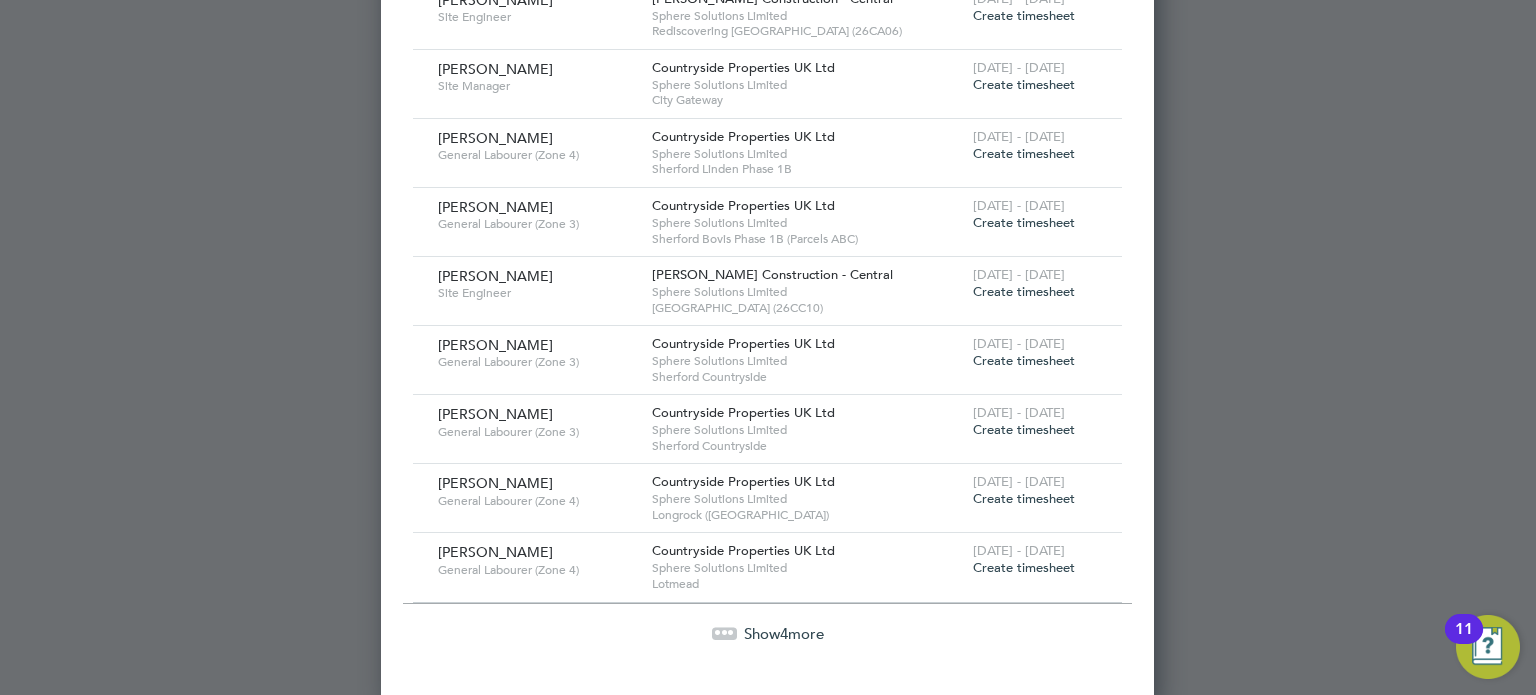 click on "Create timesheet" at bounding box center (1024, 567) 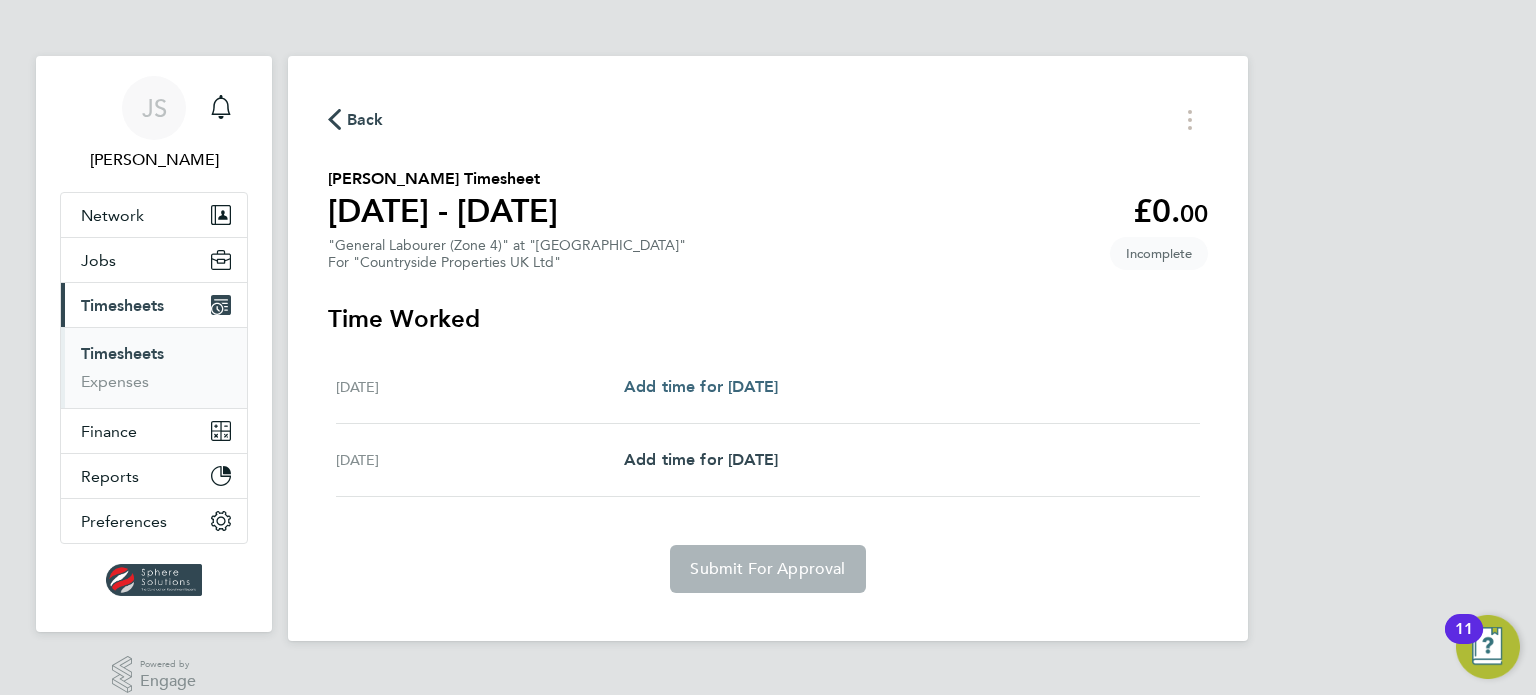 click on "Add time for [DATE]" at bounding box center [701, 387] 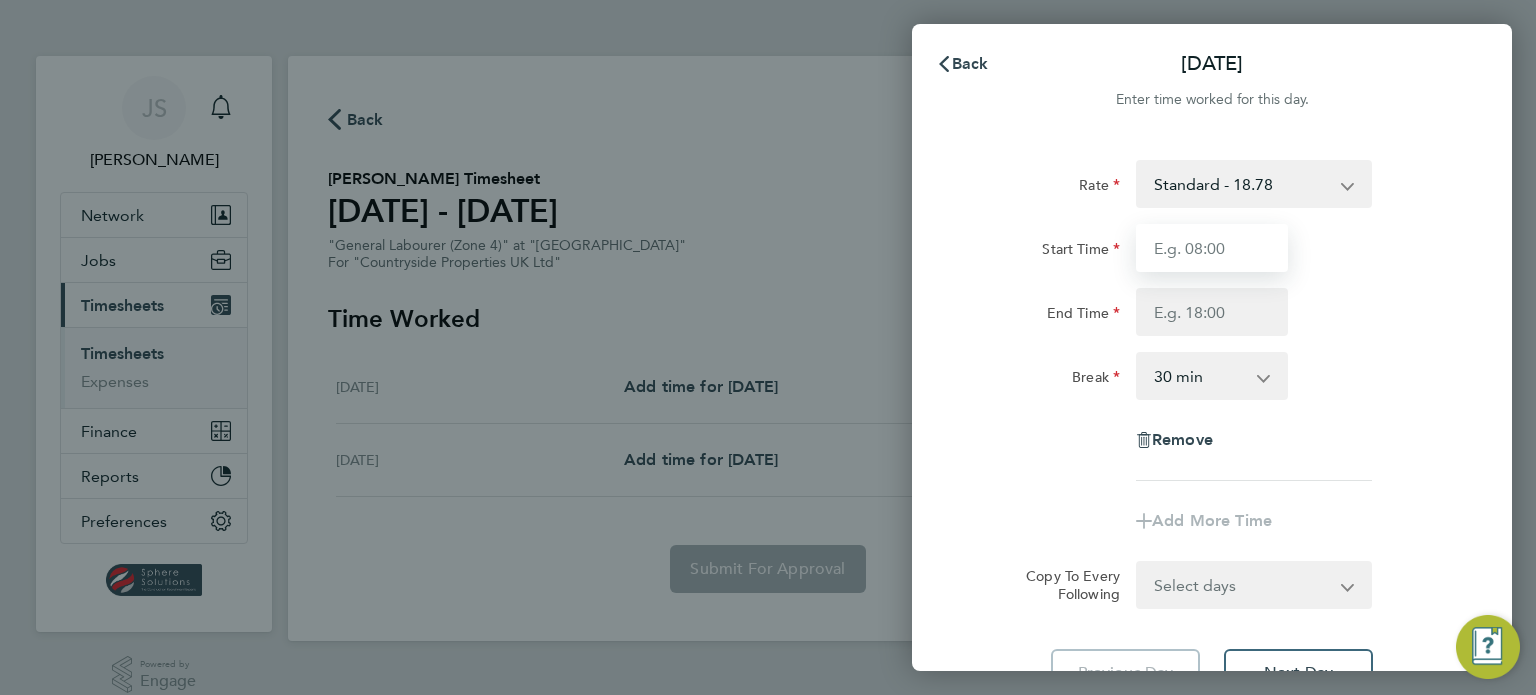 click on "Start Time" at bounding box center (1212, 248) 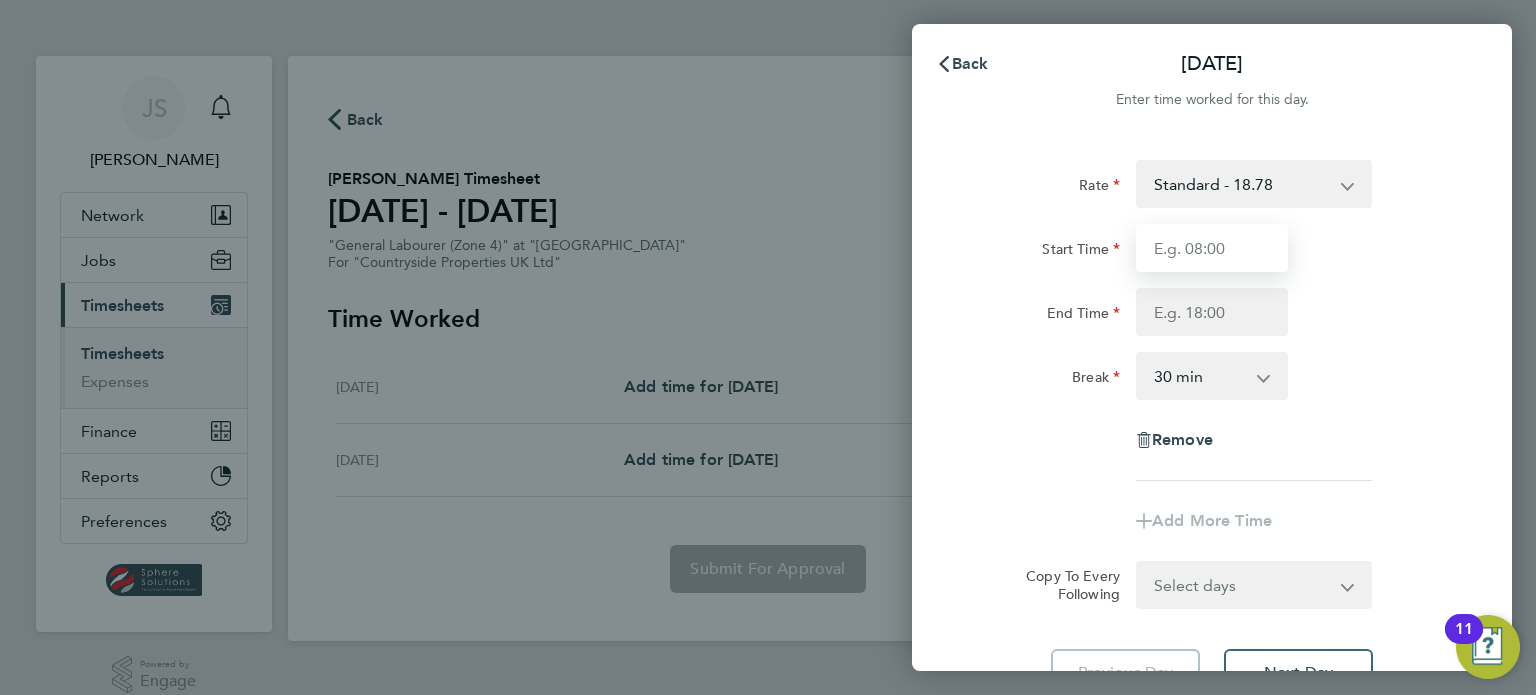 type on "07:30" 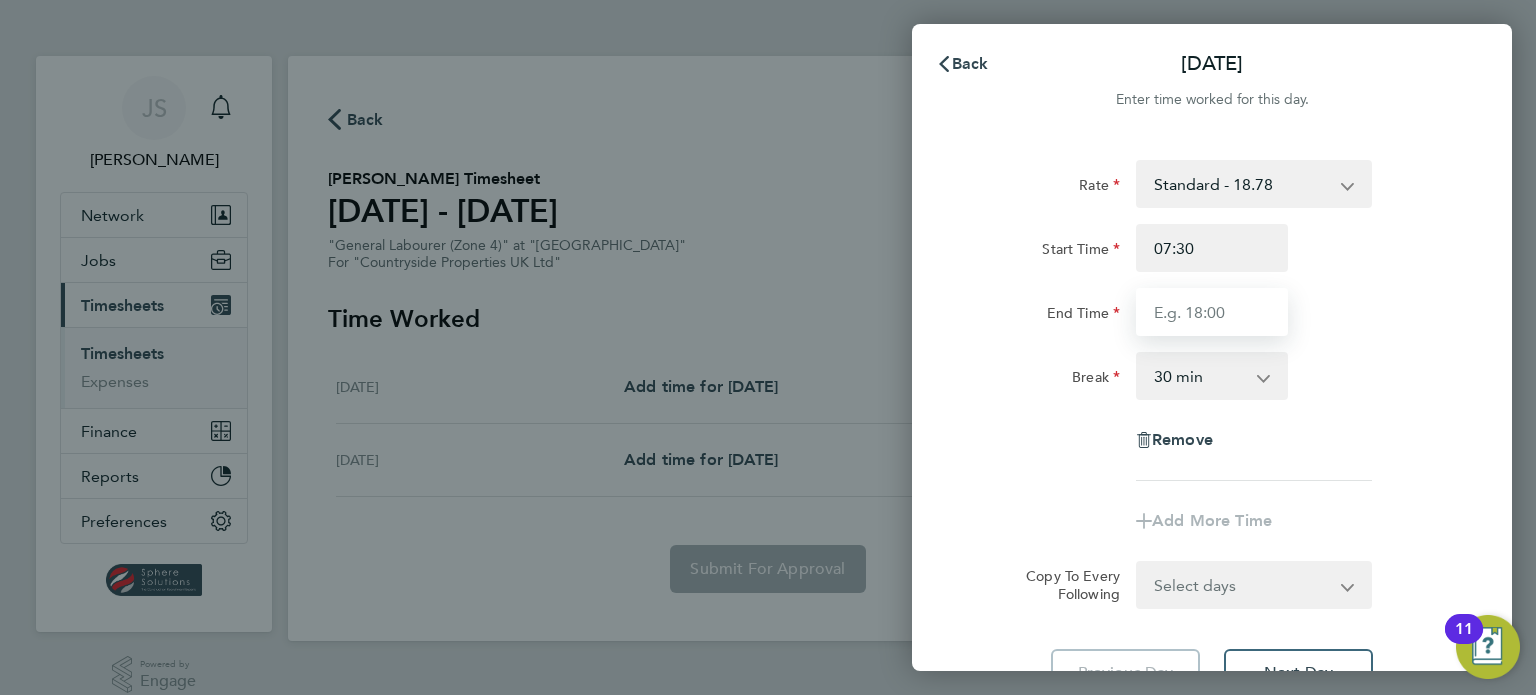 click on "End Time" at bounding box center [1212, 312] 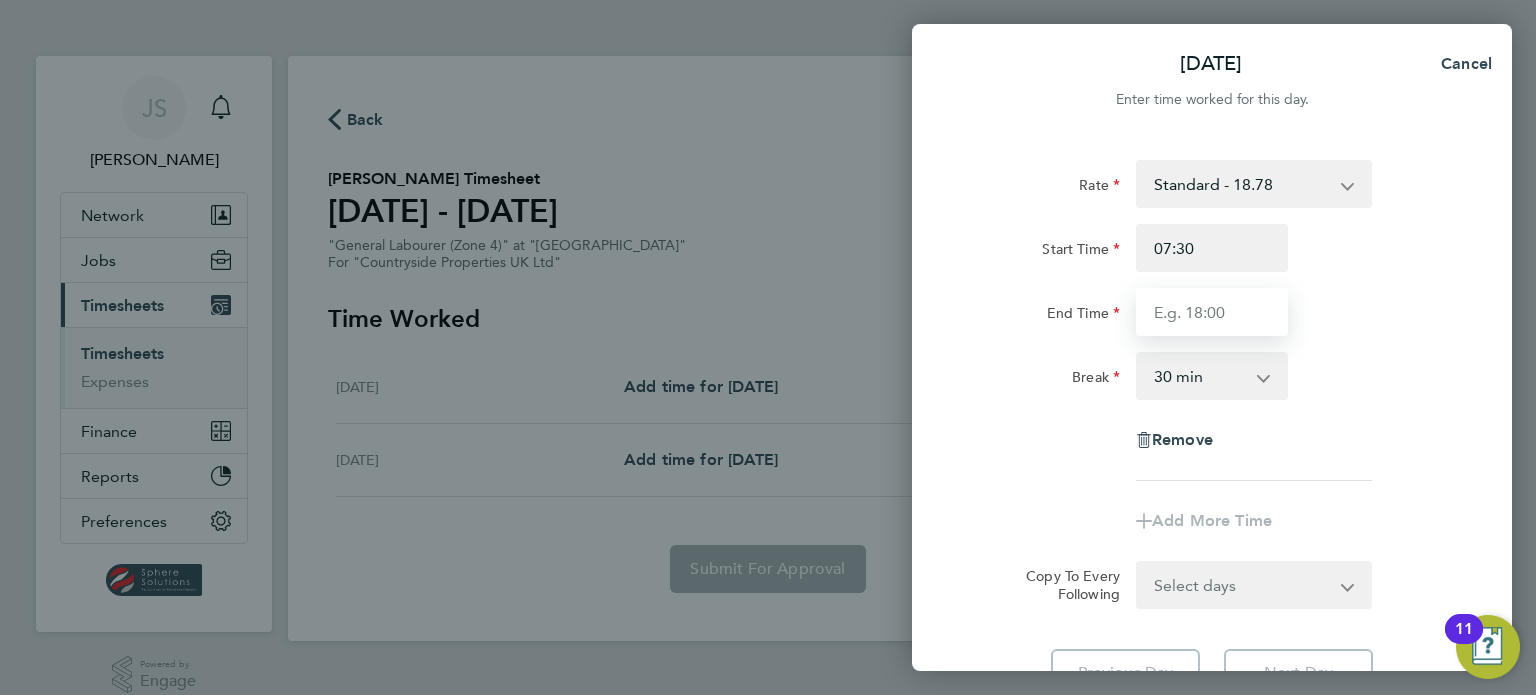 type on "17:00" 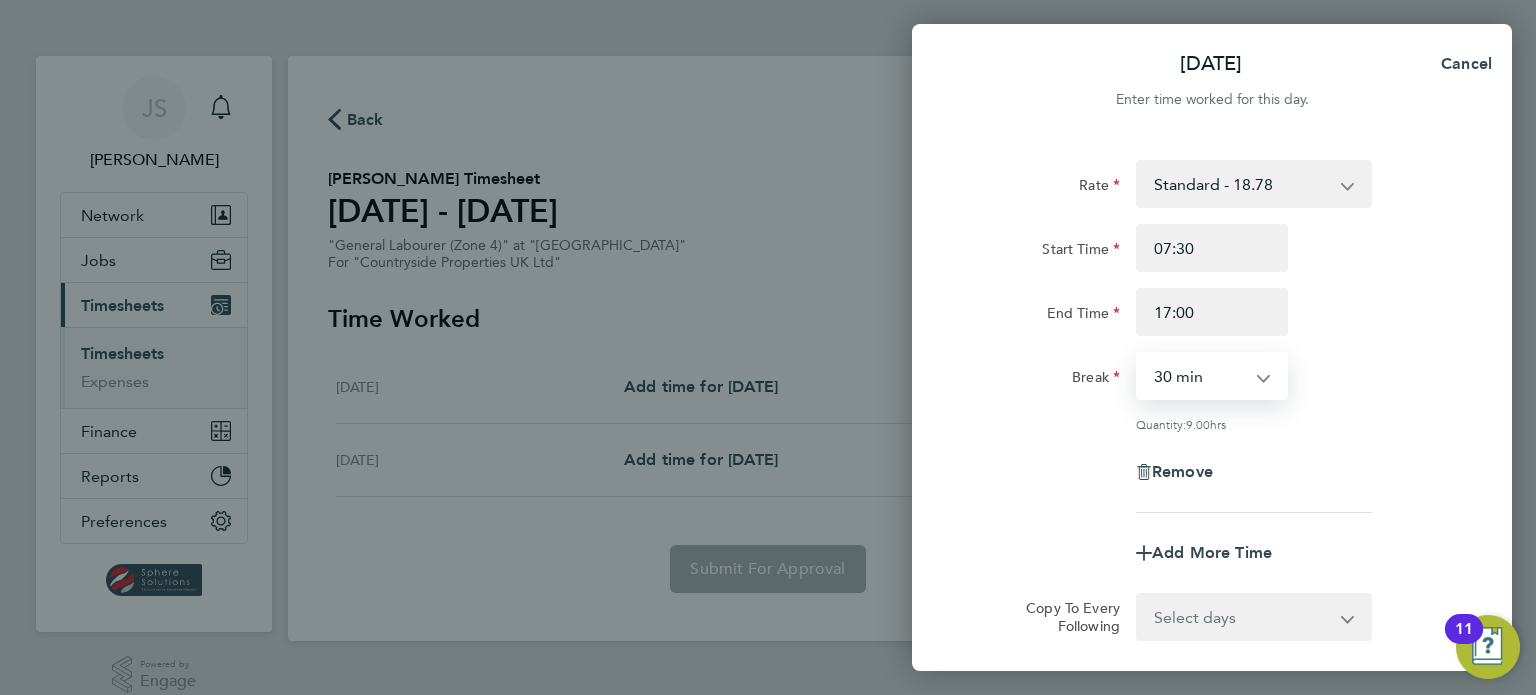 drag, startPoint x: 1205, startPoint y: 375, endPoint x: 1243, endPoint y: 375, distance: 38 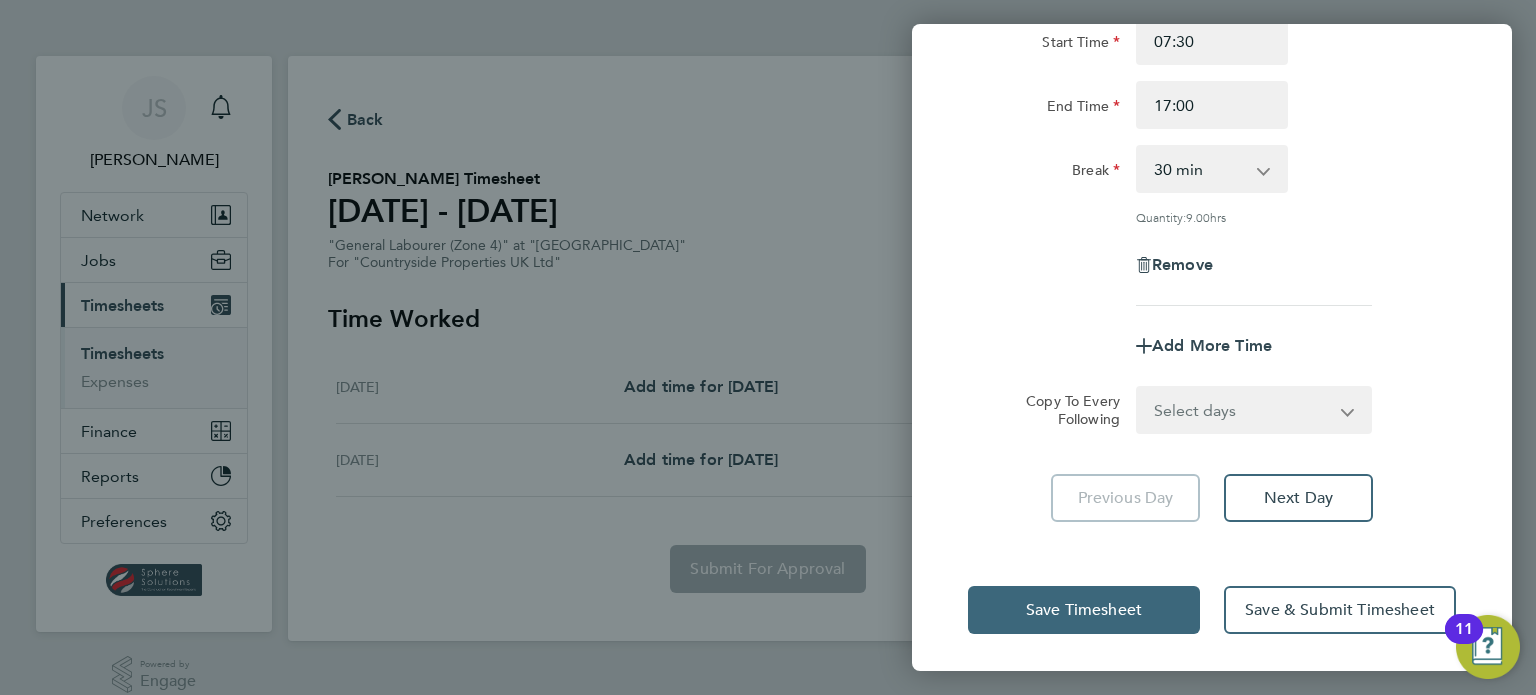 click on "Save Timesheet" 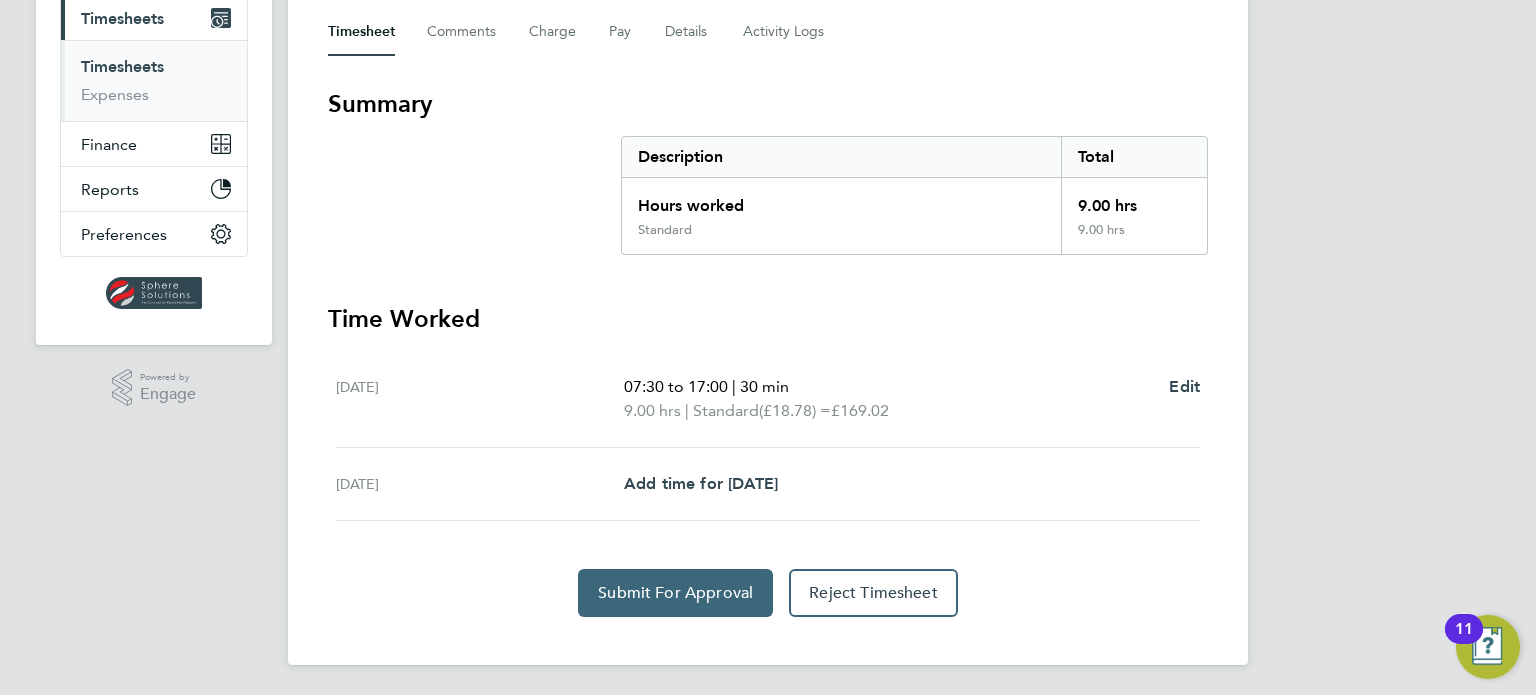 click on "Submit For Approval" 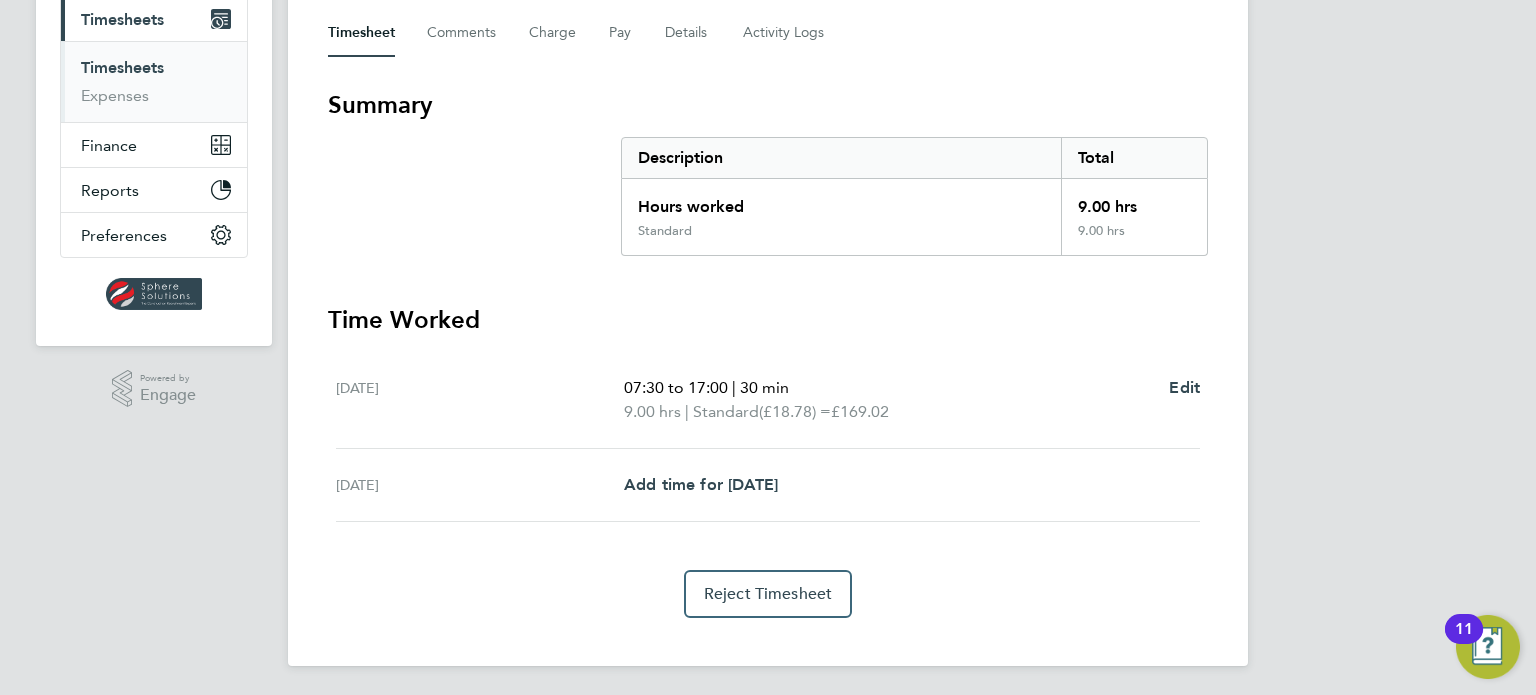 click on "Timesheets" at bounding box center (122, 67) 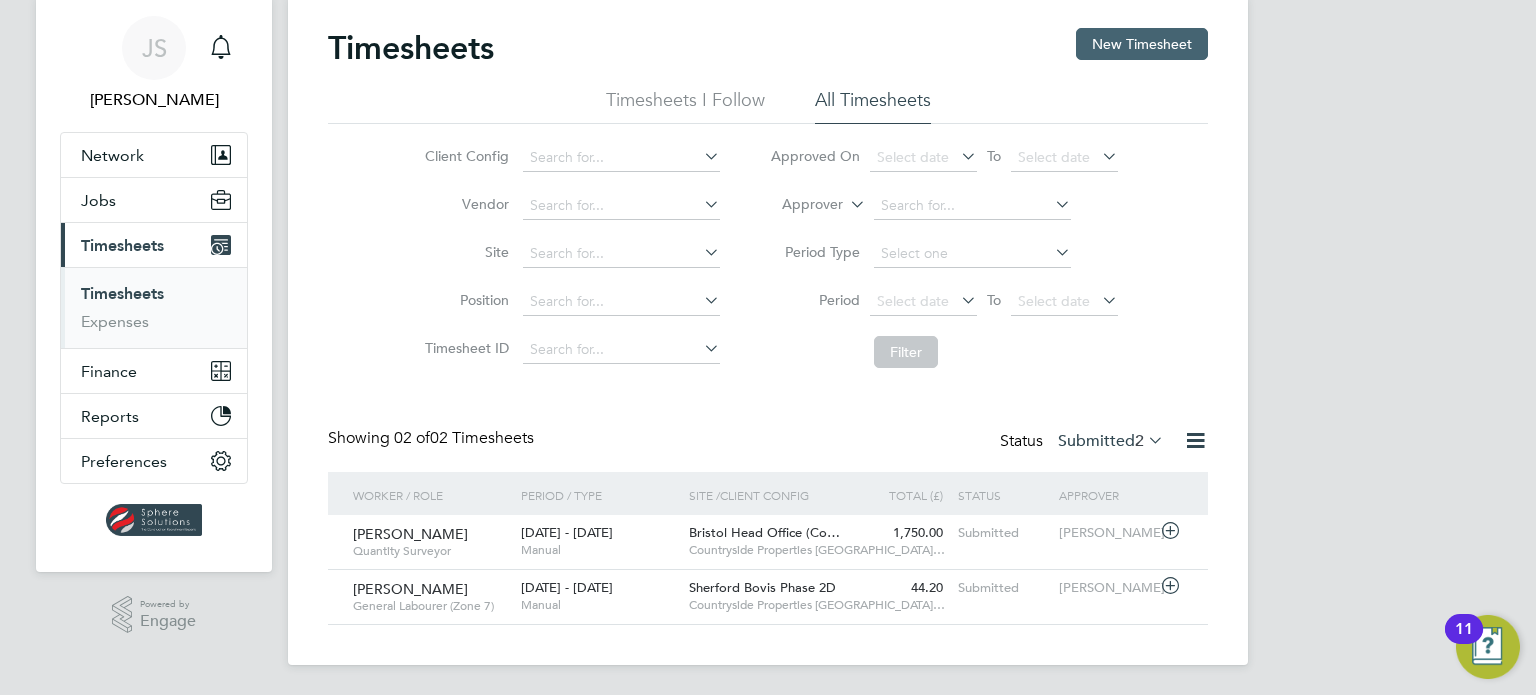 click on "New Timesheet" 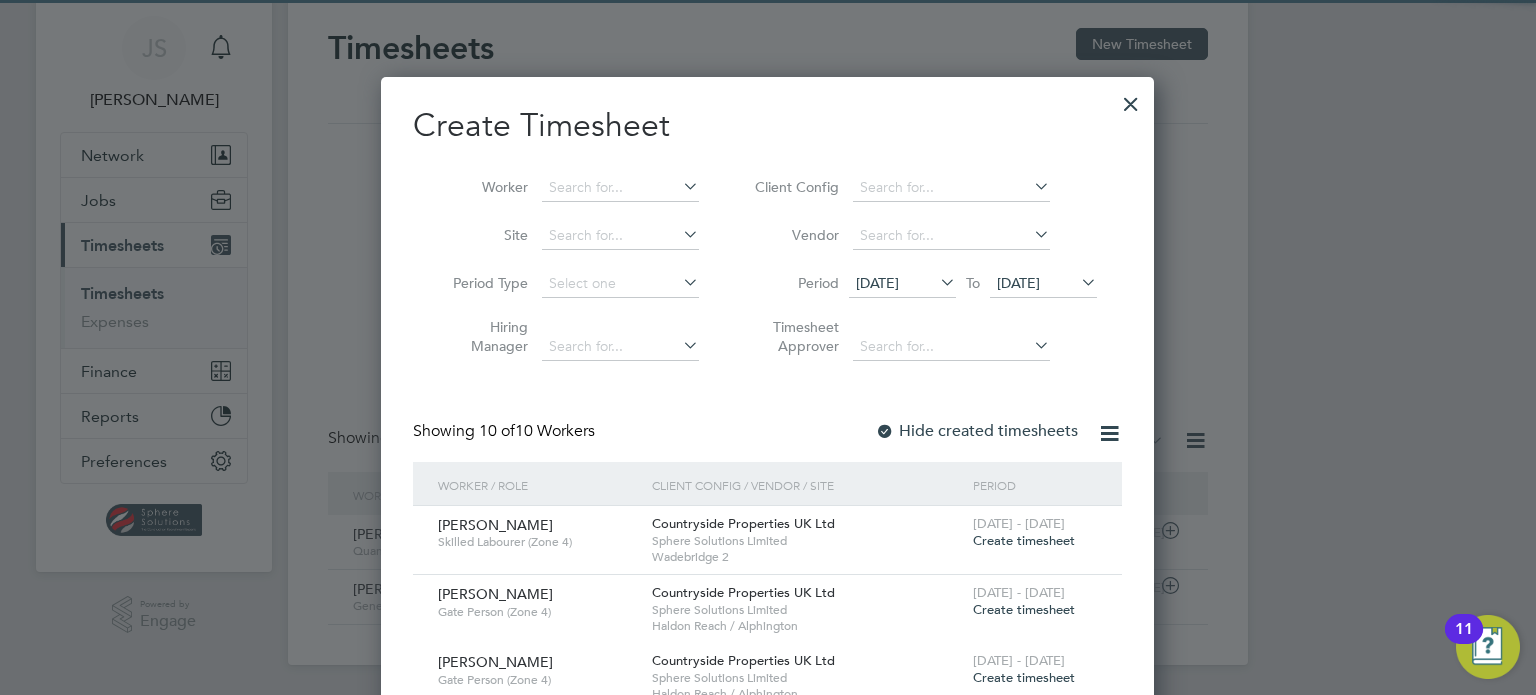 click on "[DATE]" at bounding box center (1018, 283) 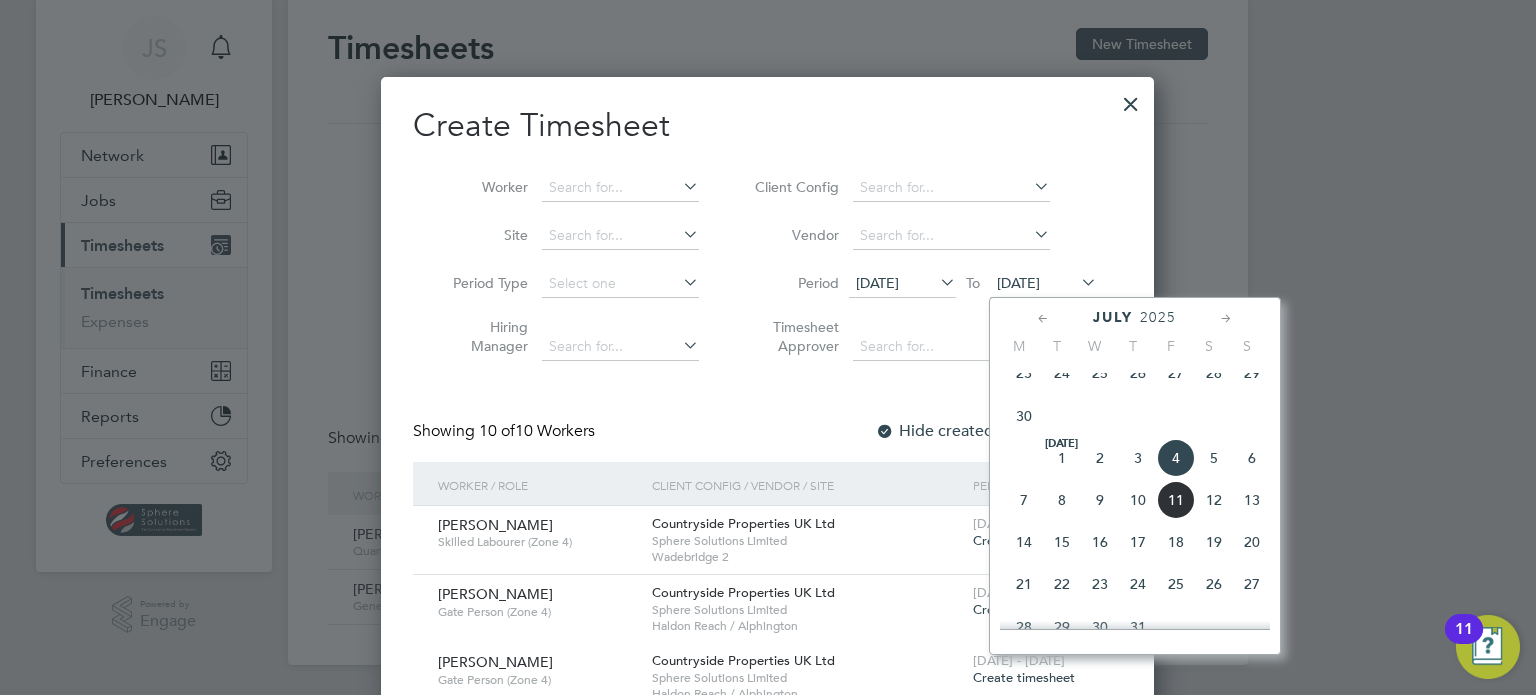 click on "11" 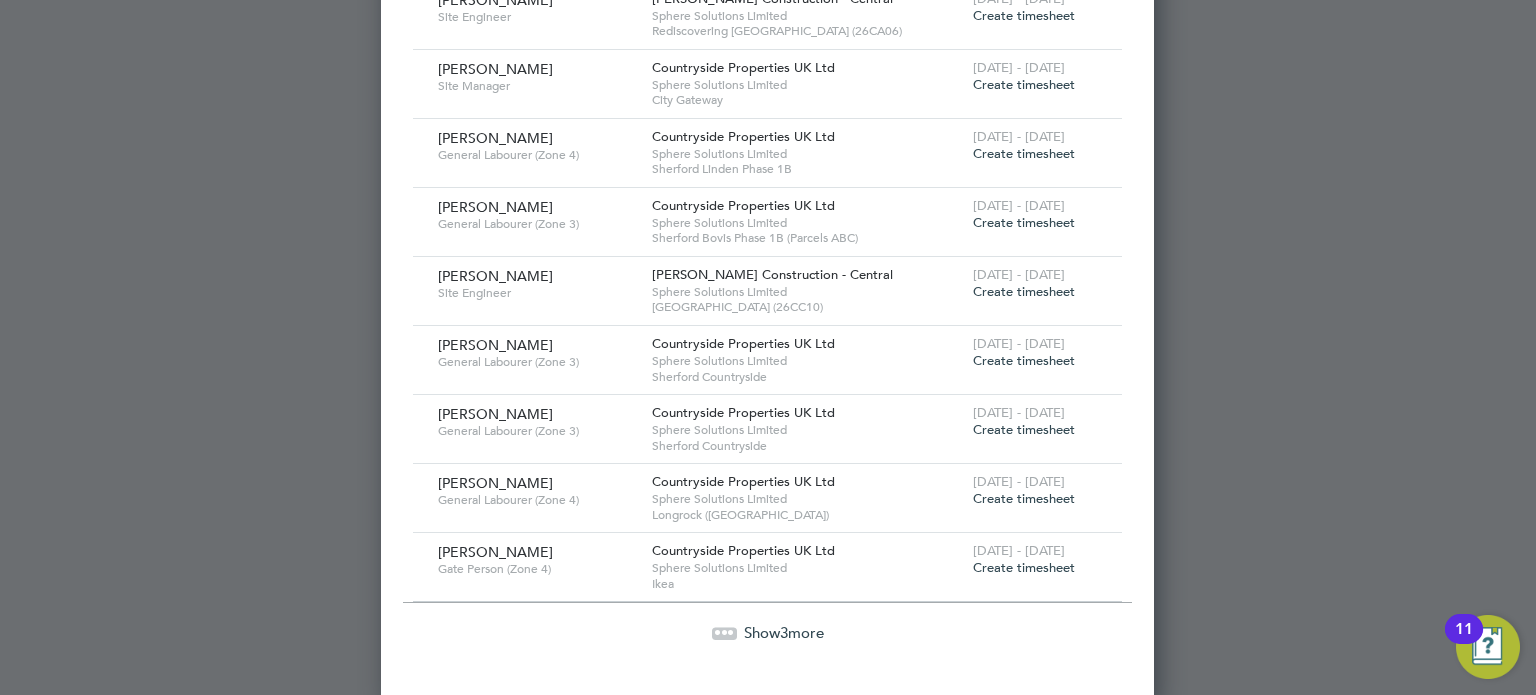 click on "Show  3  more" at bounding box center [784, 632] 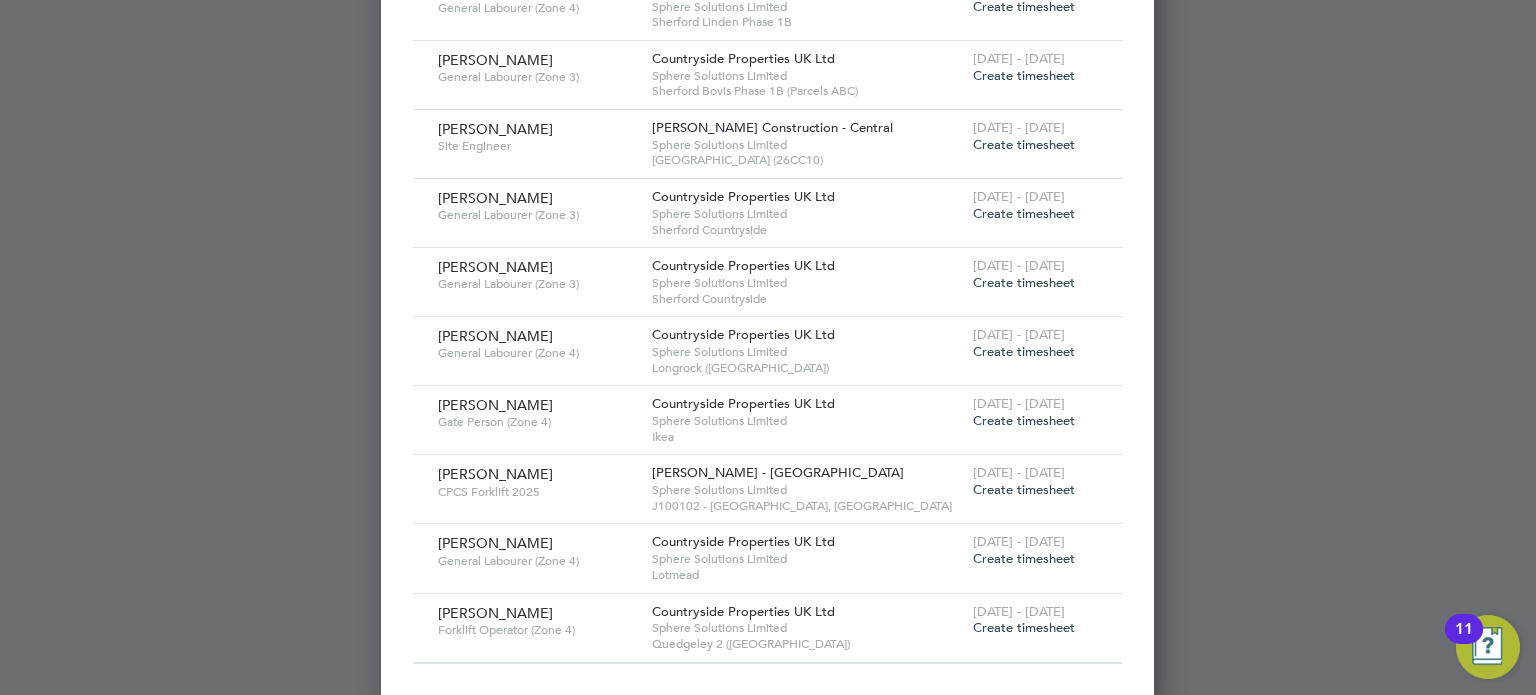 click on "Create timesheet" at bounding box center (1024, 627) 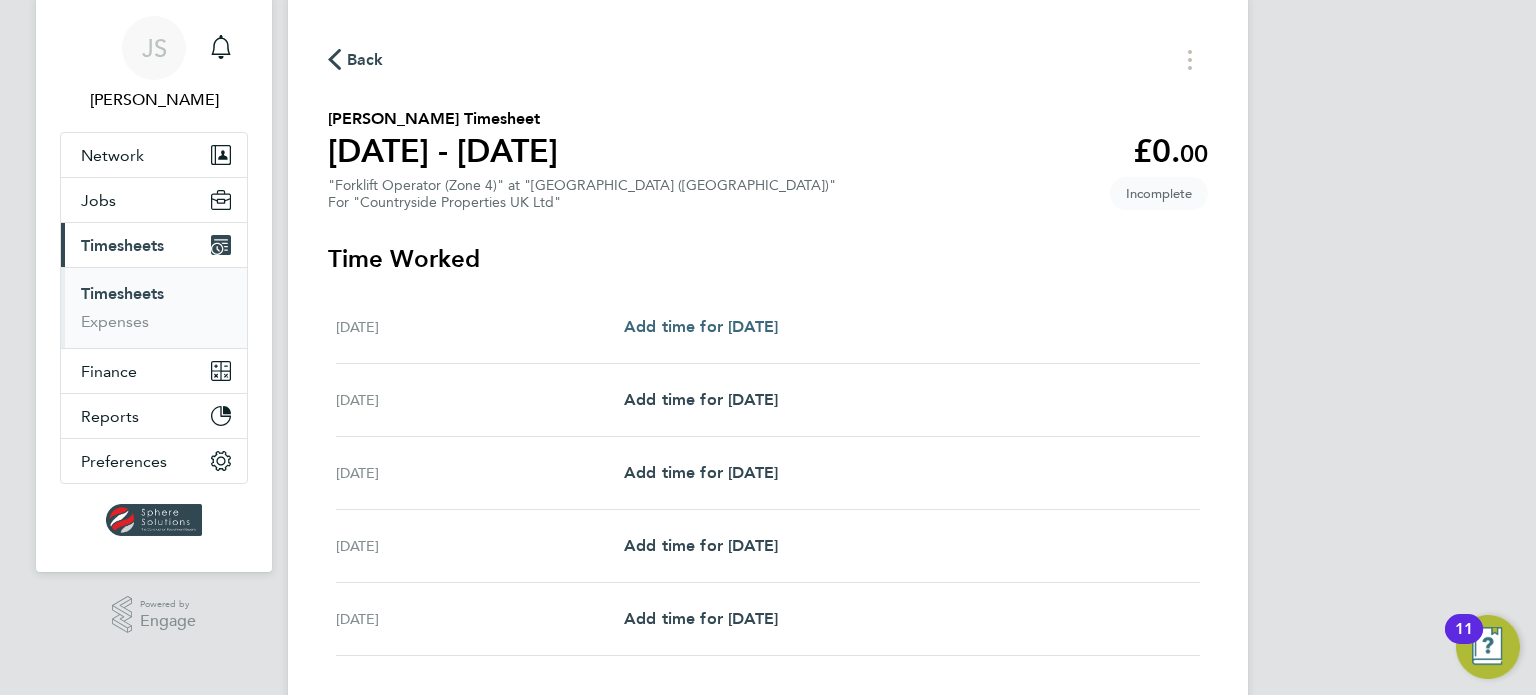 click on "Add time for [DATE]" at bounding box center (701, 326) 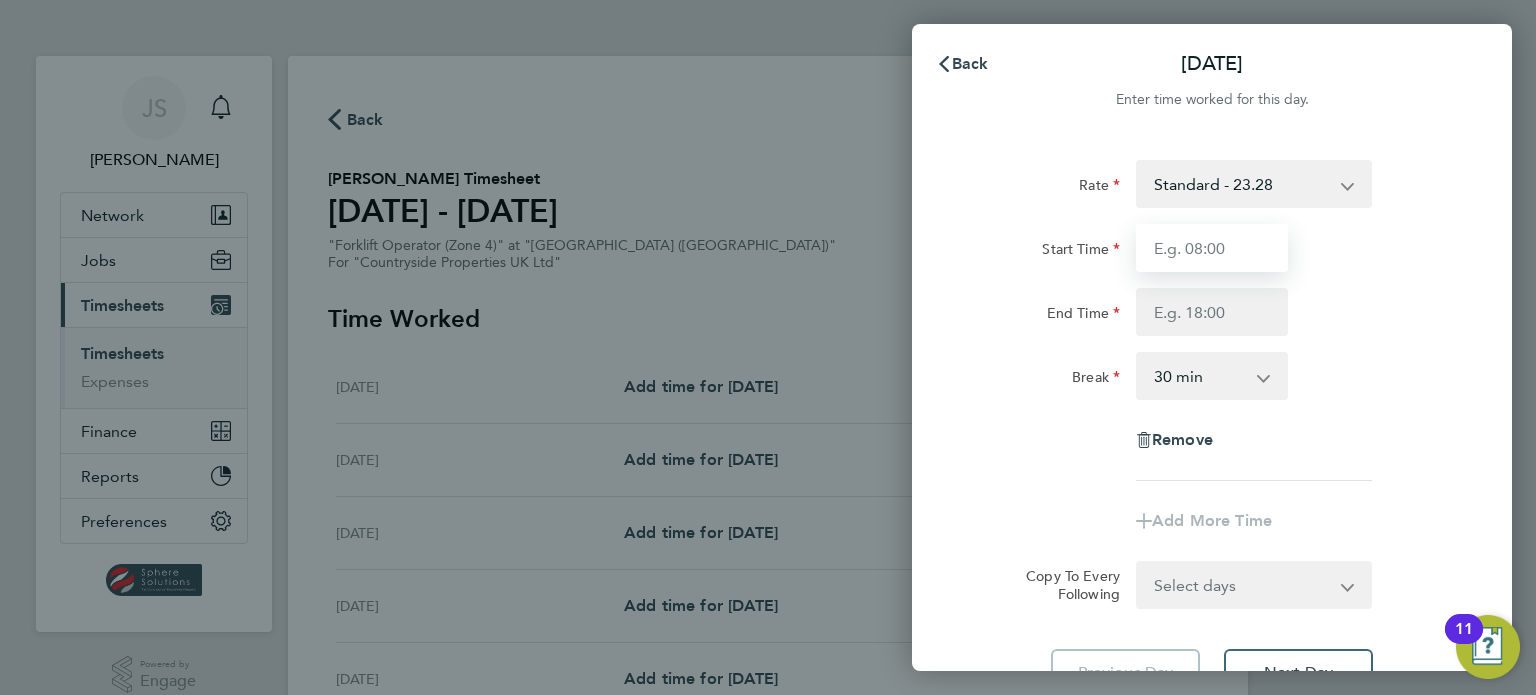 click on "Start Time" at bounding box center (1212, 248) 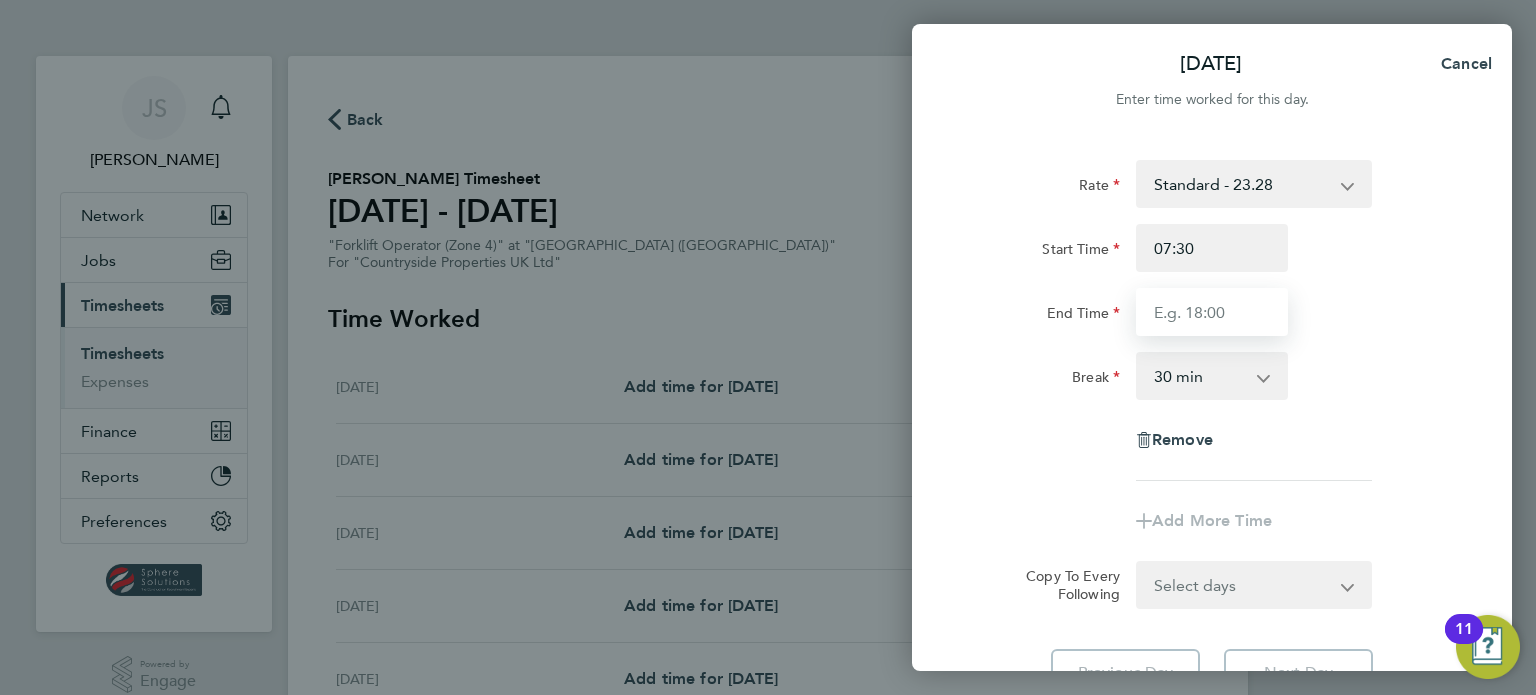 click on "End Time" at bounding box center (1212, 312) 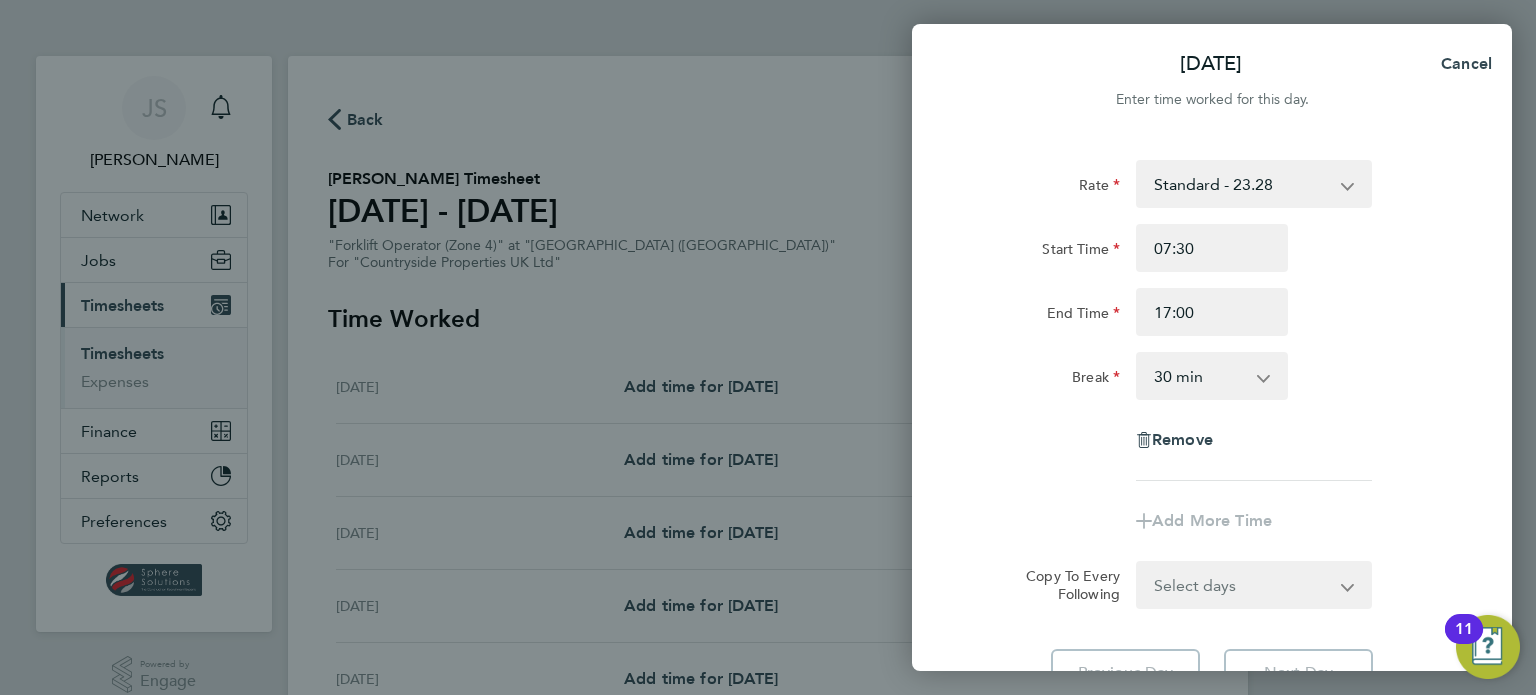 click on "0 min   15 min   30 min   45 min   60 min   75 min   90 min" at bounding box center [1200, 376] 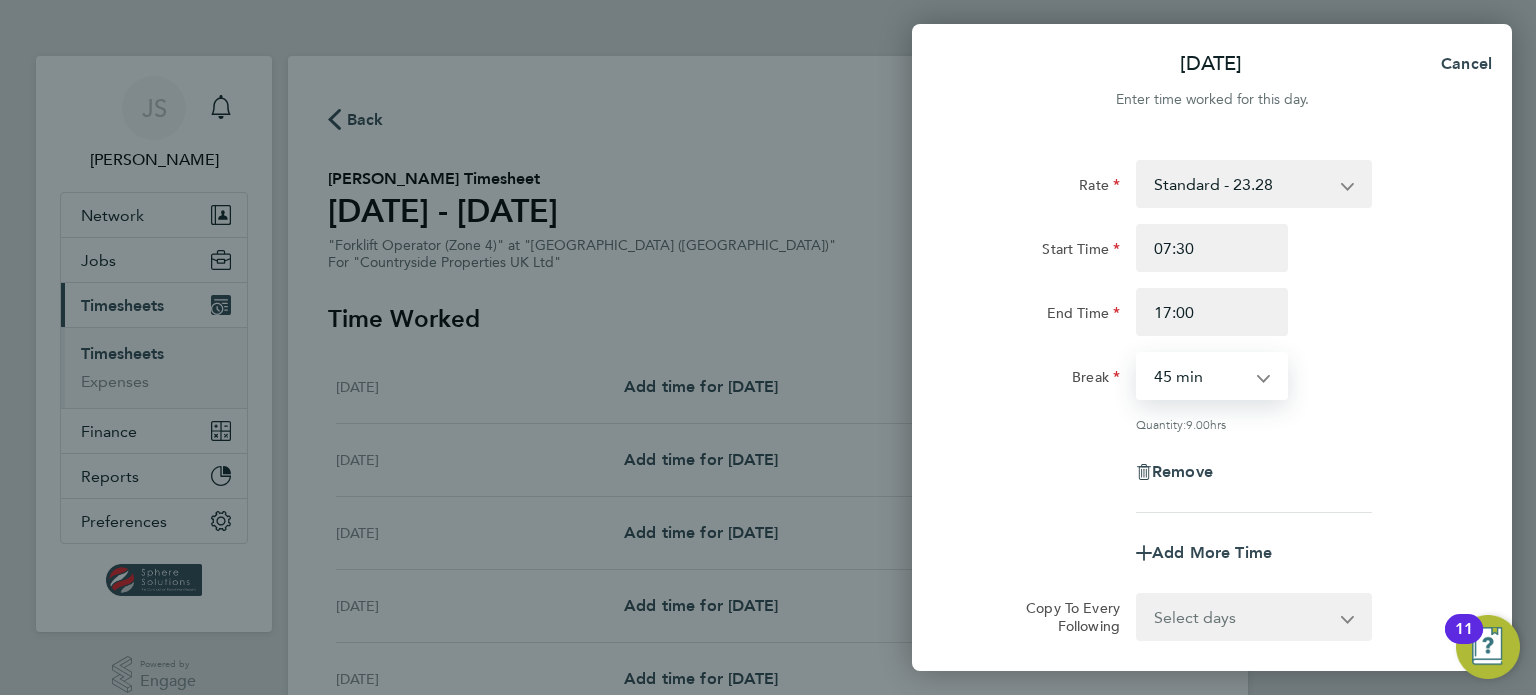 click on "0 min   15 min   30 min   45 min   60 min   75 min   90 min" at bounding box center [1200, 376] 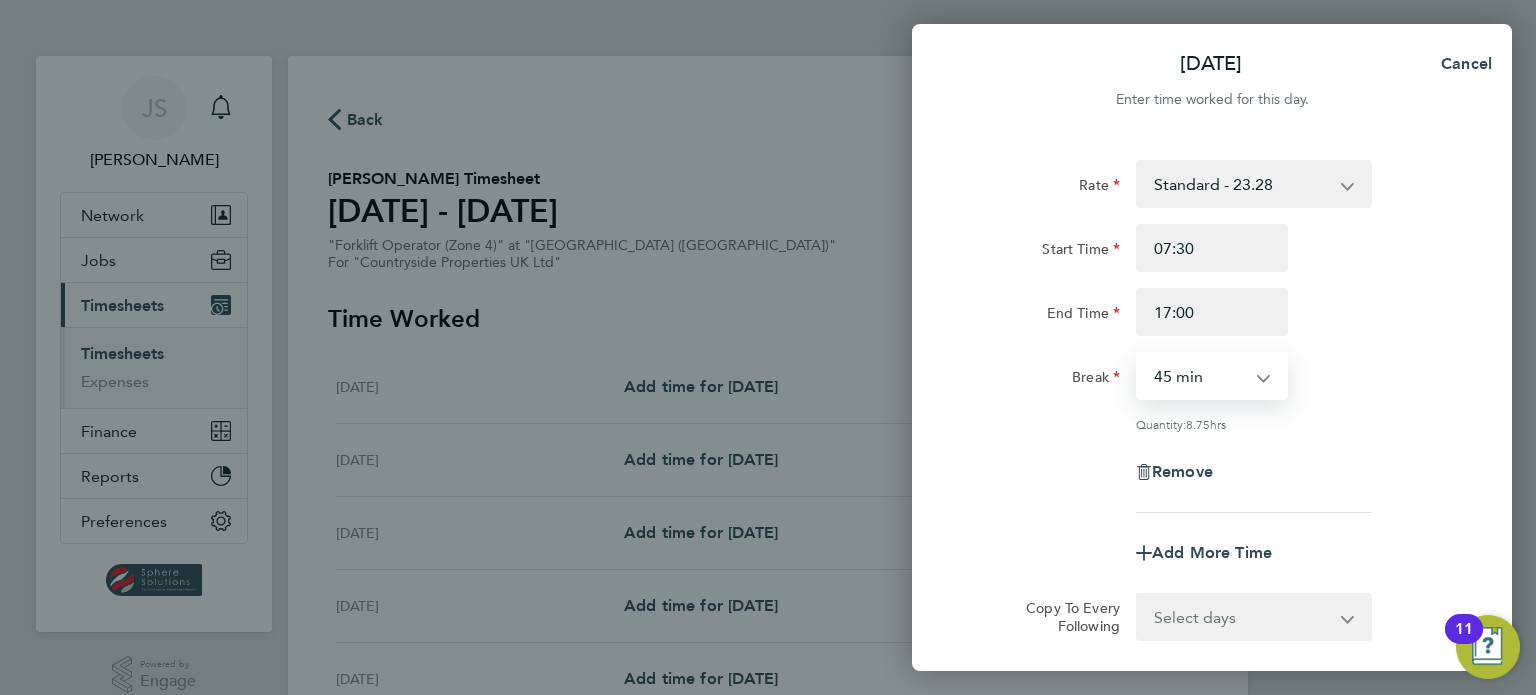 click on "0 min   15 min   30 min   45 min   60 min   75 min   90 min" at bounding box center (1200, 376) 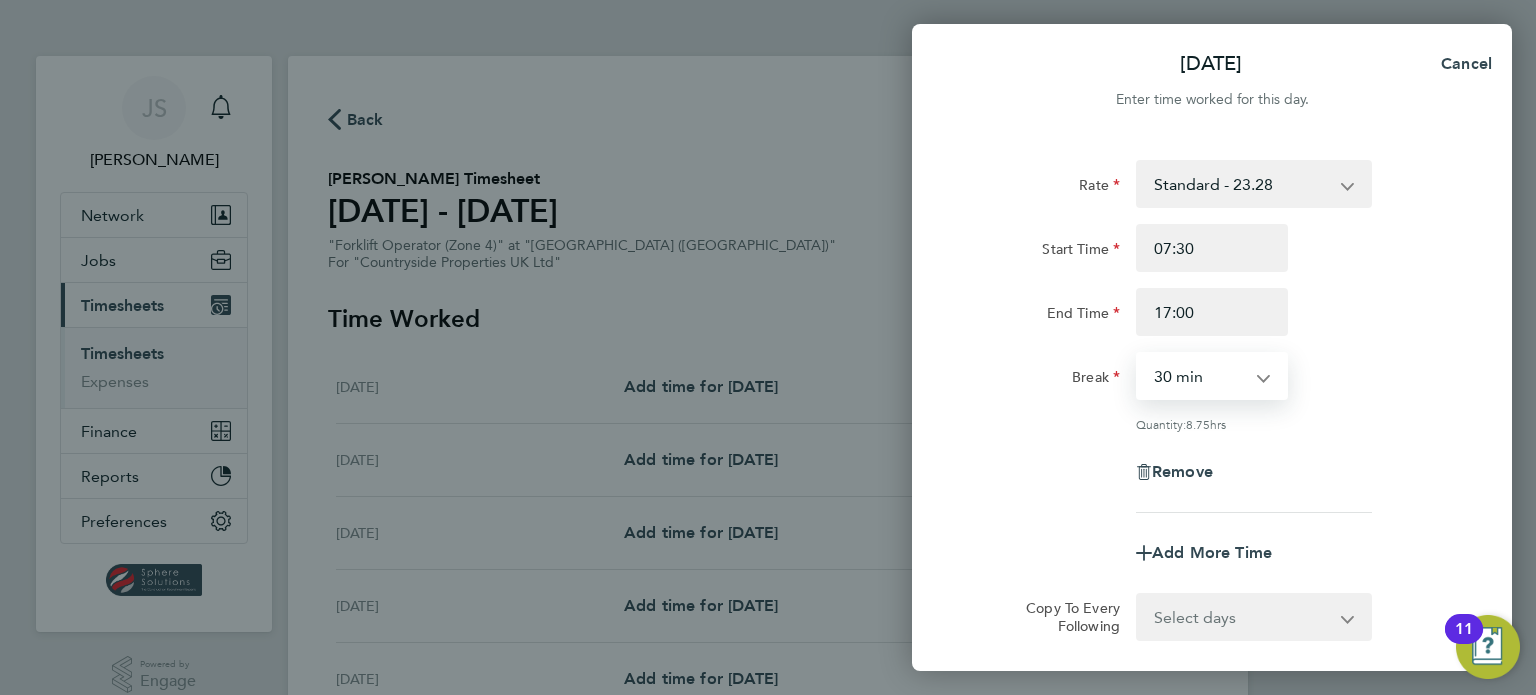 click on "0 min   15 min   30 min   45 min   60 min   75 min   90 min" at bounding box center (1200, 376) 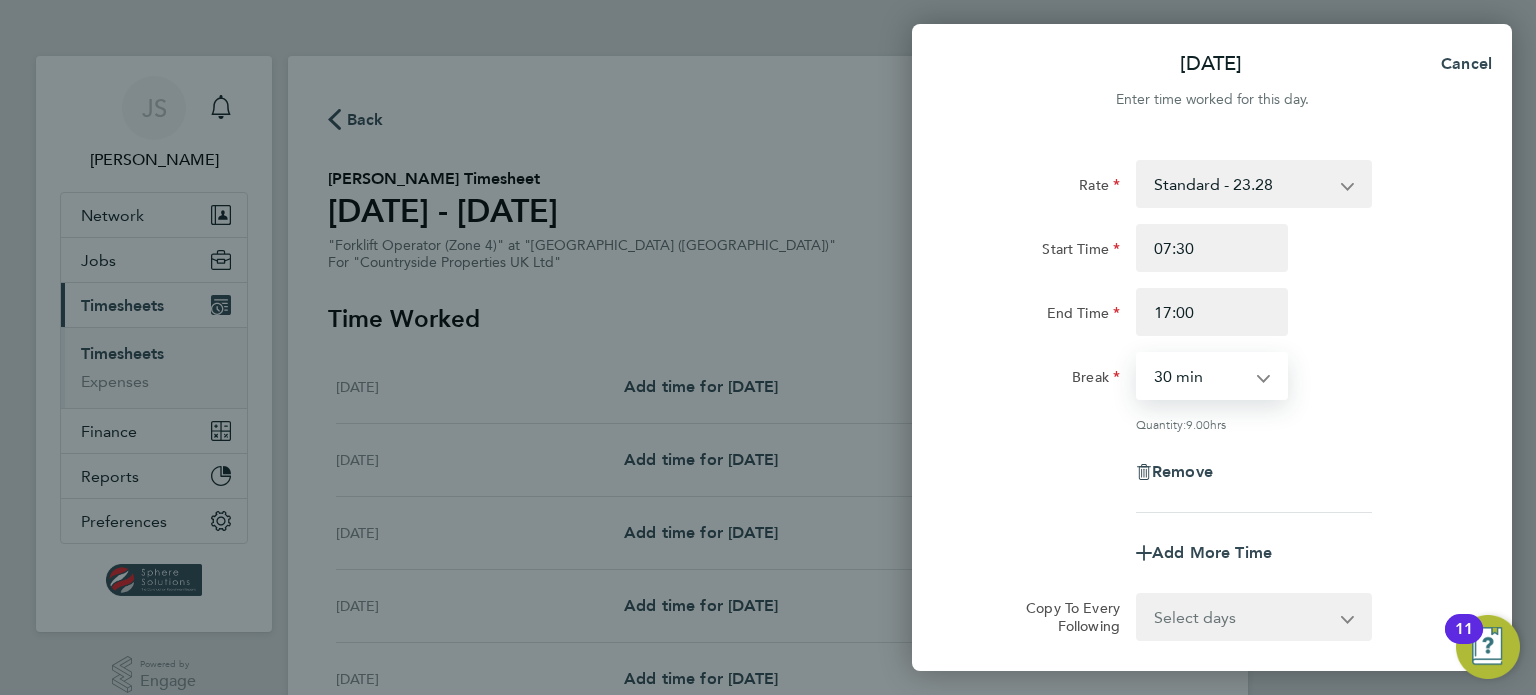 click on "Rate  Standard - 23.28
Start Time 07:30 End Time 17:00 Break  0 min   15 min   30 min   45 min   60 min   75 min   90 min
Quantity:  9.00  hrs
Remove" 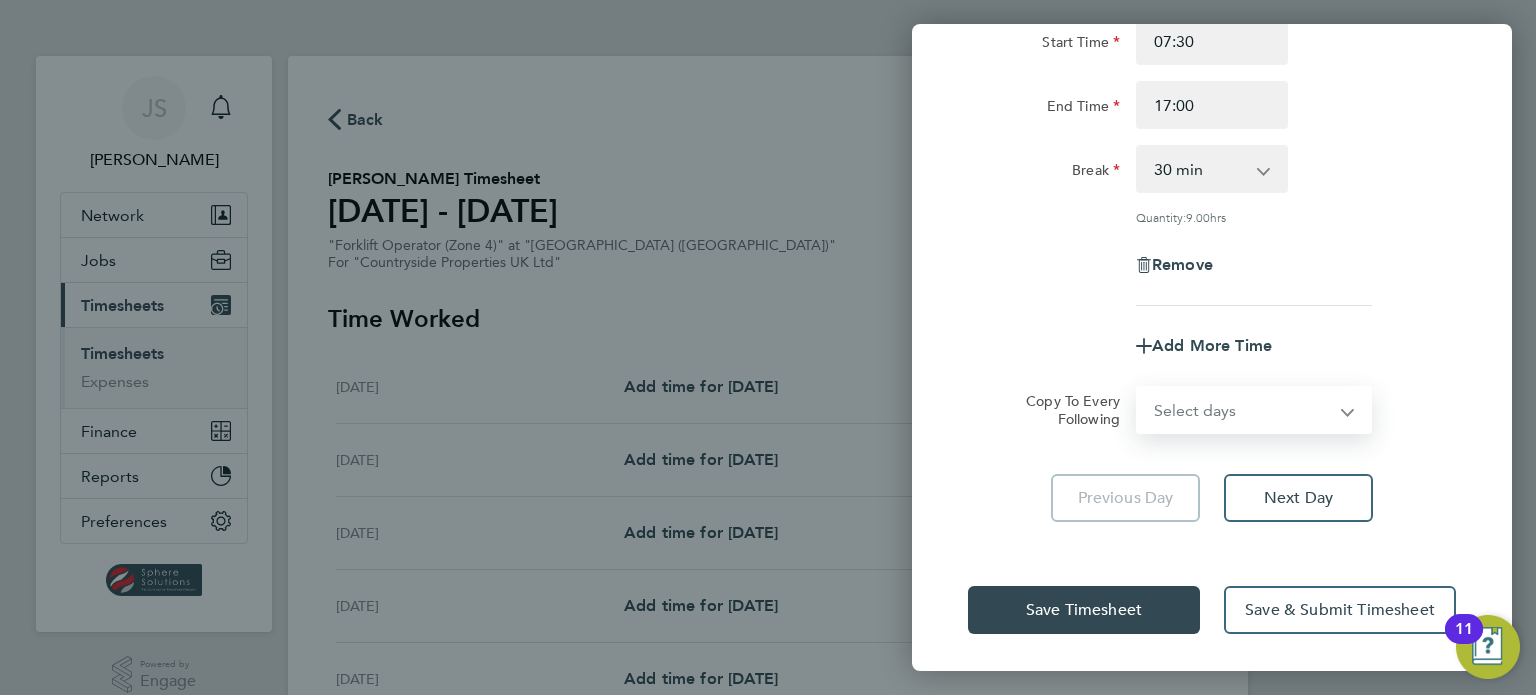 click on "Select days   Day   Weekday (Mon-Fri)   Weekend (Sat-Sun)   [DATE]   [DATE]   [DATE]   [DATE]" at bounding box center [1243, 410] 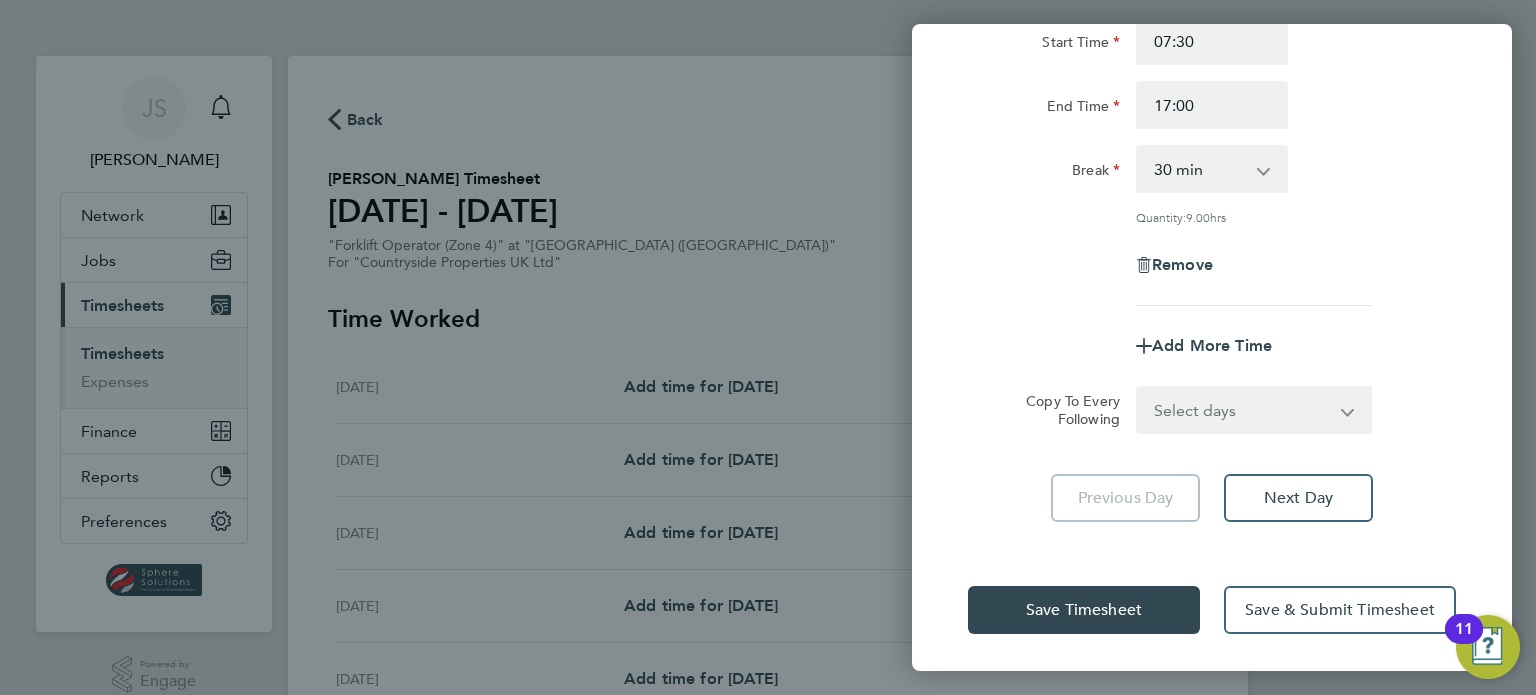 click on "Add More Time" 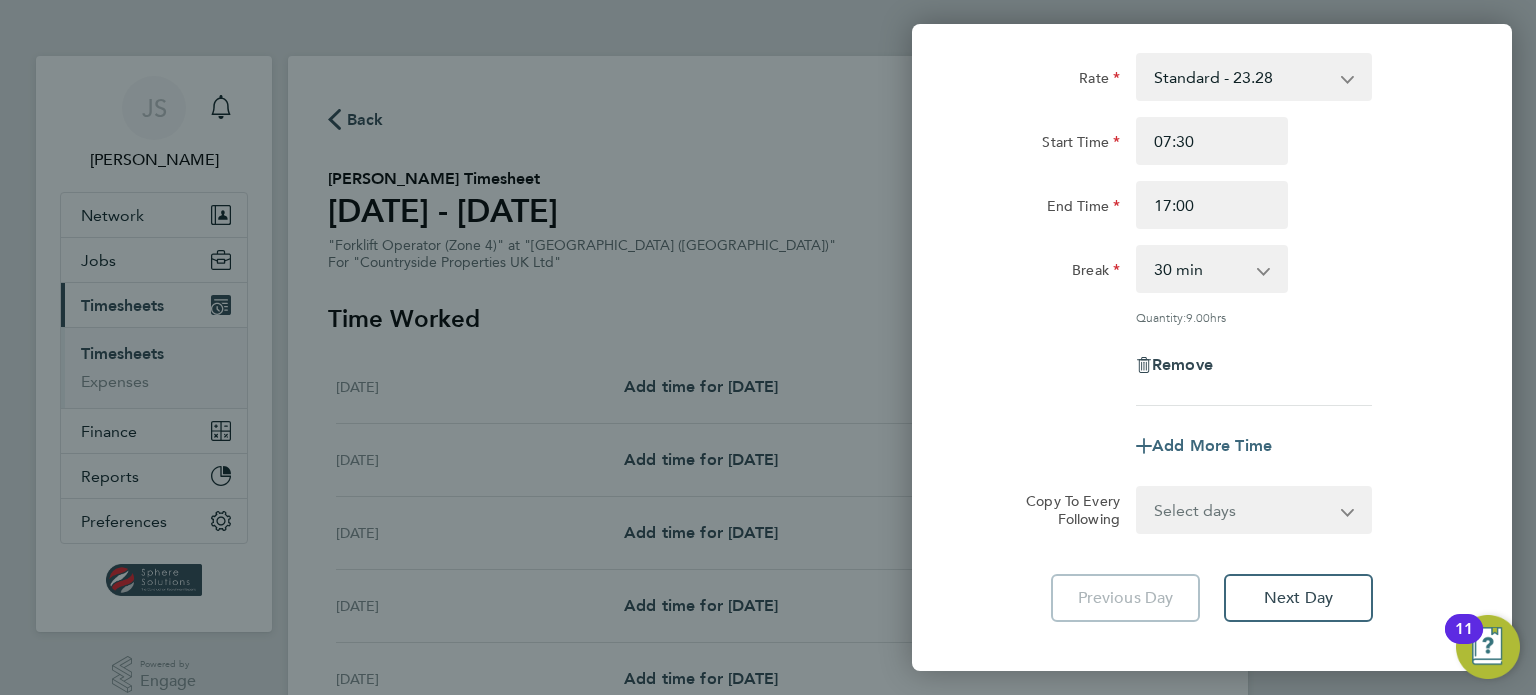 click on "Add More Time" 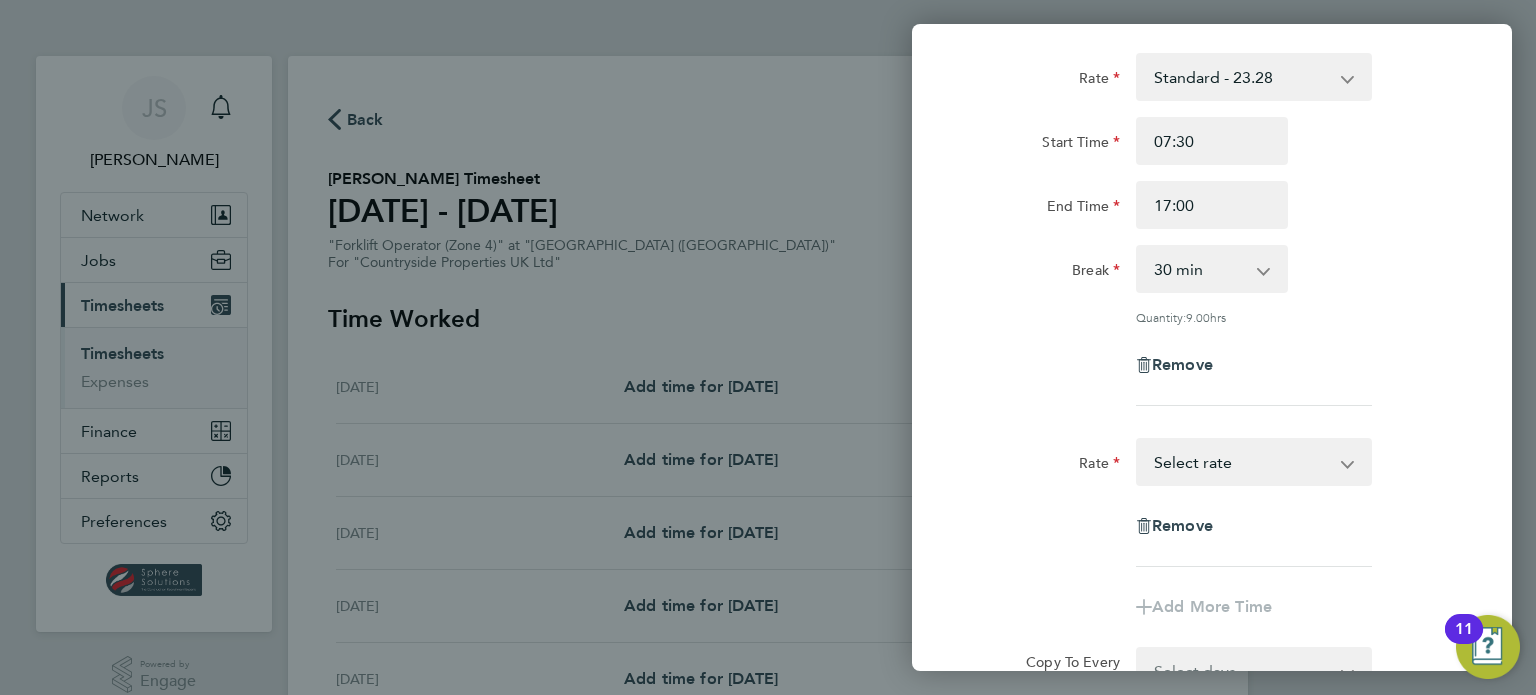 click on "Quantity:  9.00  hrs" 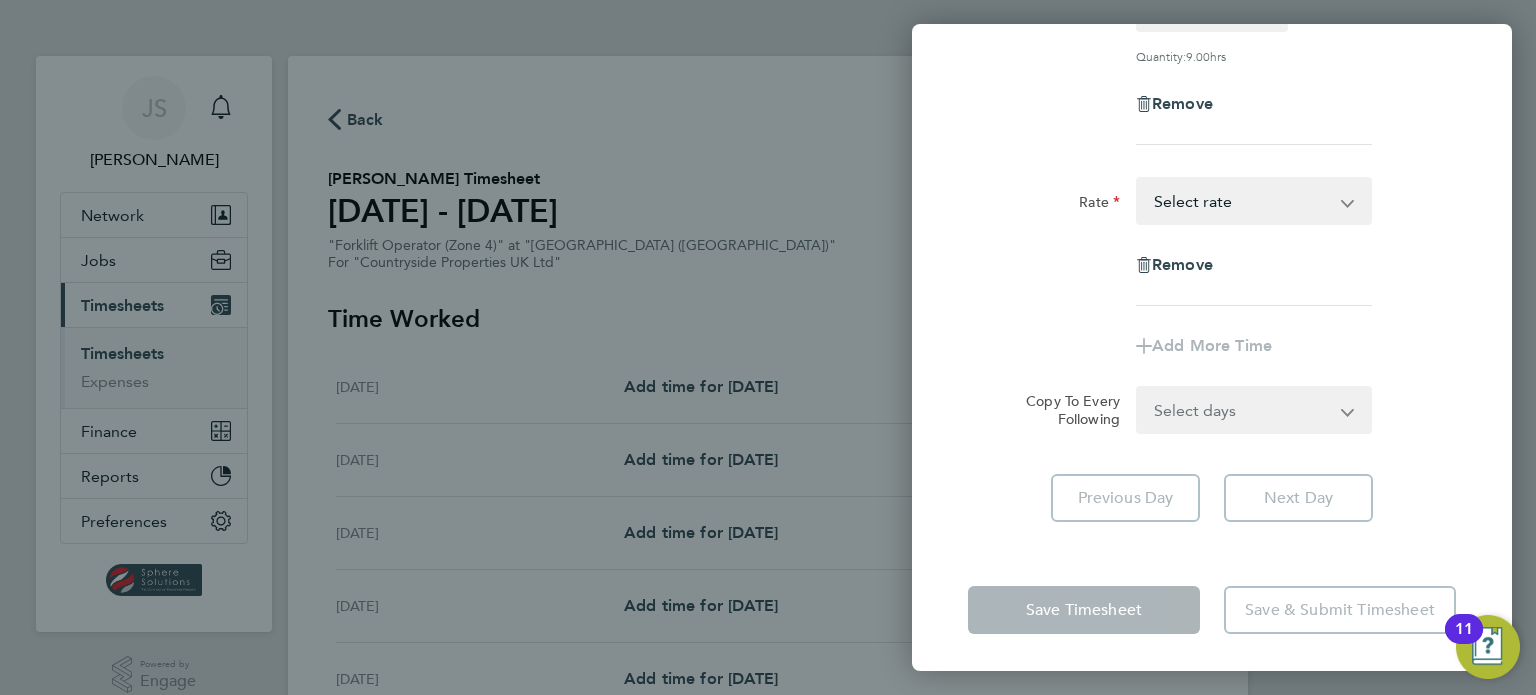 click on "Select days   Day   Weekday (Mon-Fri)   Weekend (Sat-Sun)   [DATE]   [DATE]   [DATE]   [DATE]" at bounding box center [1243, 410] 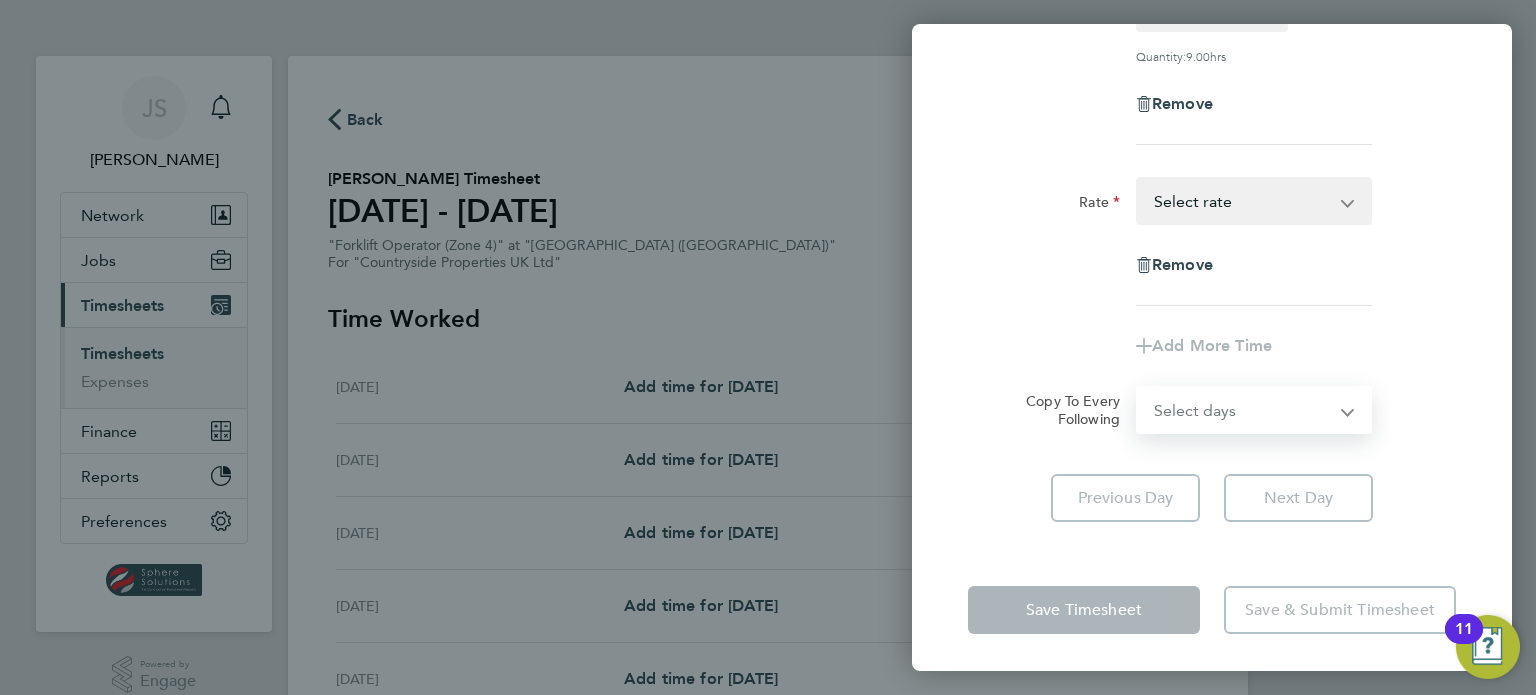 select on "FRI" 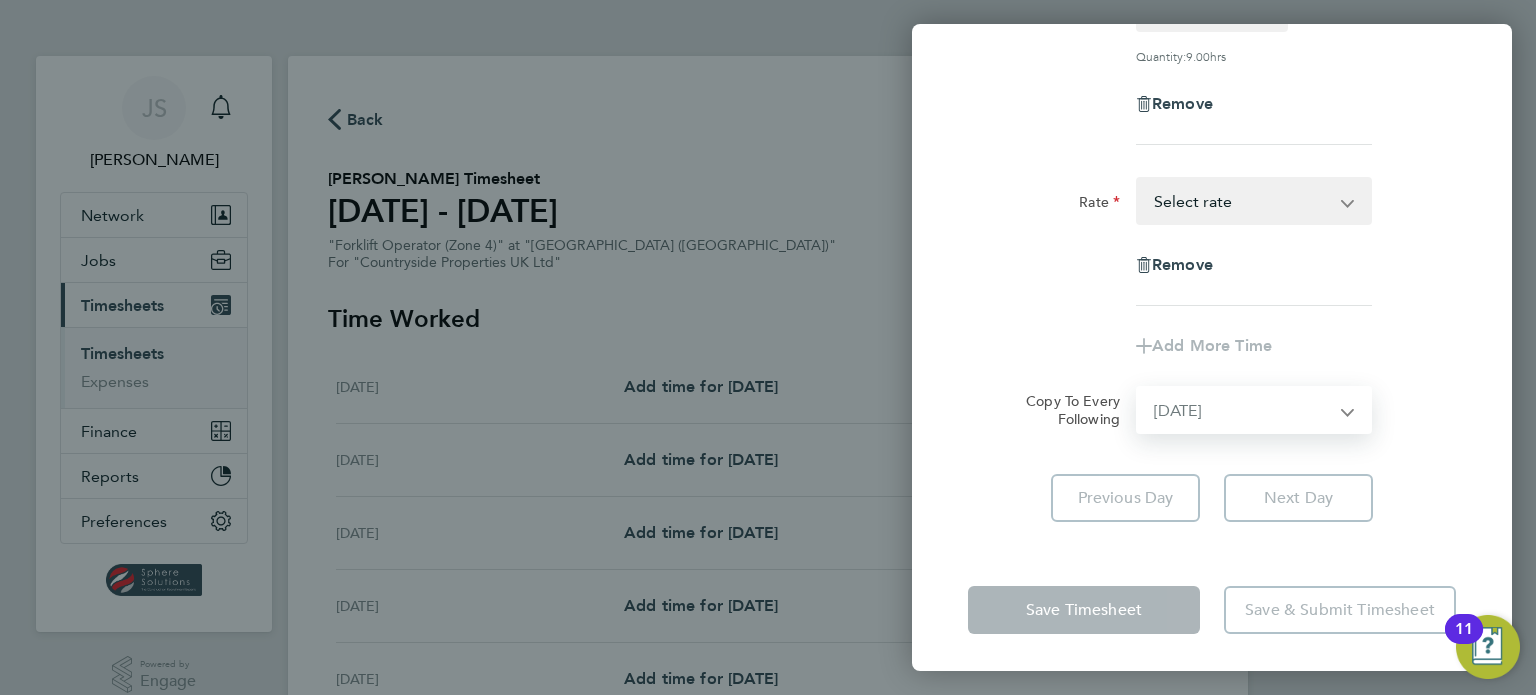 click on "Select days   Day   Weekday (Mon-Fri)   Weekend (Sat-Sun)   [DATE]   [DATE]   [DATE]   [DATE]" at bounding box center (1243, 410) 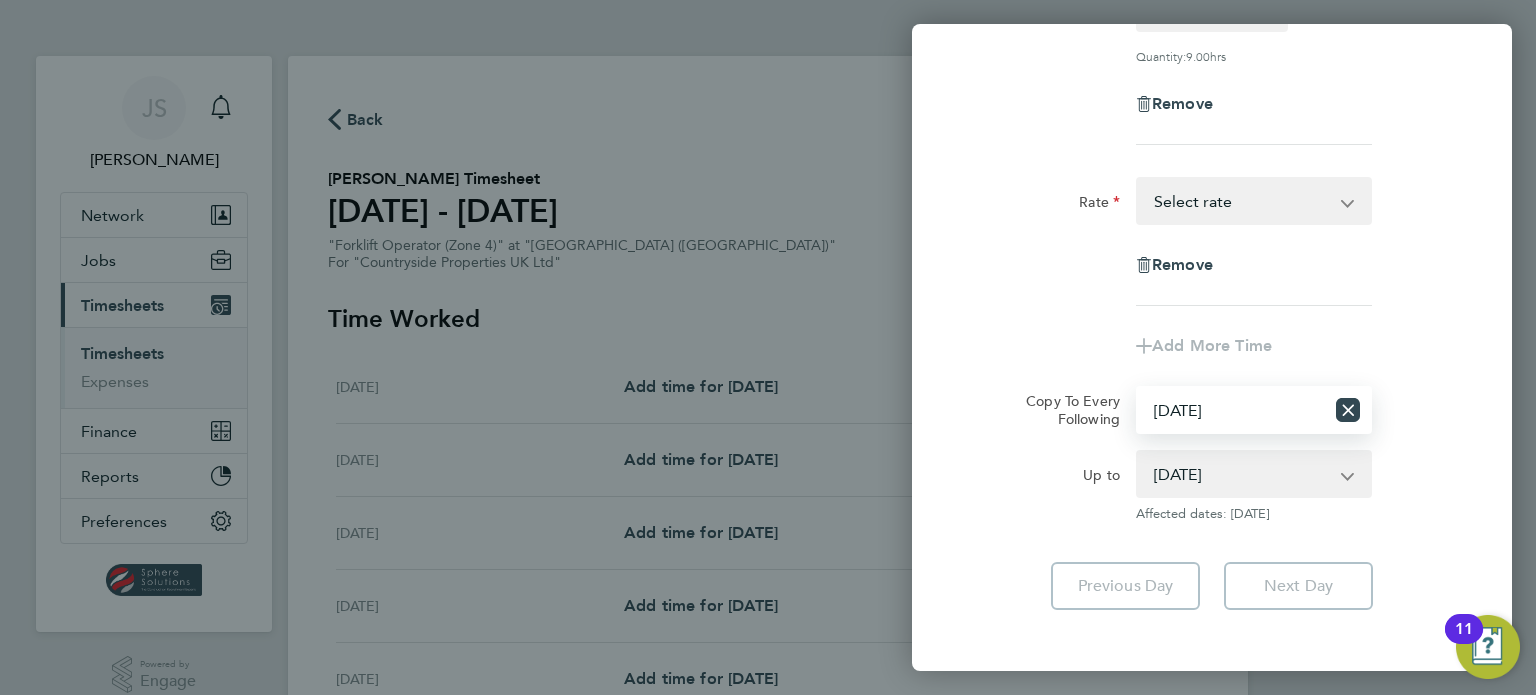 click on "Copy To Every Following  Select days   Day   Weekday (Mon-Fri)   Weekend (Sat-Sun)   [DATE]   [DATE]   [DATE]   [DATE]" 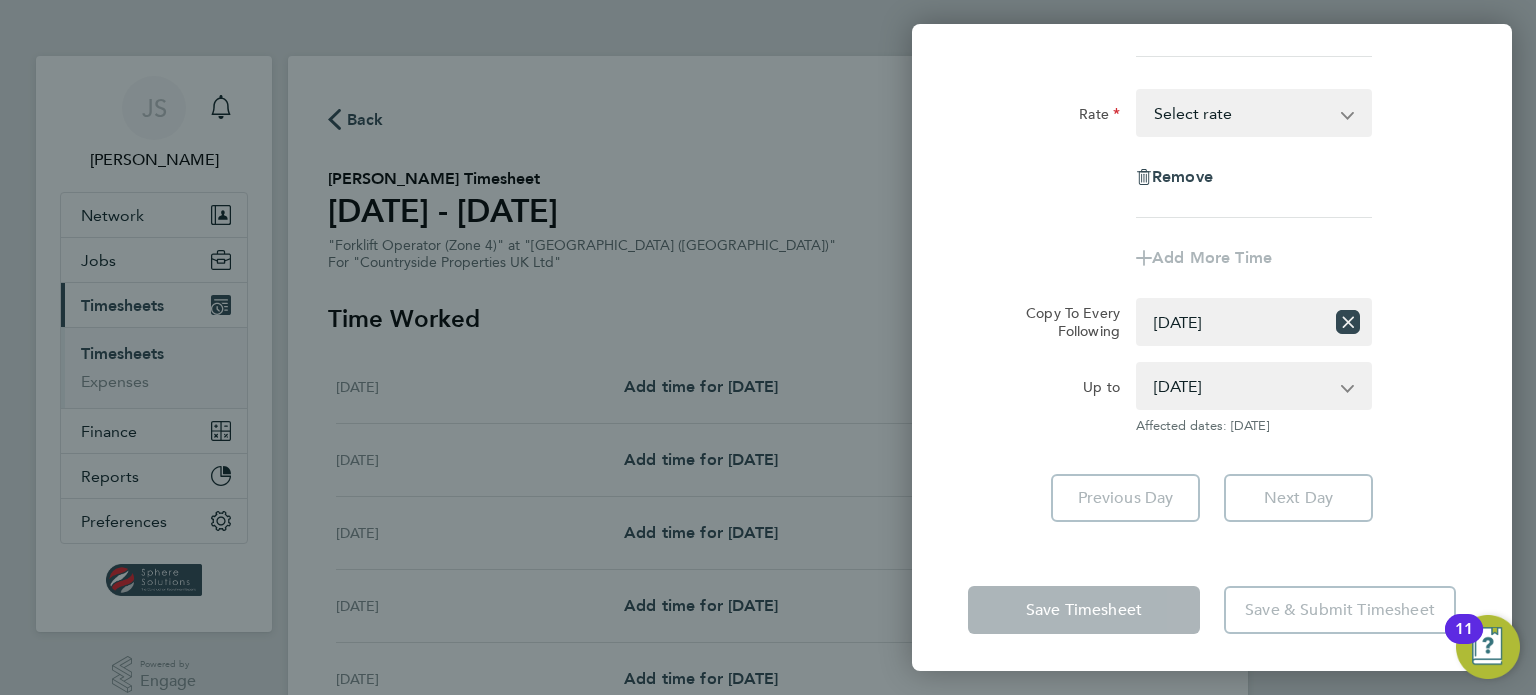 click on "Save Timesheet" 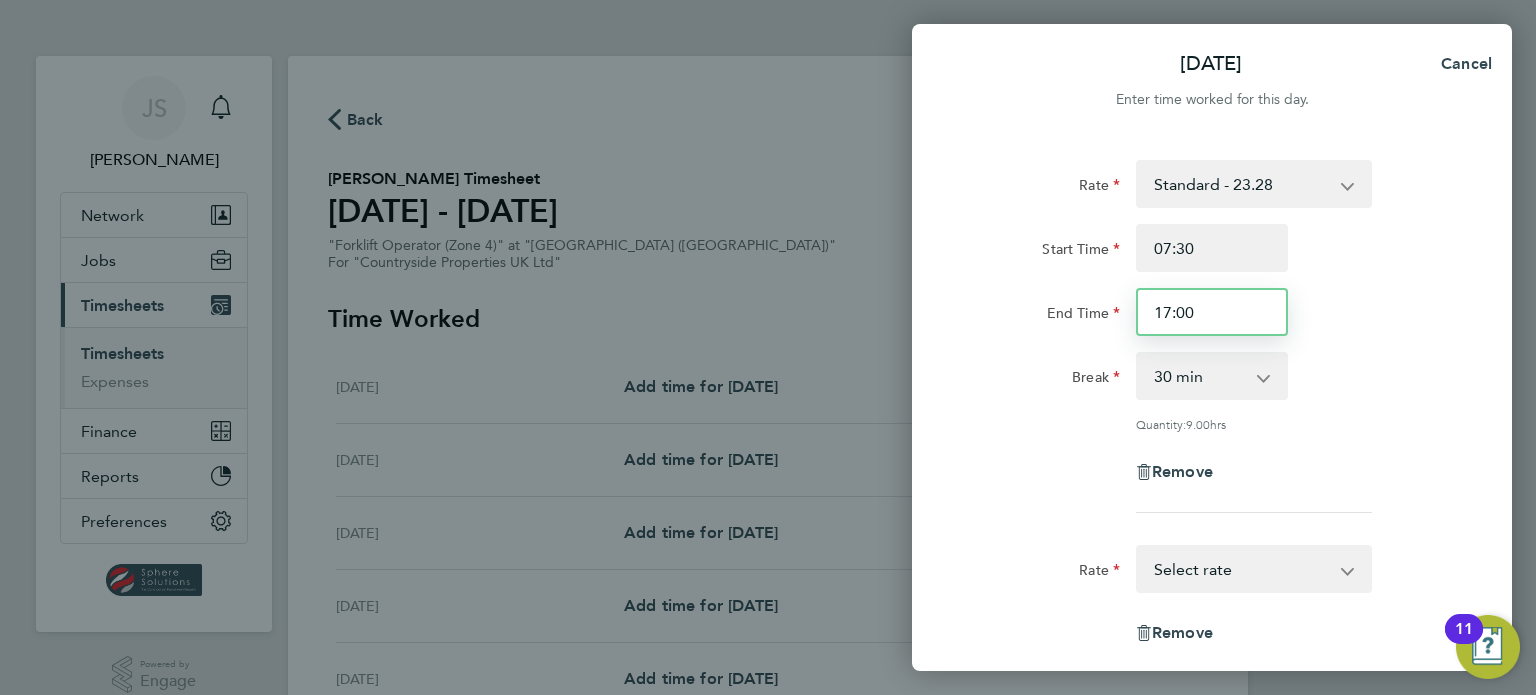 click on "17:00" at bounding box center [1212, 312] 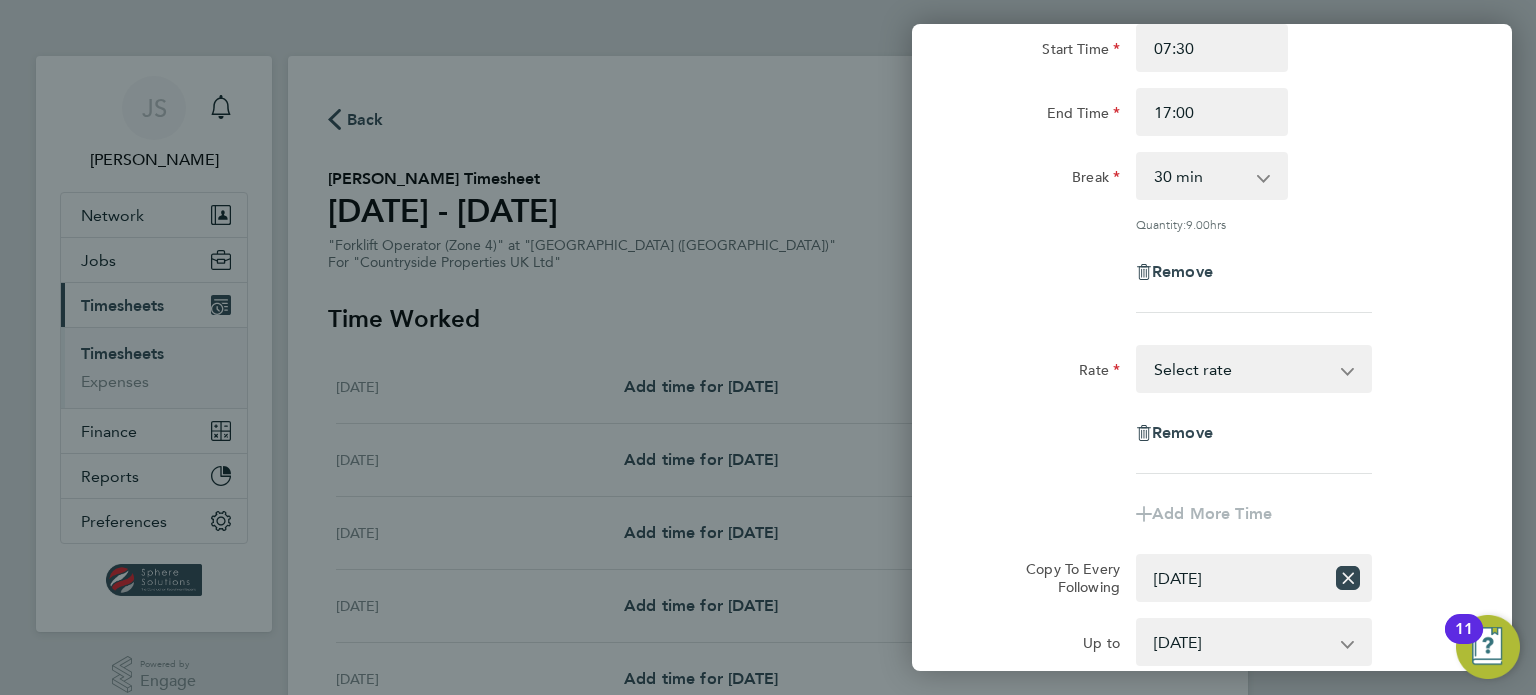 click on "Standard - 23.28   Select rate" at bounding box center (1242, 369) 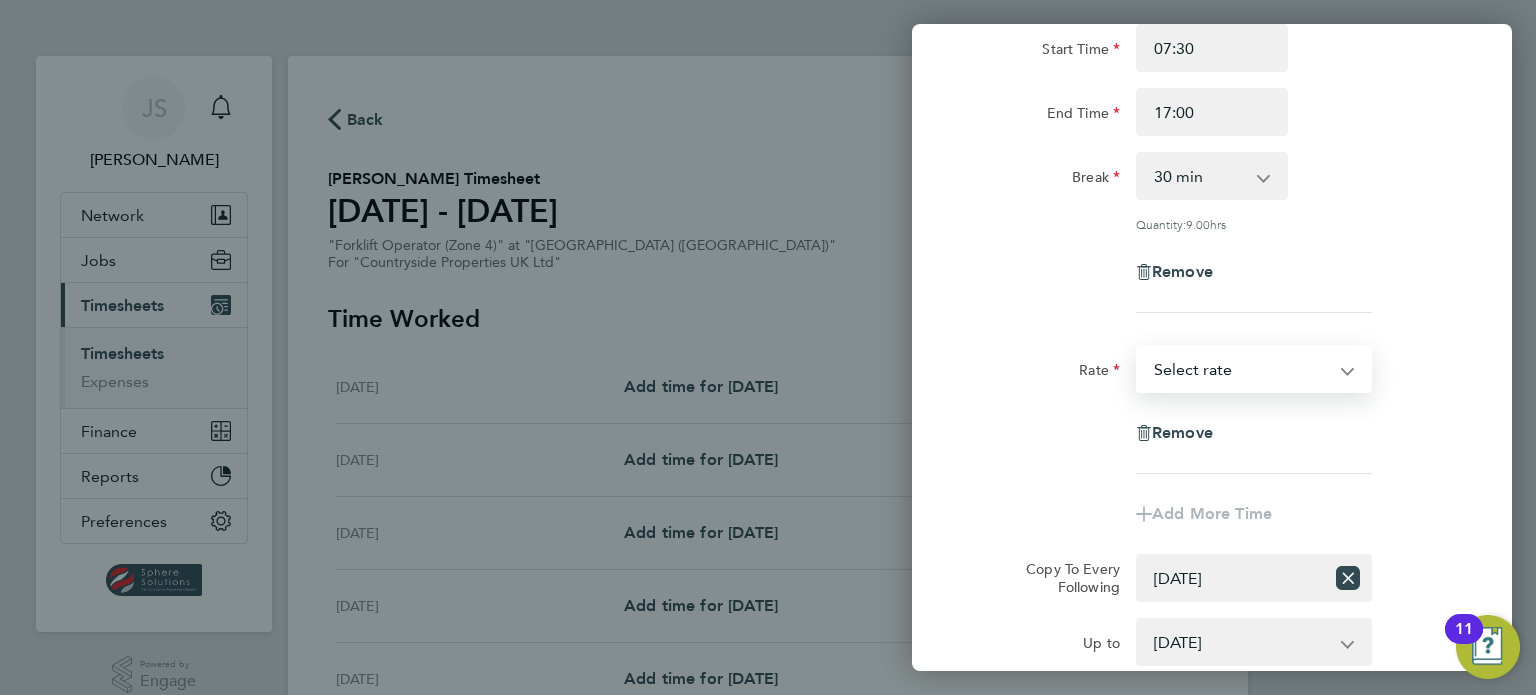 click on "Remove" 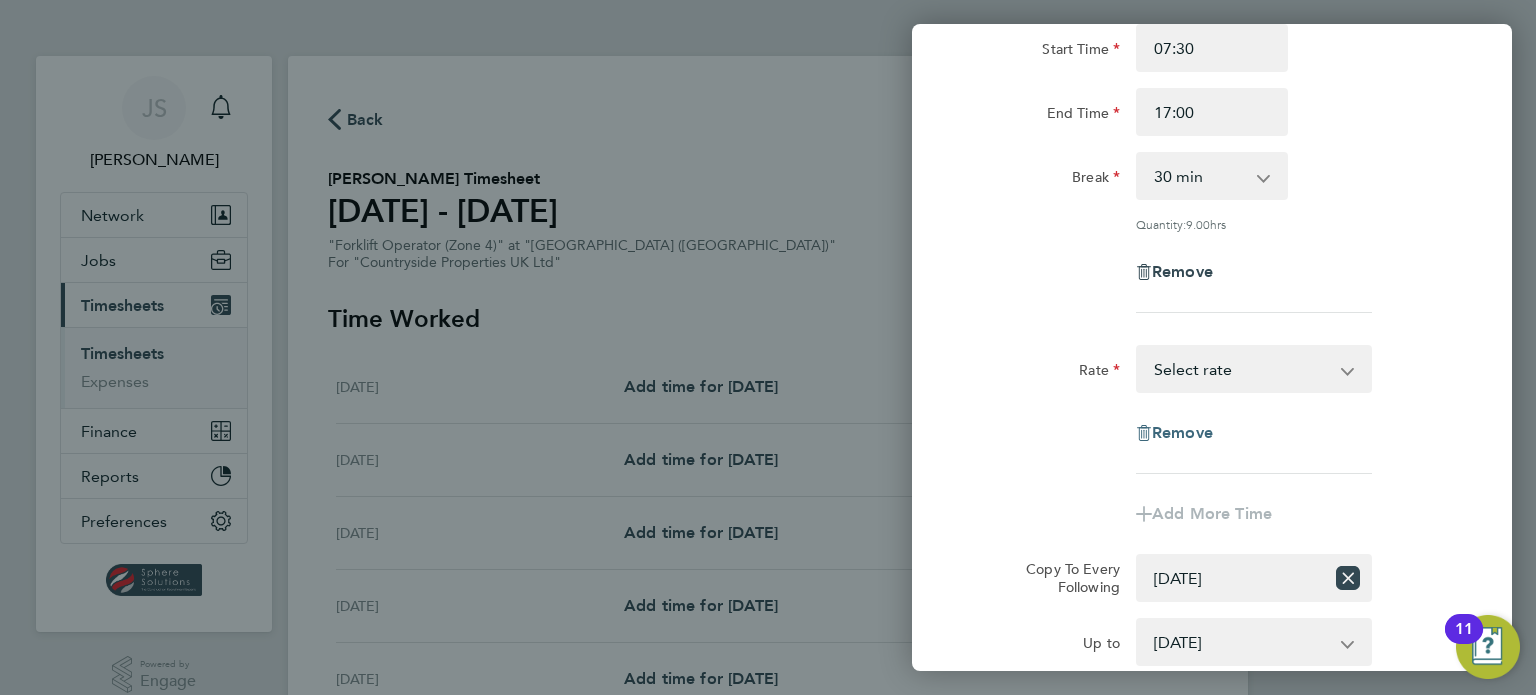 click on "Remove" 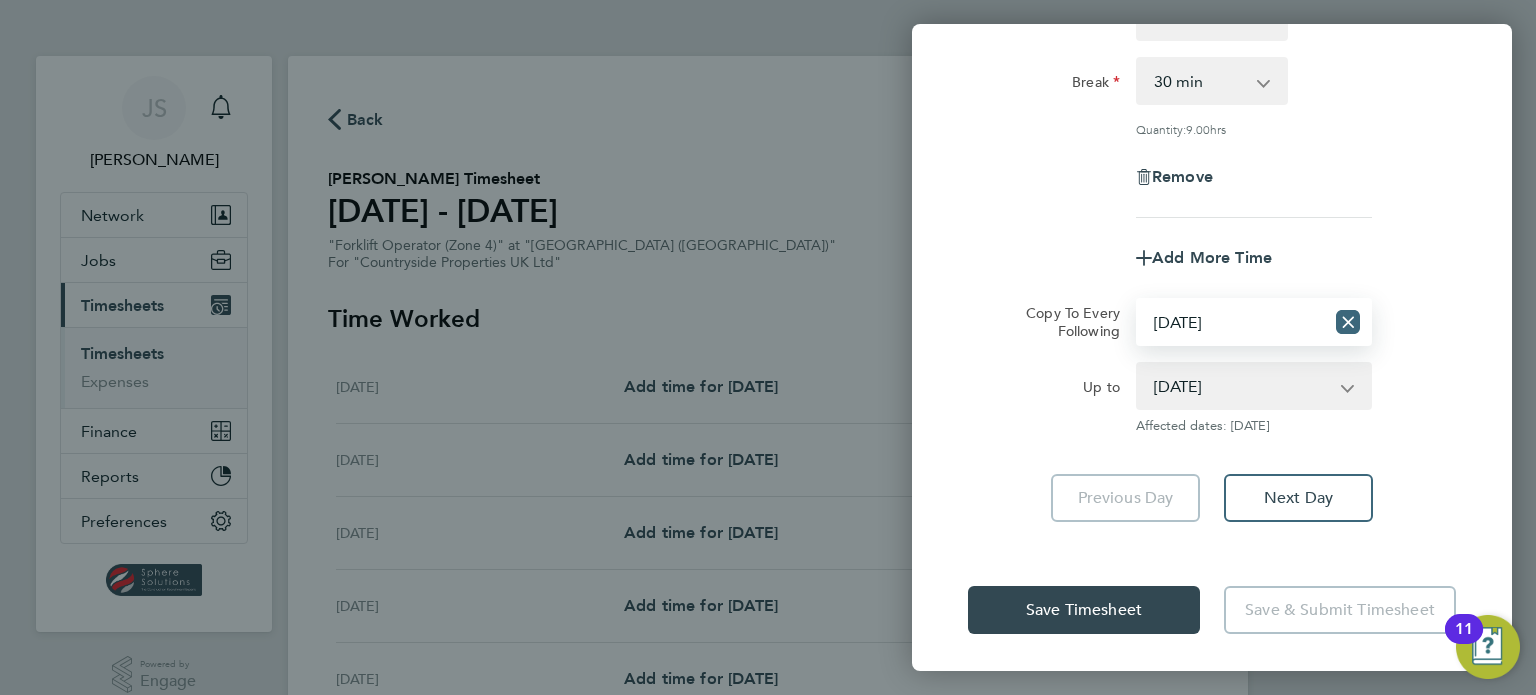 click 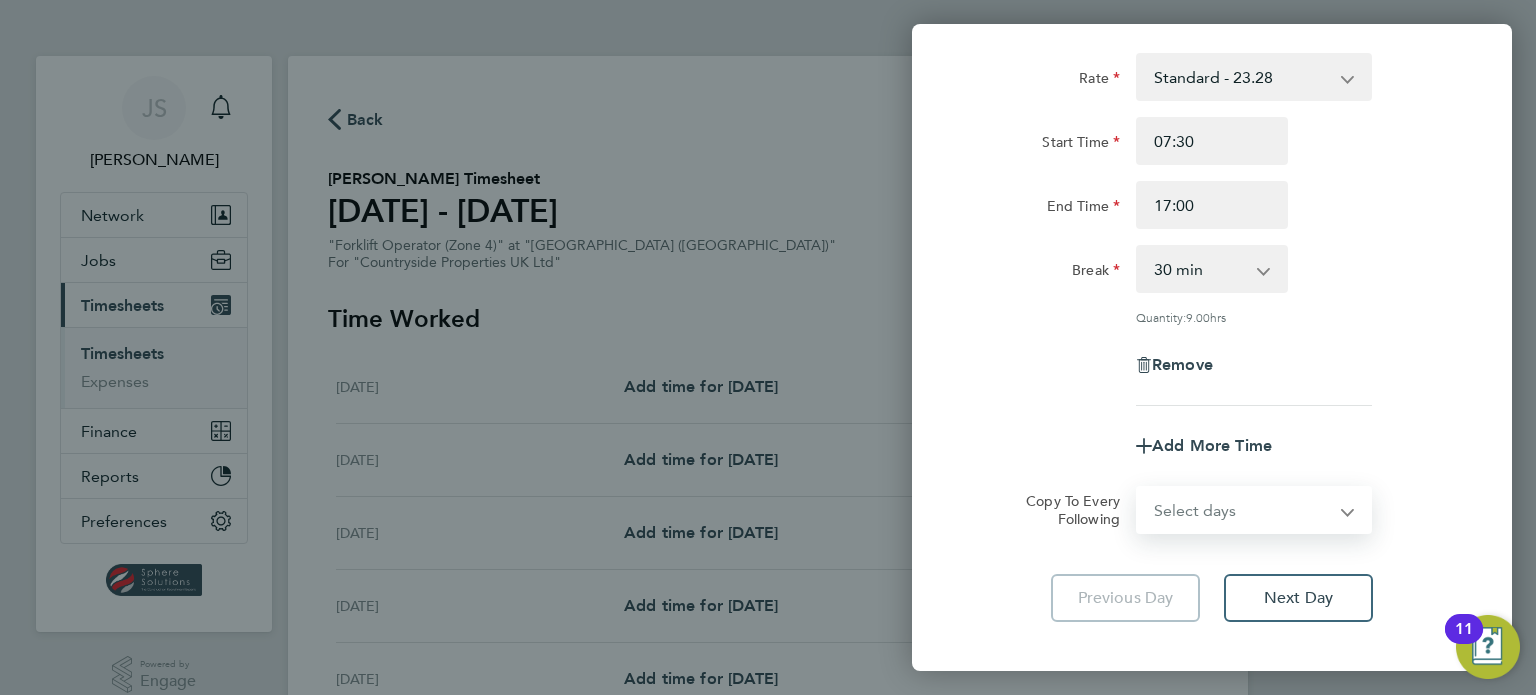 click on "Select days   Day   Weekday (Mon-Fri)   Weekend (Sat-Sun)   [DATE]   [DATE]   [DATE]   [DATE]" at bounding box center [1243, 510] 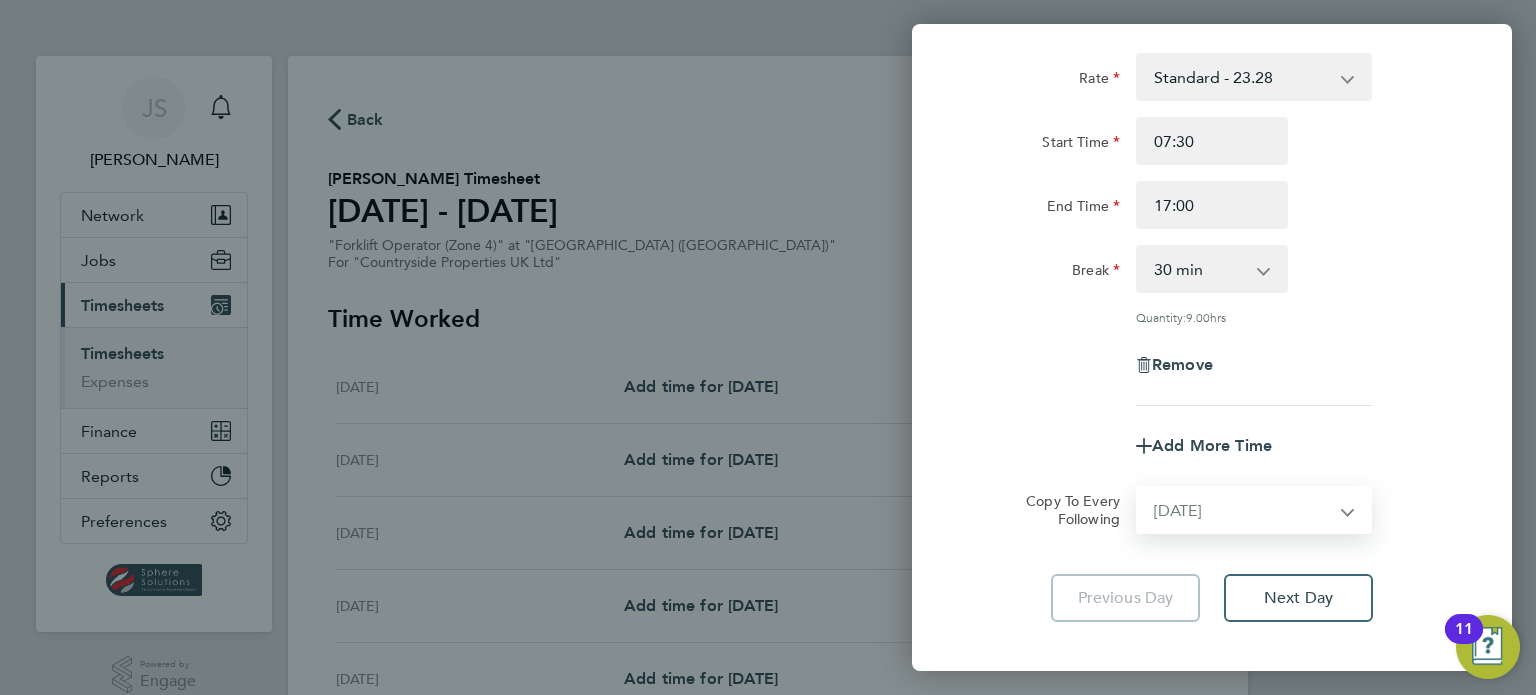 click on "Select days   Day   Weekday (Mon-Fri)   Weekend (Sat-Sun)   [DATE]   [DATE]   [DATE]   [DATE]" at bounding box center [1243, 510] 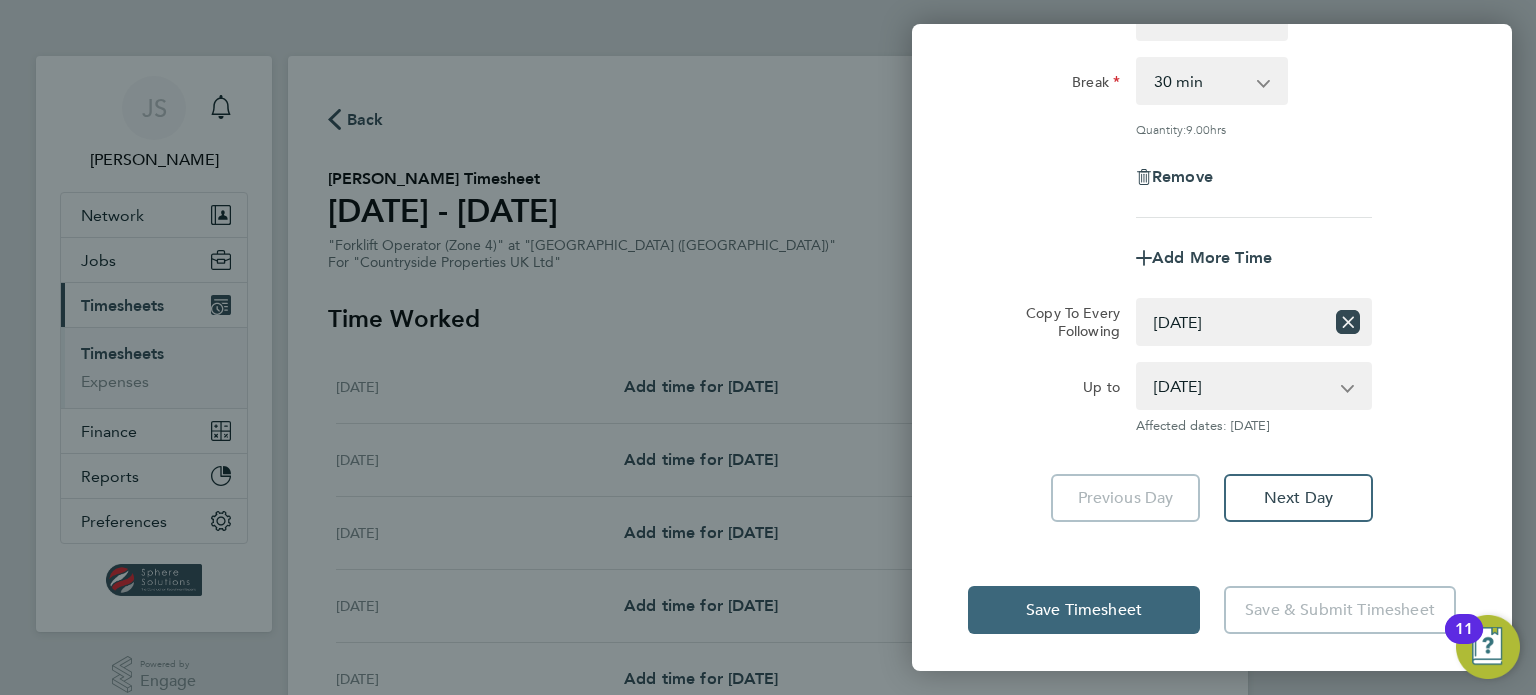 click on "Save Timesheet" 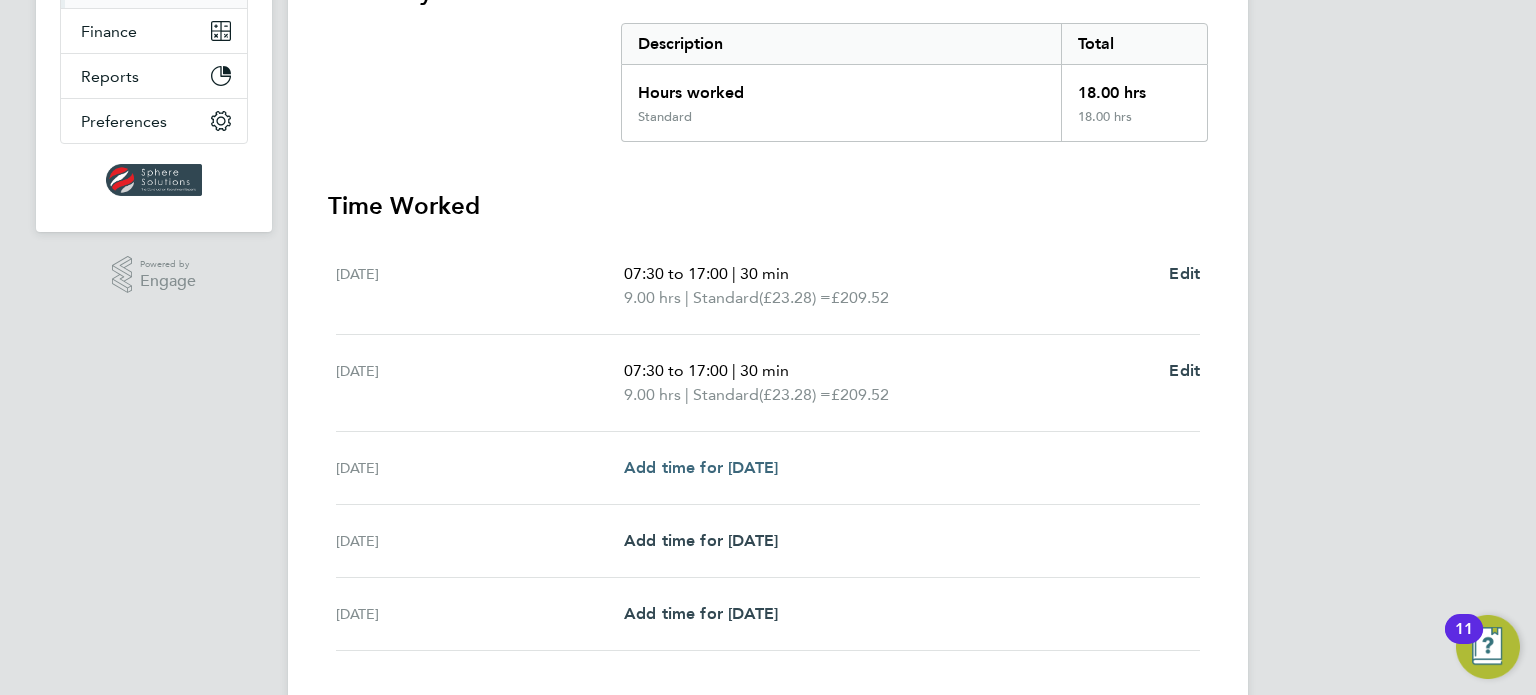 click on "Add time for [DATE]" at bounding box center (701, 467) 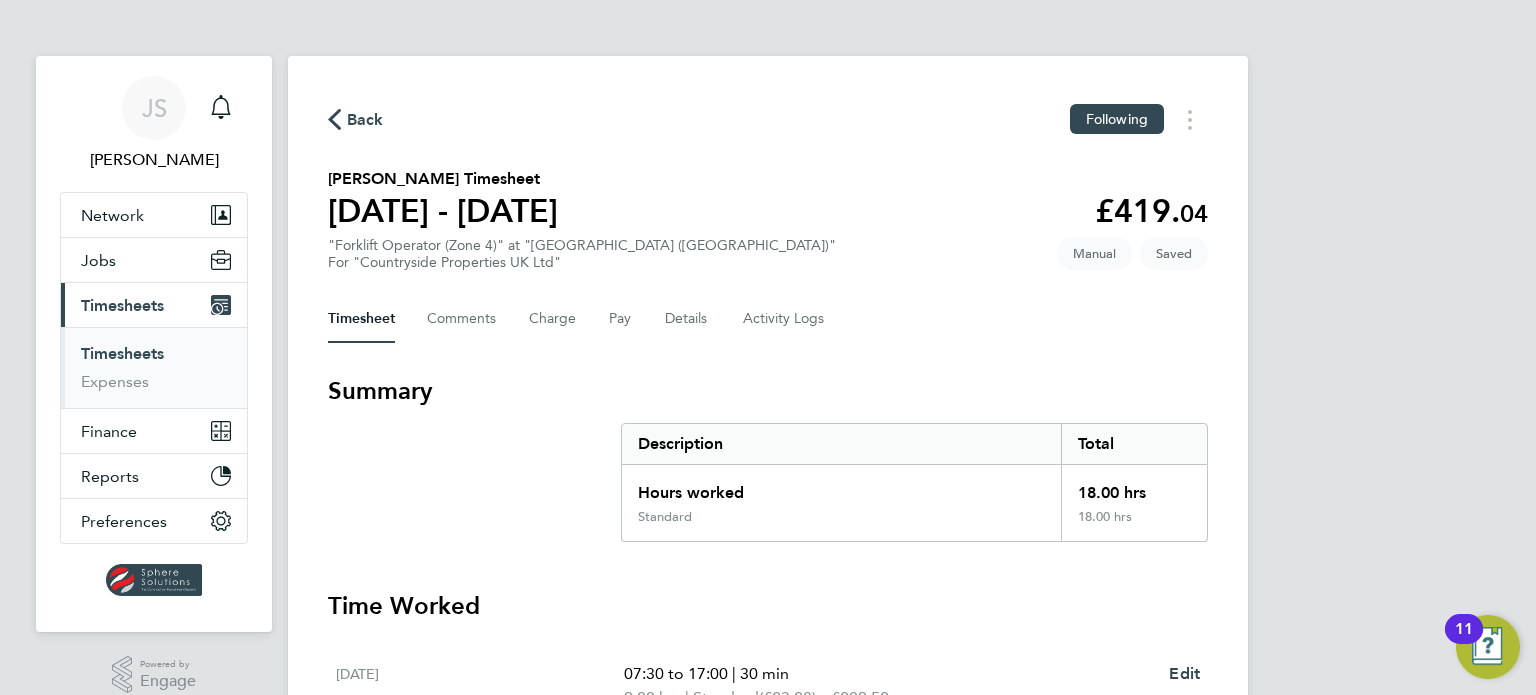 select on "30" 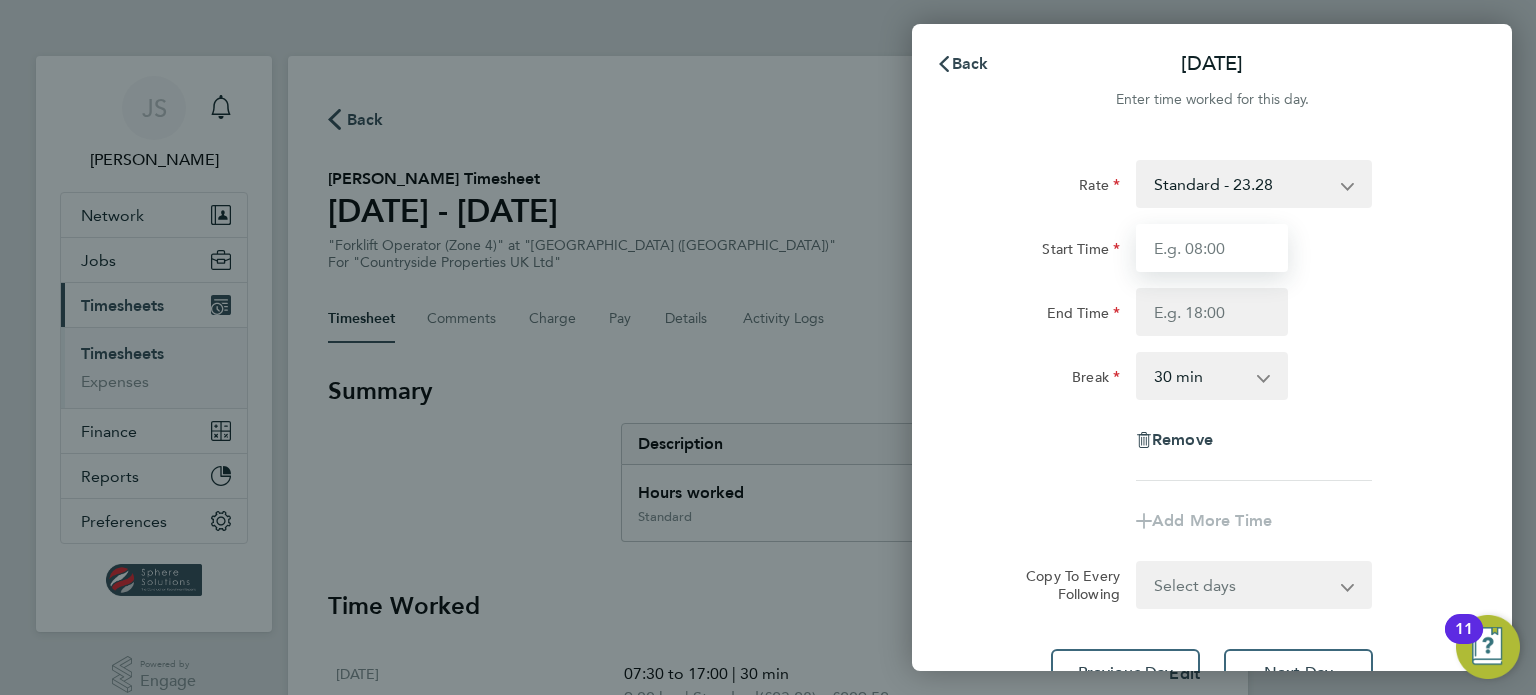click on "Start Time" at bounding box center [1212, 248] 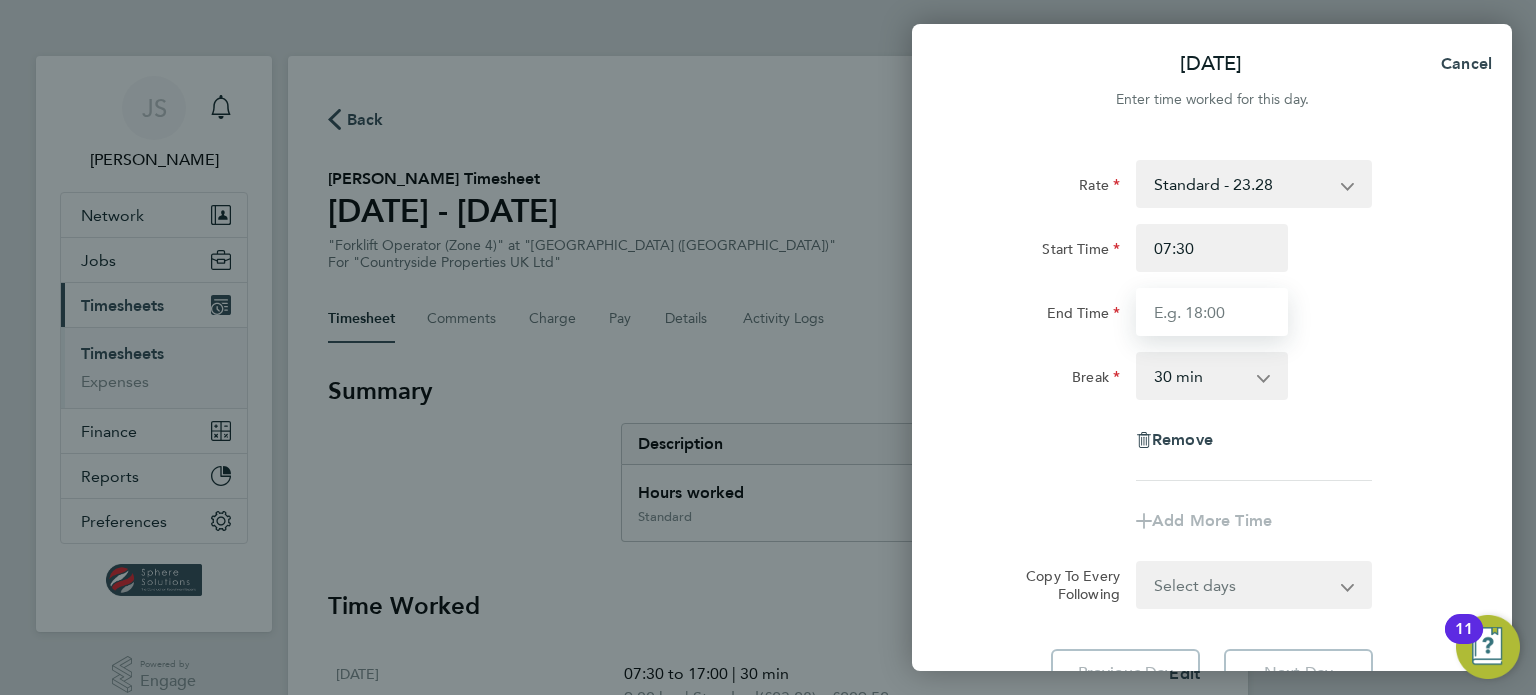 click on "End Time" at bounding box center (1212, 312) 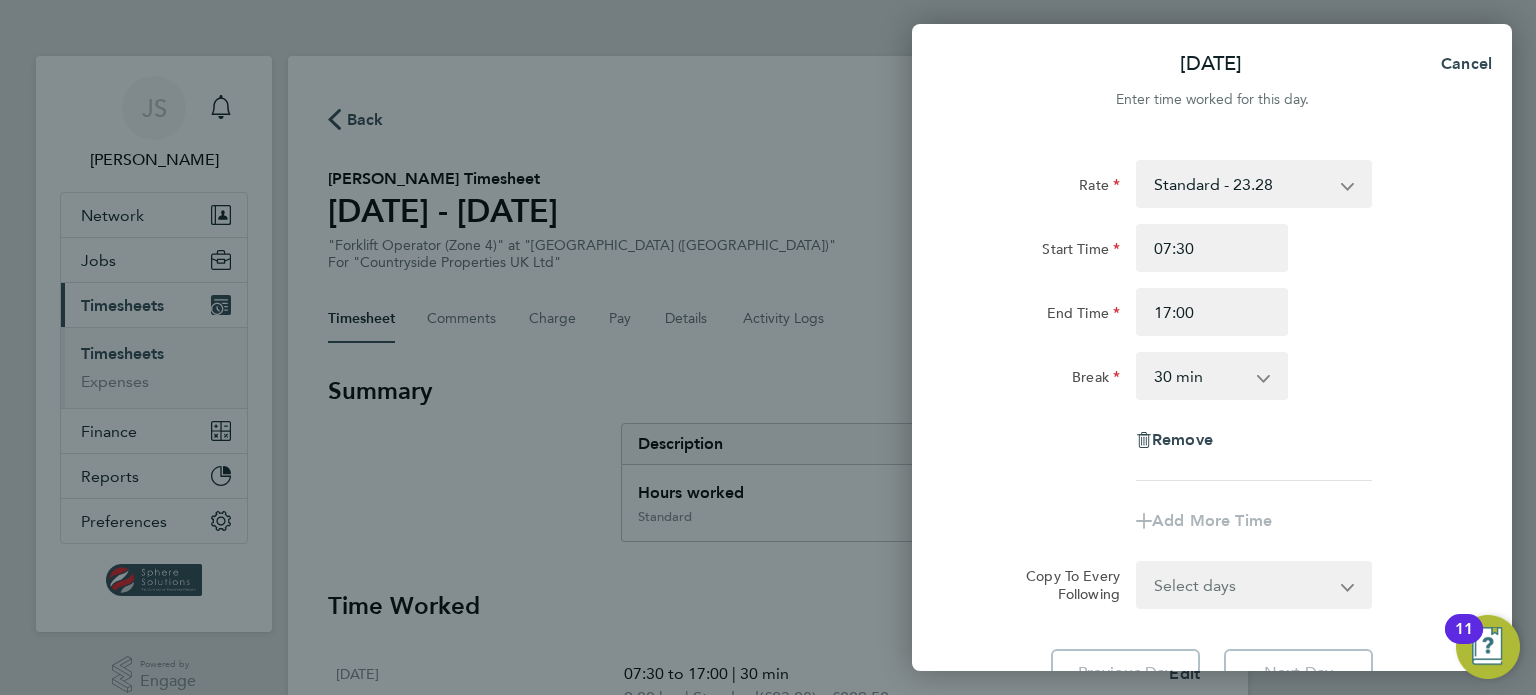 click on "End Time 17:00" 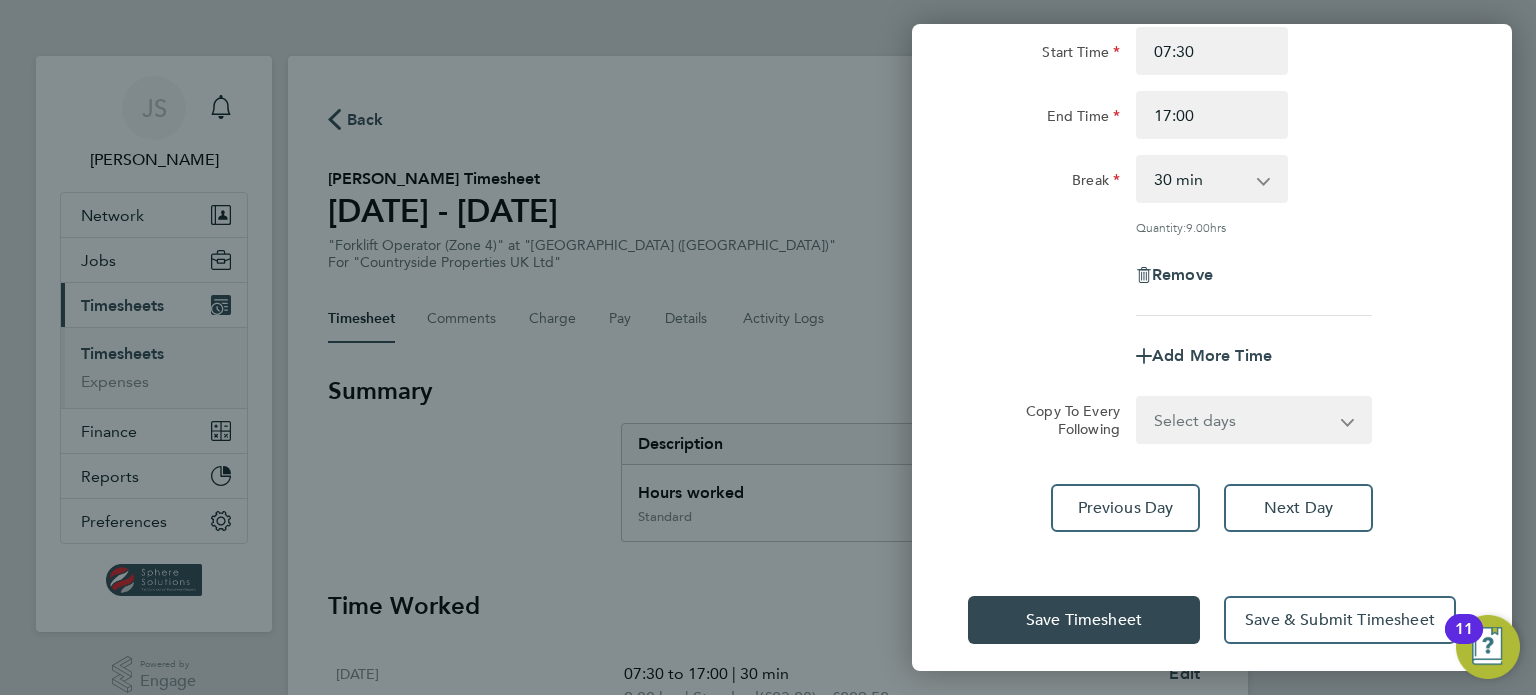scroll, scrollTop: 200, scrollLeft: 0, axis: vertical 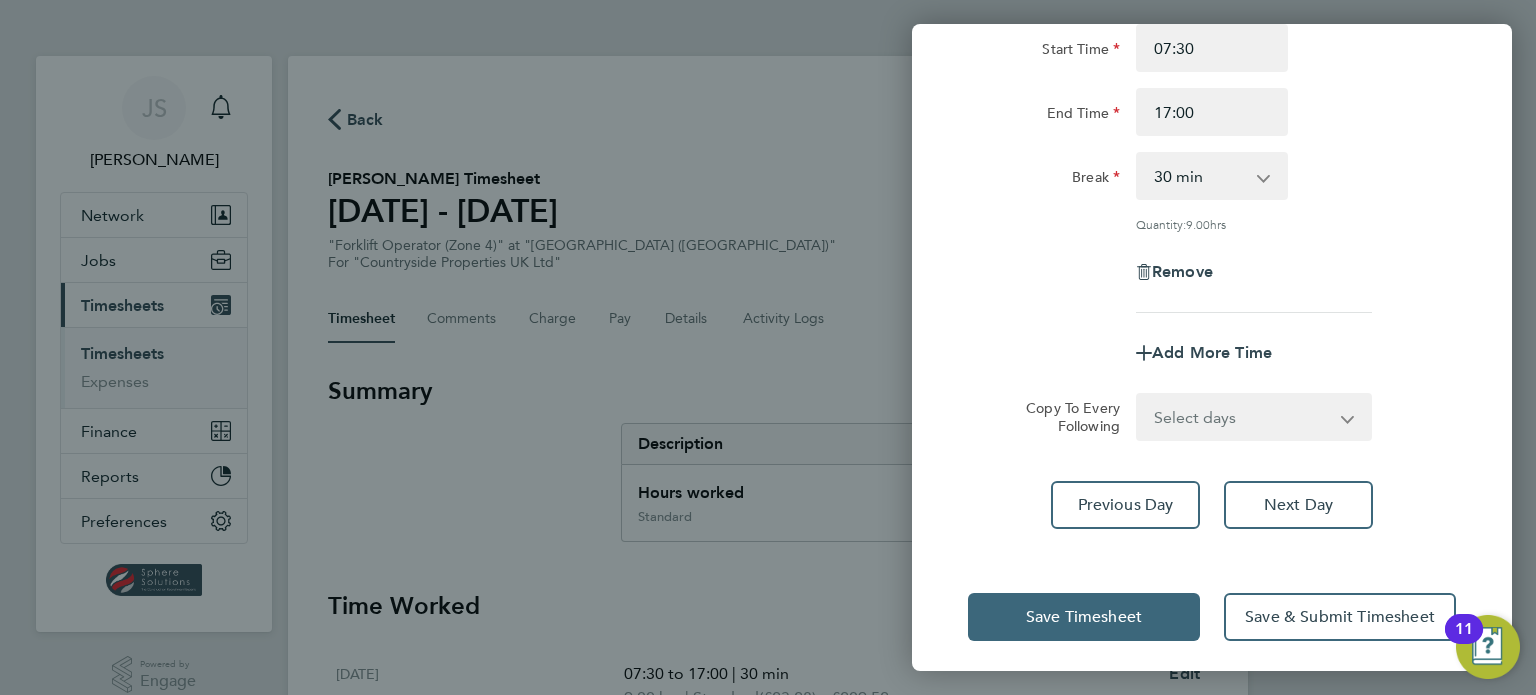 click on "Save Timesheet" 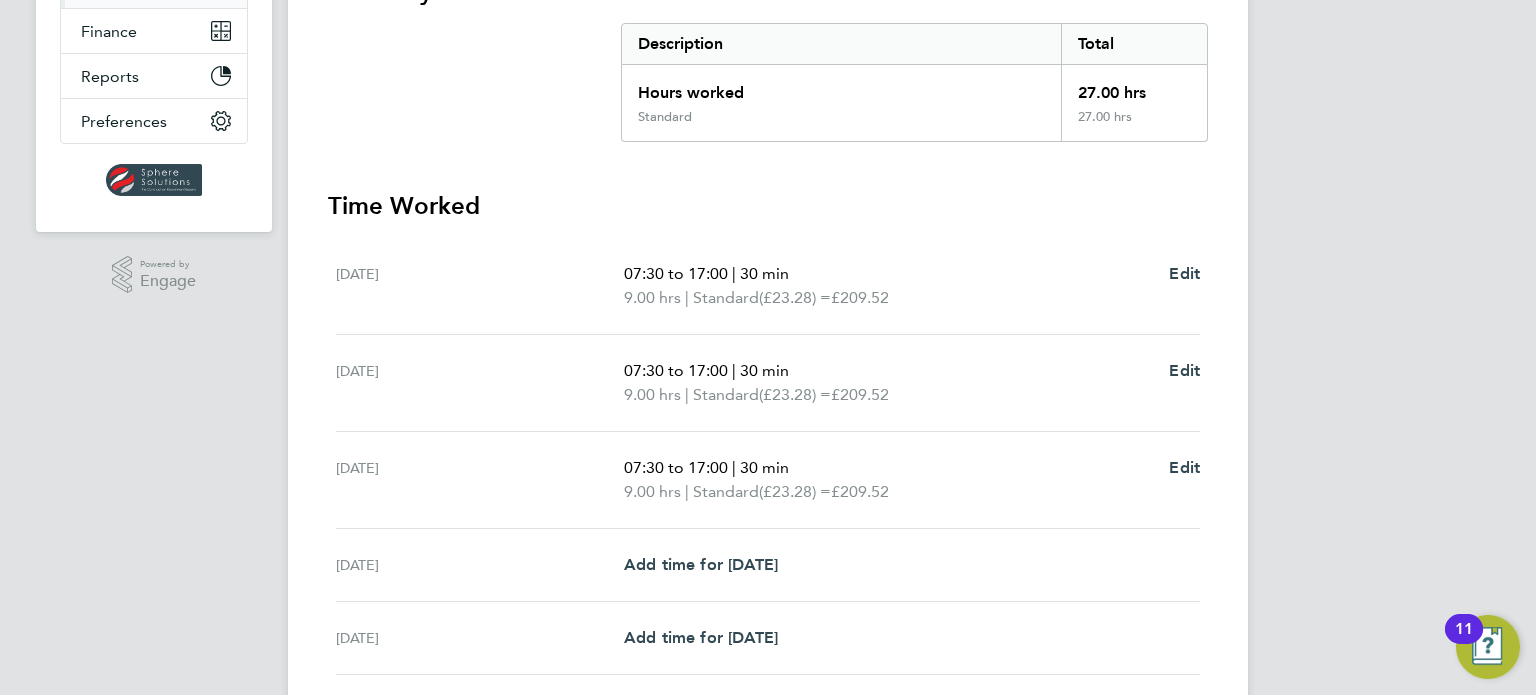 scroll, scrollTop: 200, scrollLeft: 0, axis: vertical 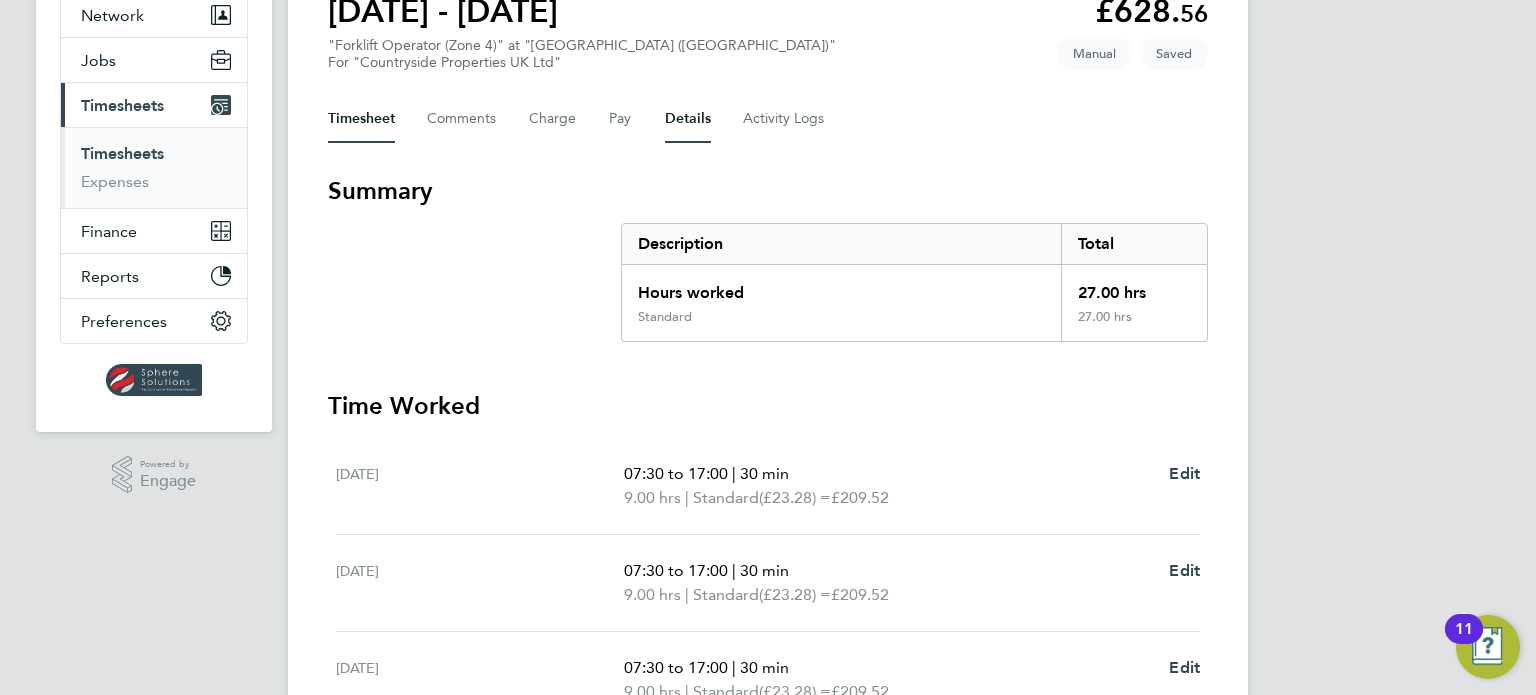 click on "Details" at bounding box center [688, 119] 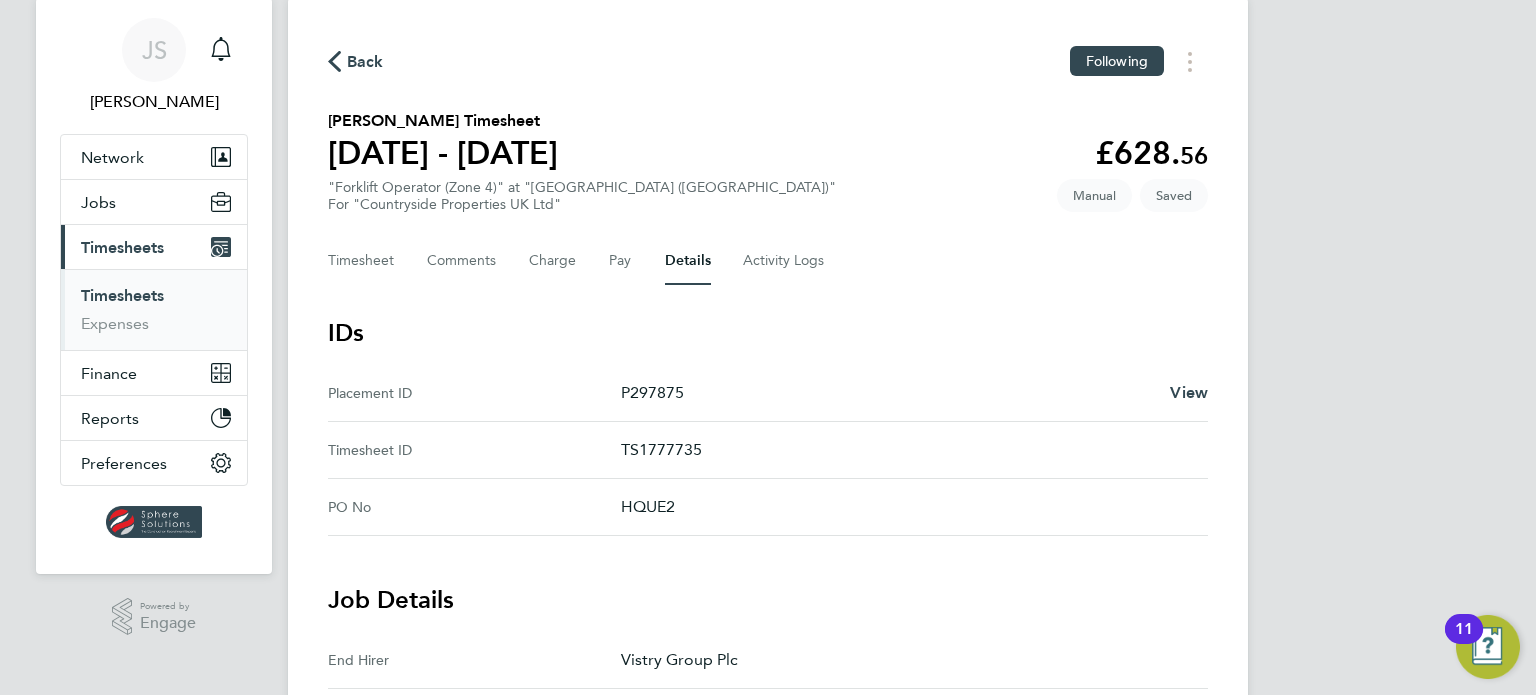 scroll, scrollTop: 0, scrollLeft: 0, axis: both 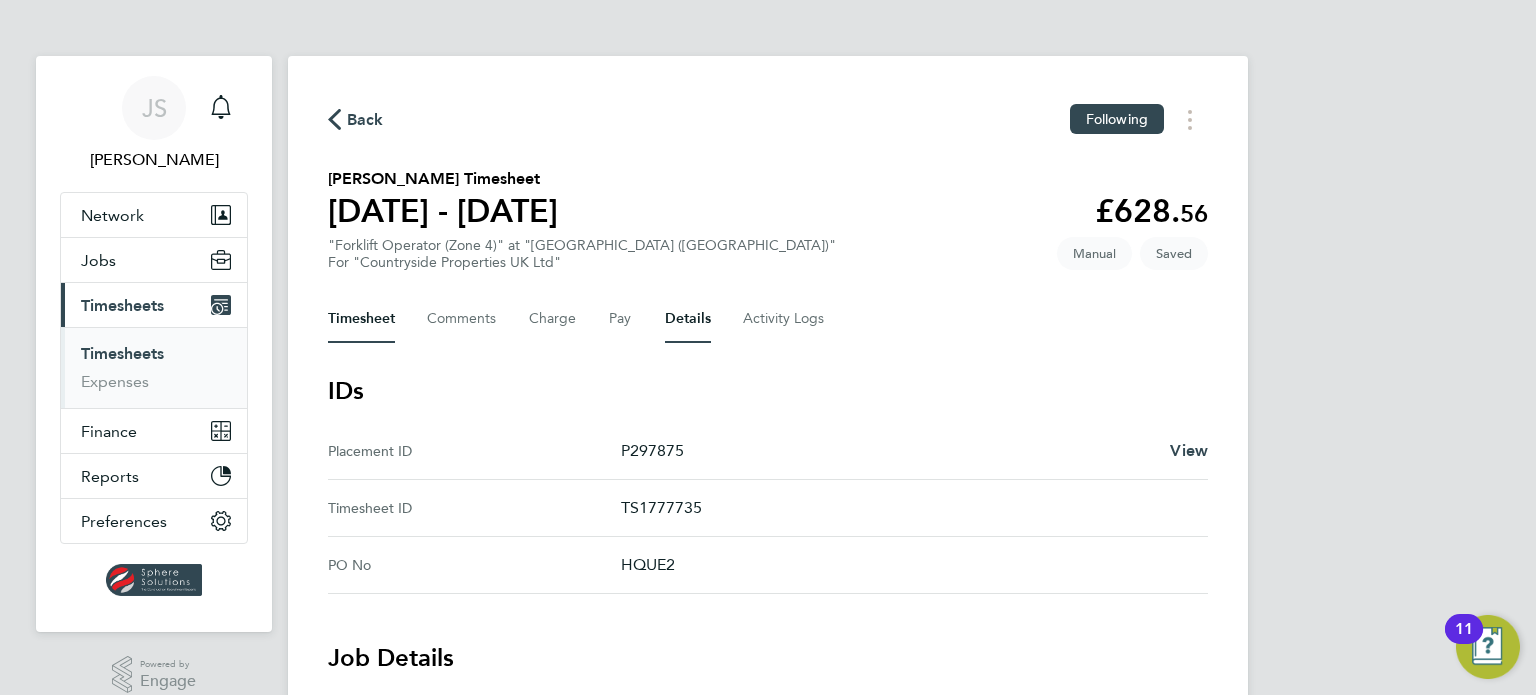 click on "Timesheet" at bounding box center [361, 319] 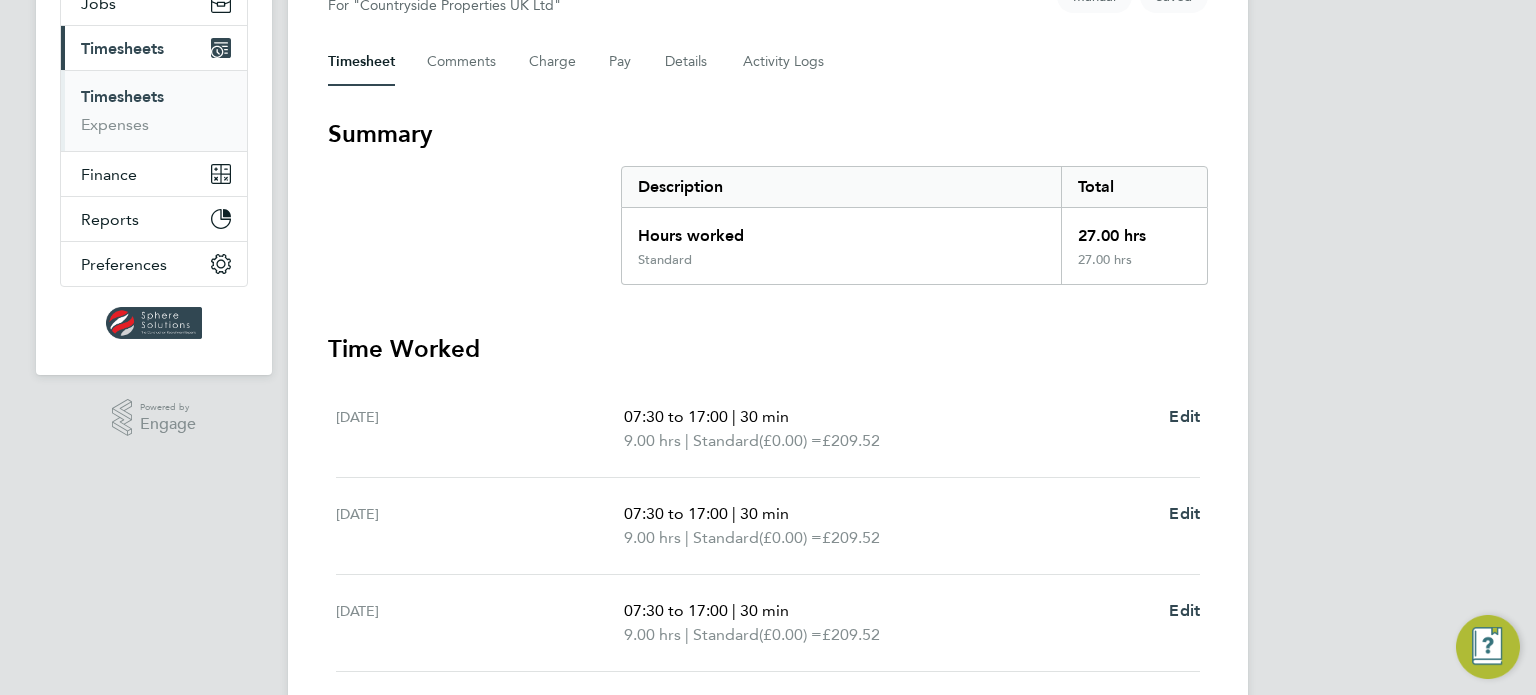 scroll, scrollTop: 553, scrollLeft: 0, axis: vertical 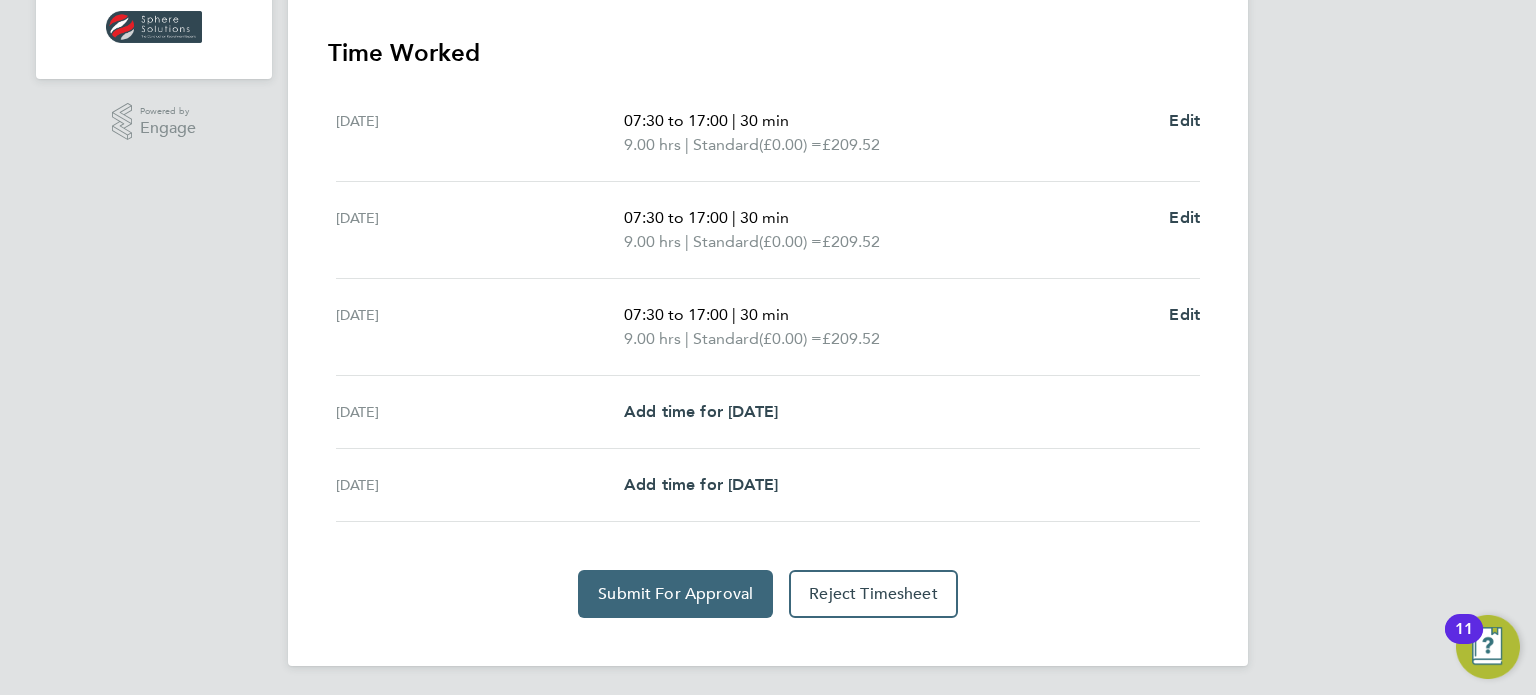 click on "Submit For Approval" 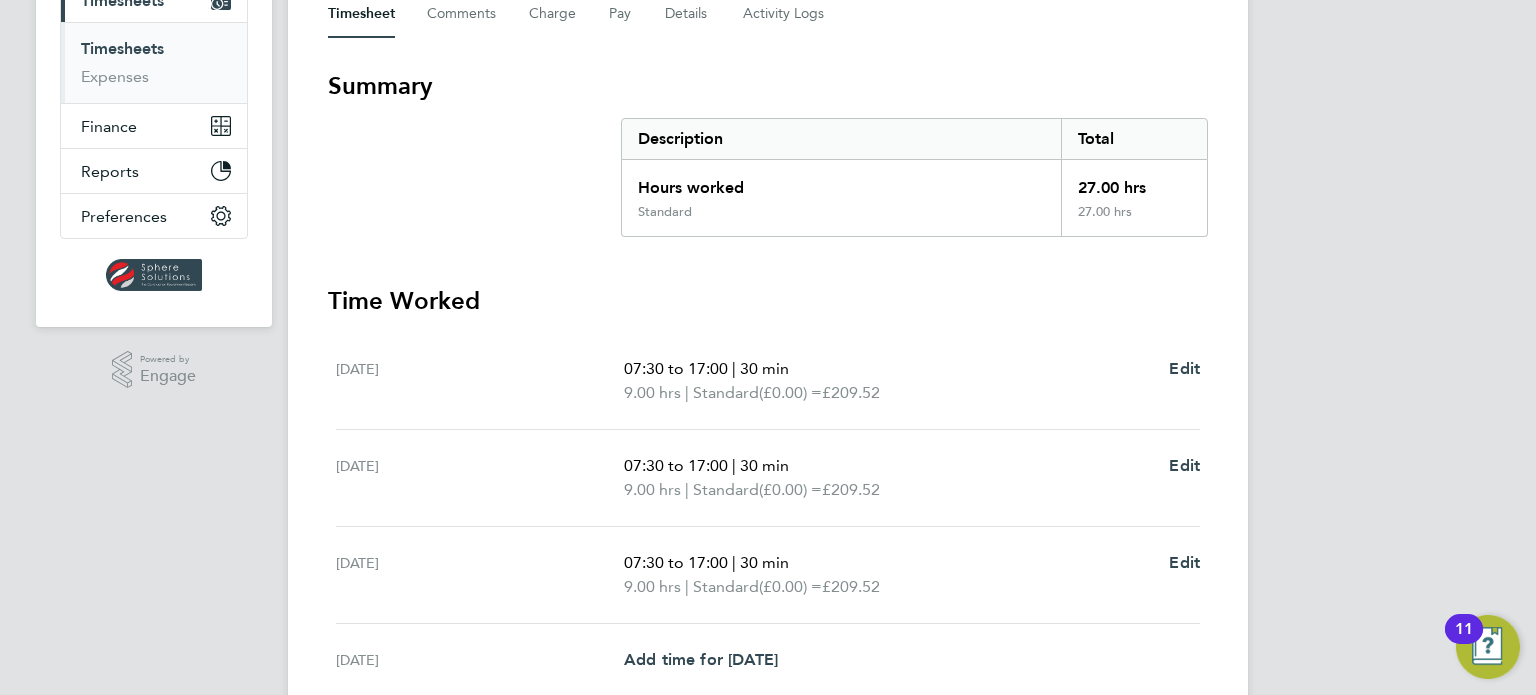 scroll, scrollTop: 252, scrollLeft: 0, axis: vertical 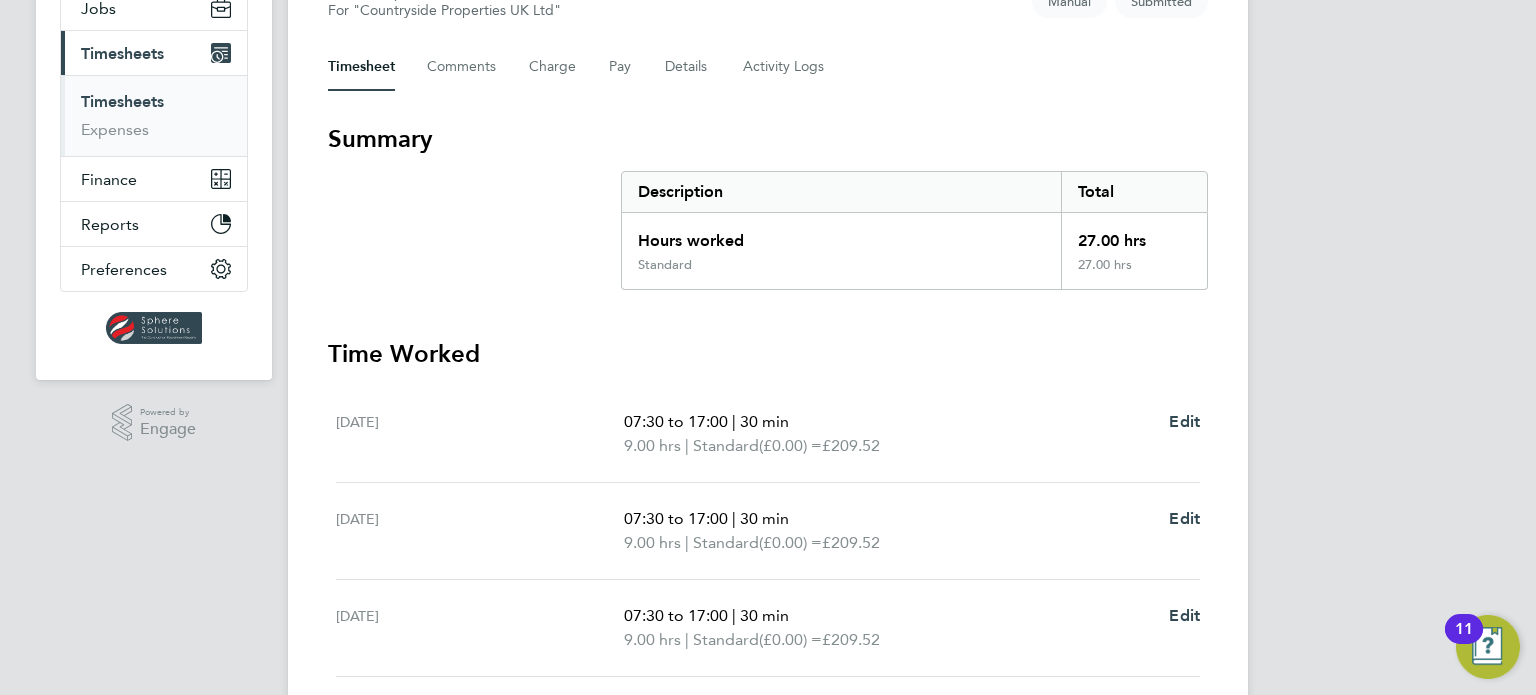 click on "Timesheets" at bounding box center [122, 101] 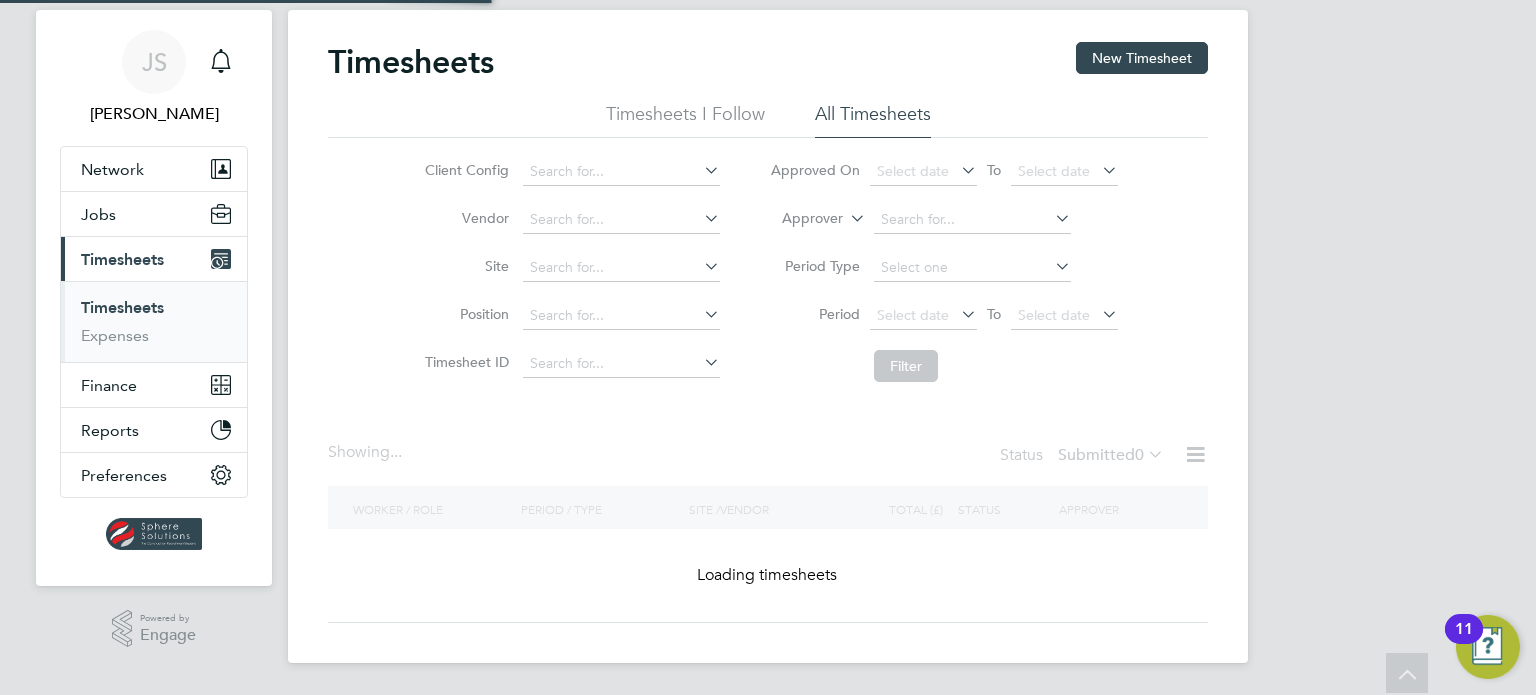 scroll, scrollTop: 0, scrollLeft: 0, axis: both 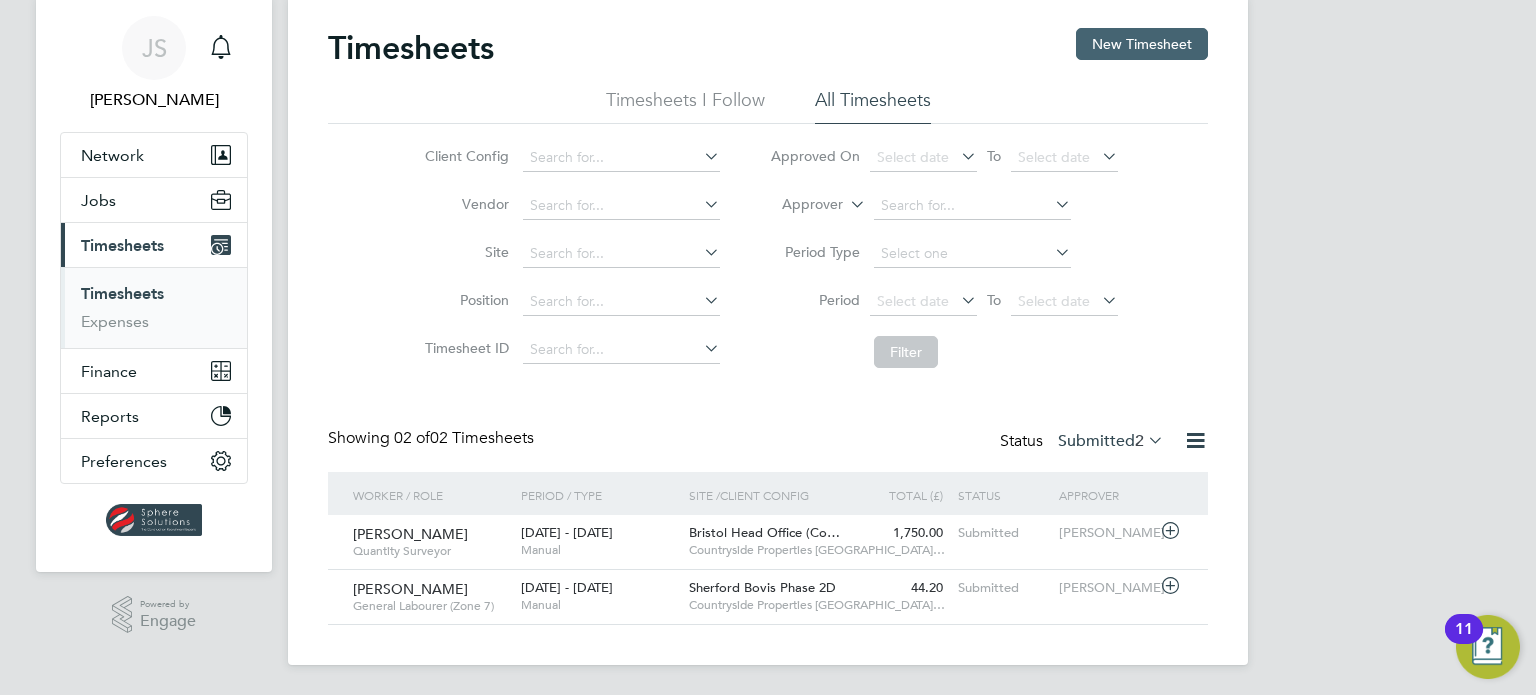 click on "New Timesheet" 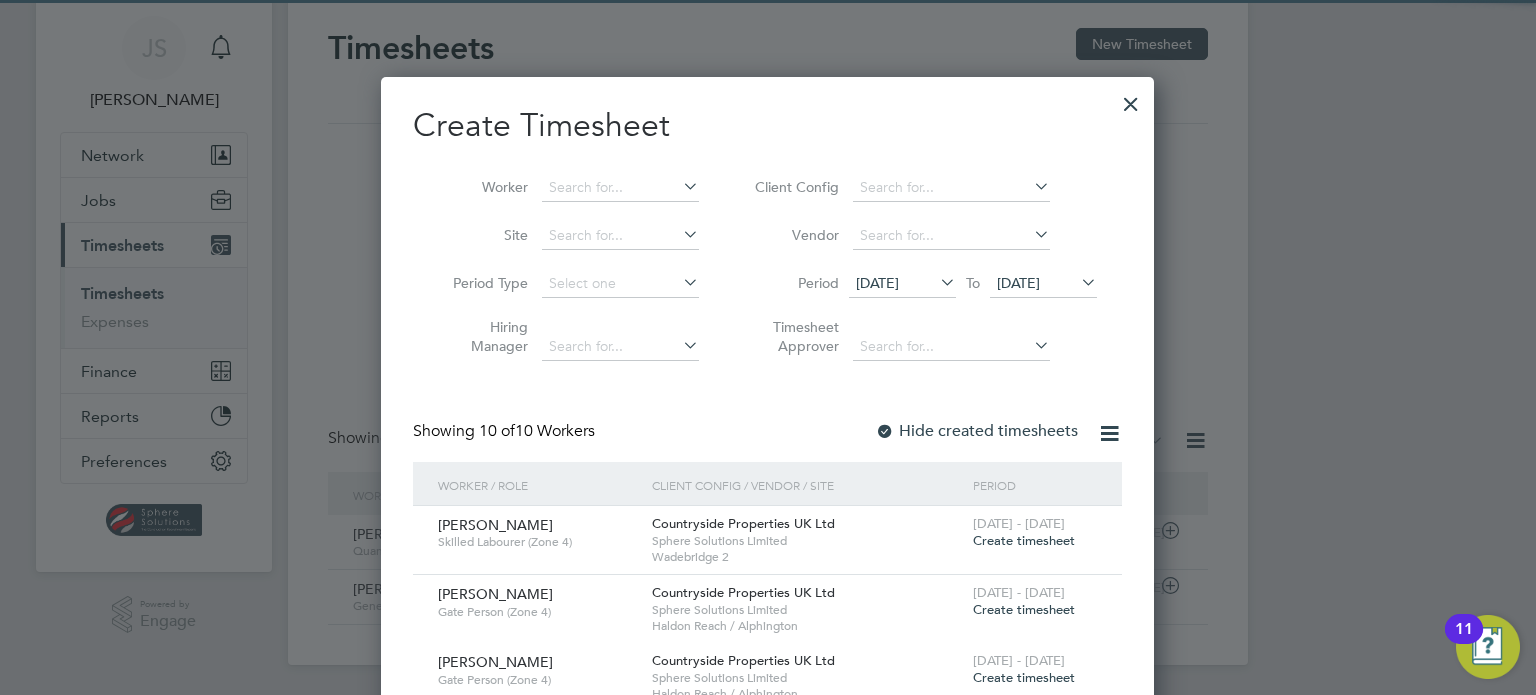 click on "[DATE]" at bounding box center [1018, 283] 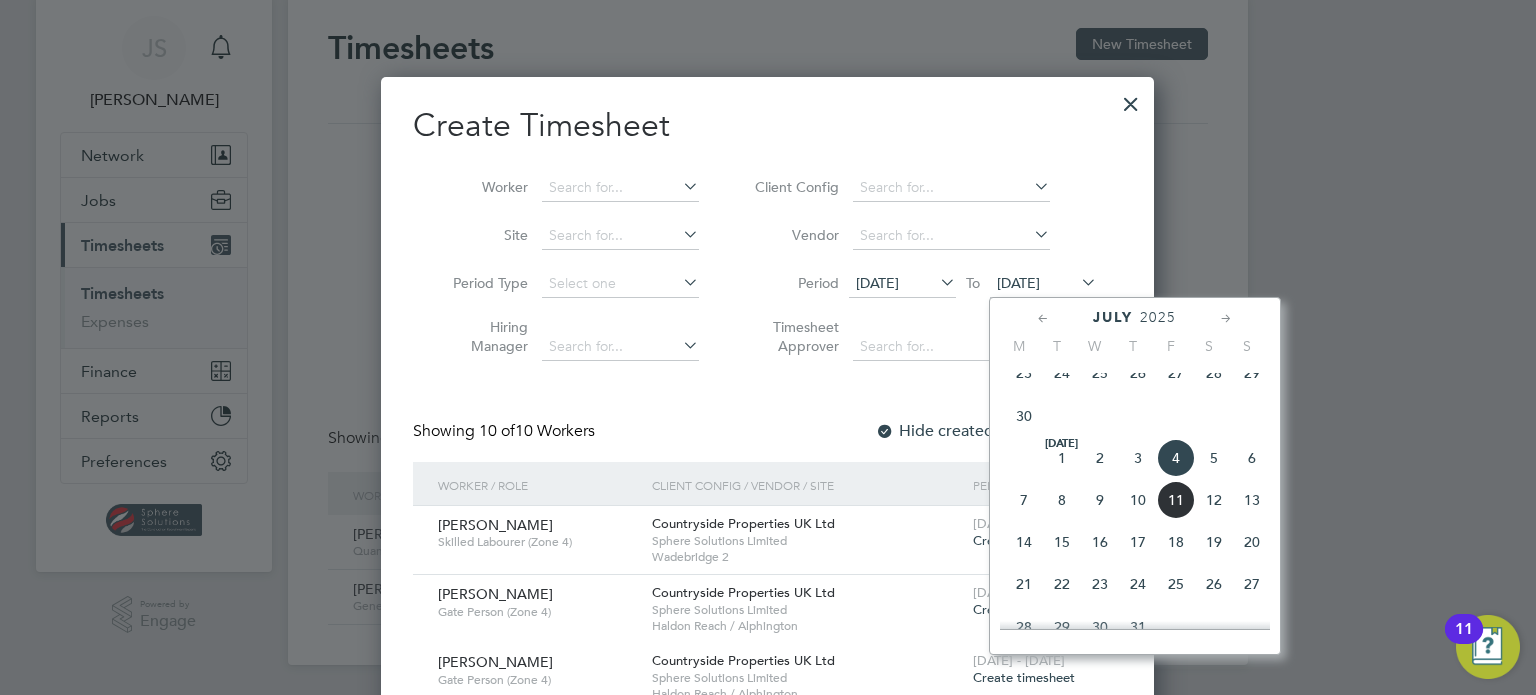 click on "11" 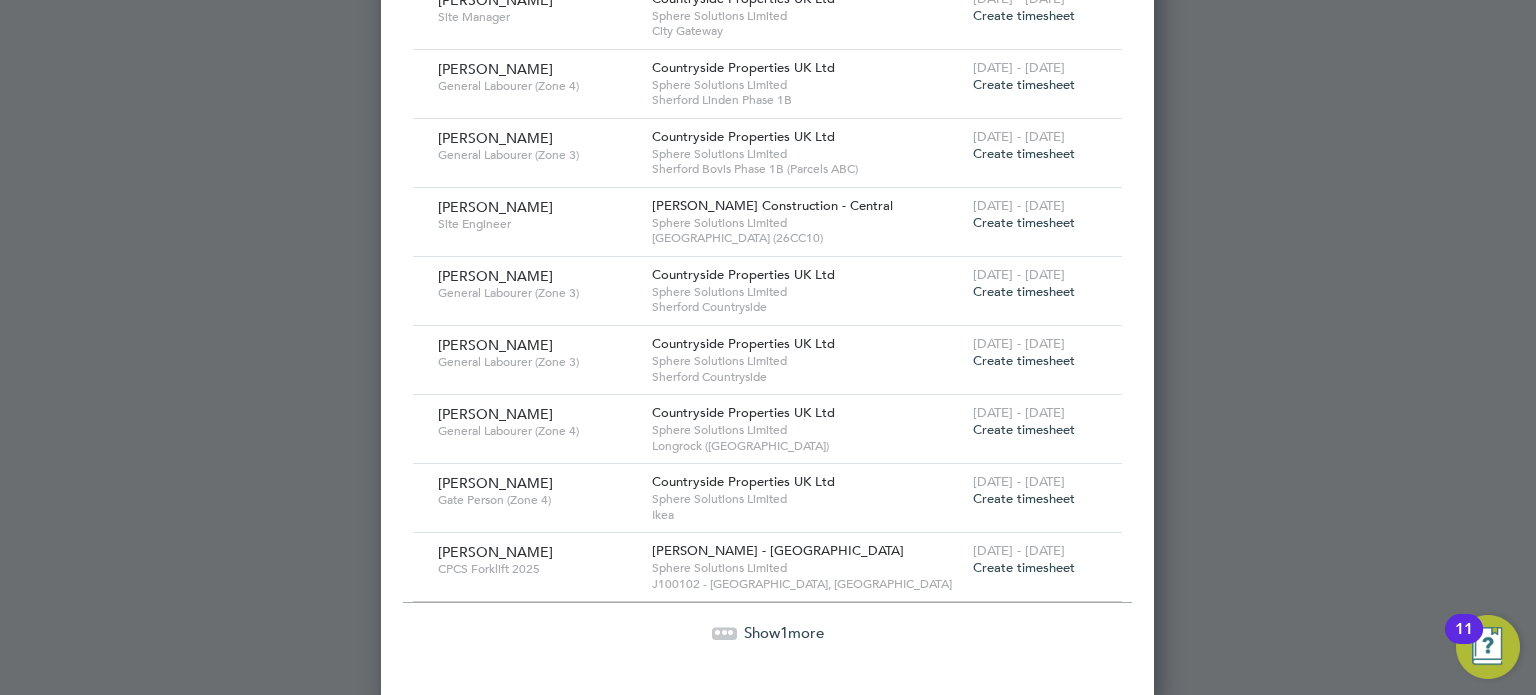 click on "Show  1  more" at bounding box center [784, 632] 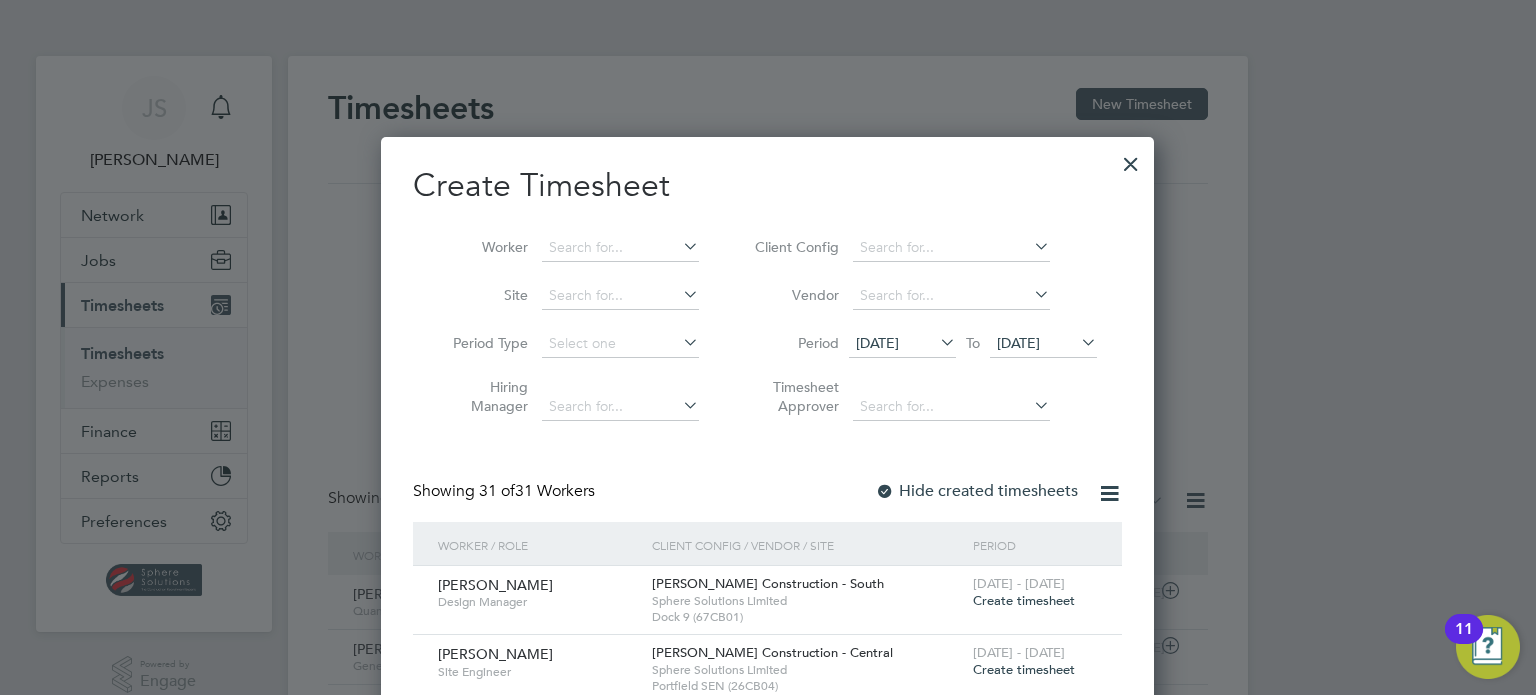 click at bounding box center [1131, 159] 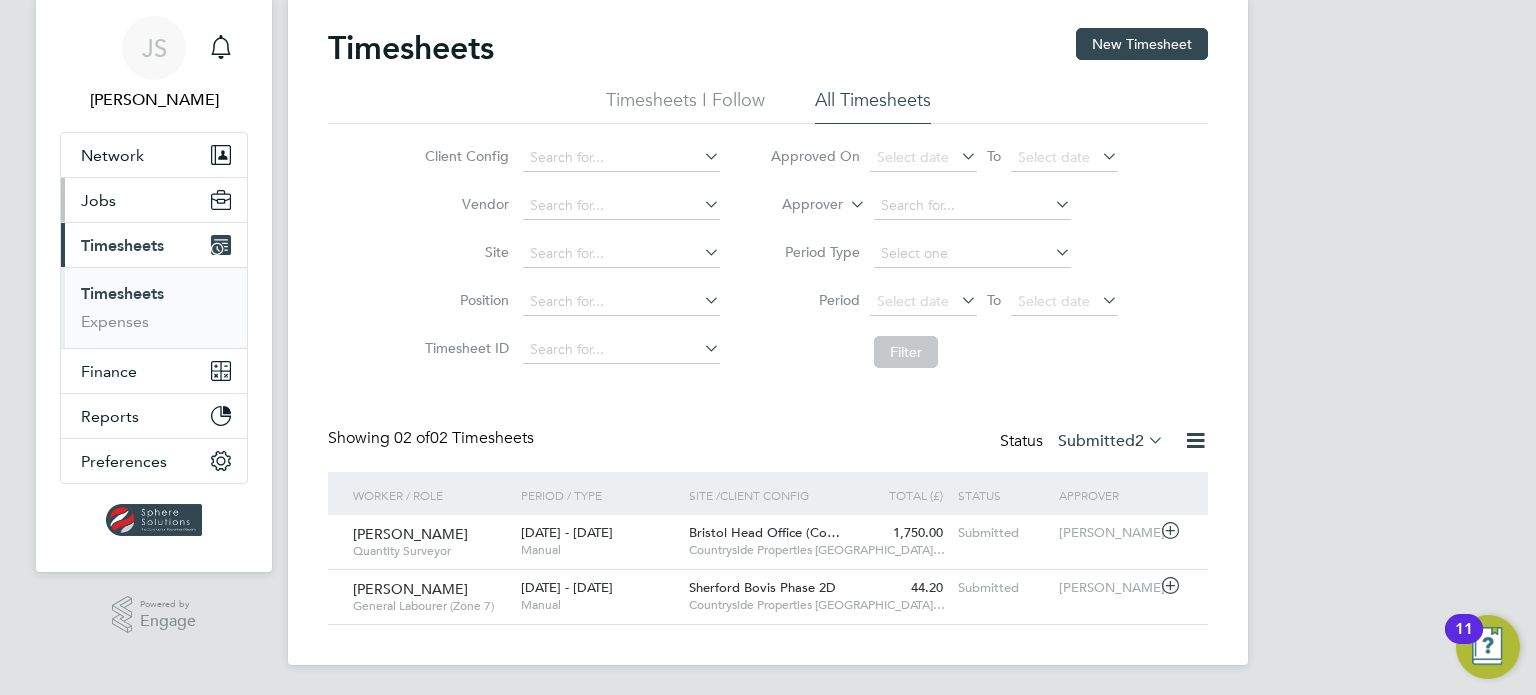 click on "Jobs" at bounding box center [98, 200] 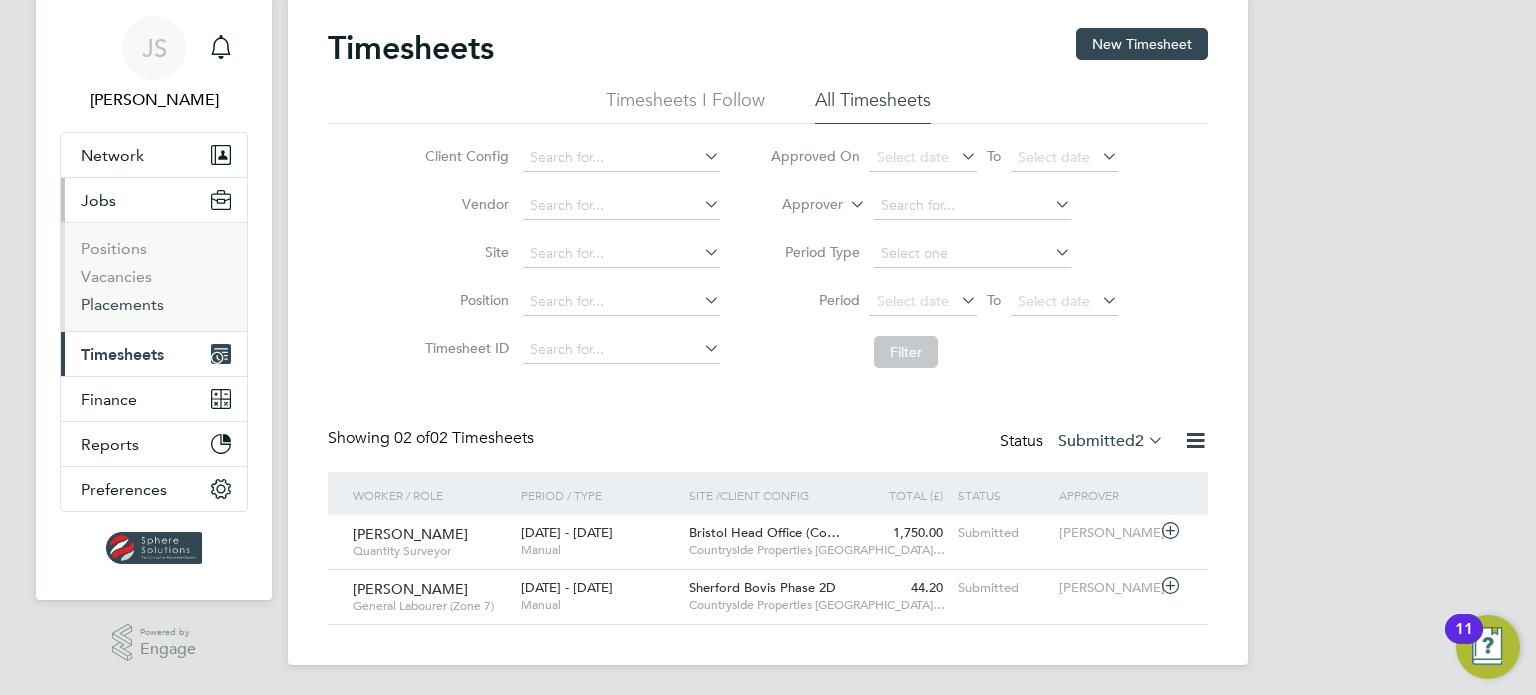 click on "Placements" at bounding box center (122, 304) 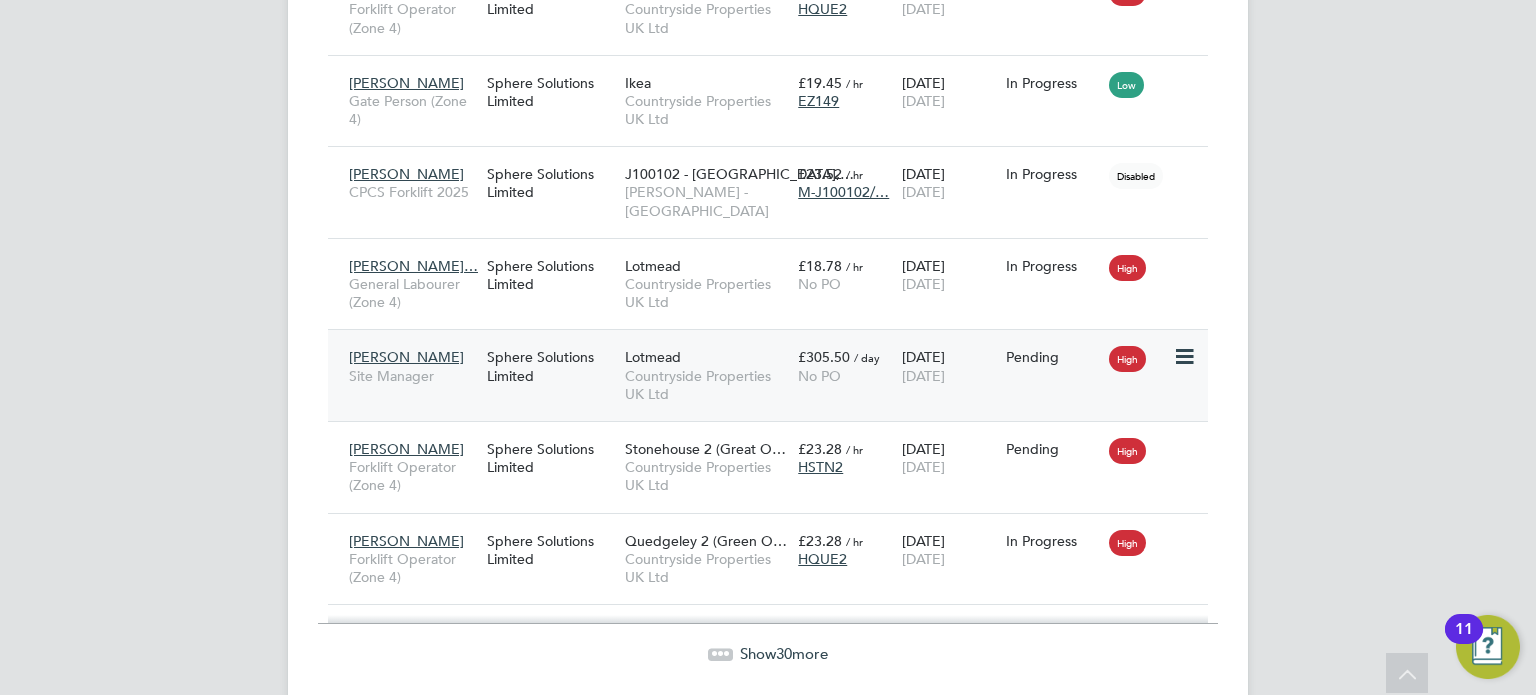 click 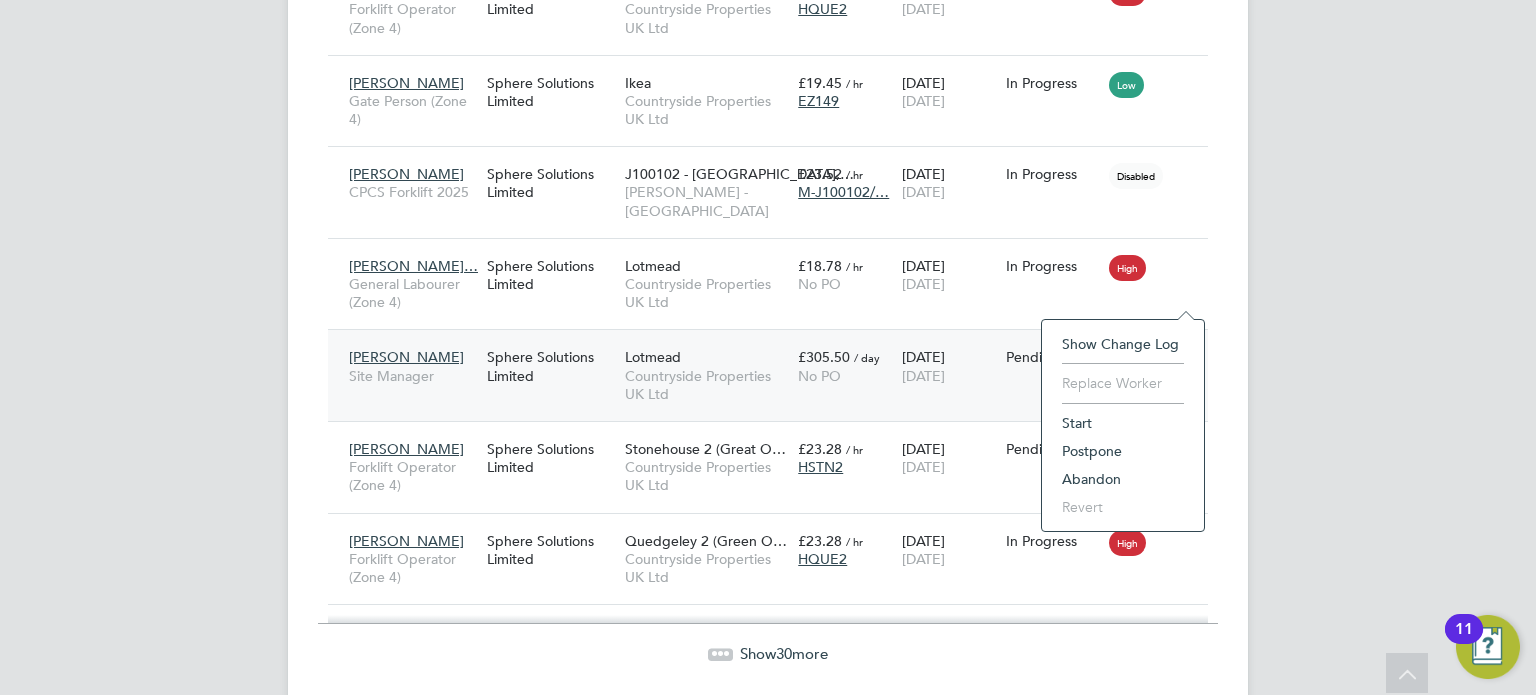 click on "Start" 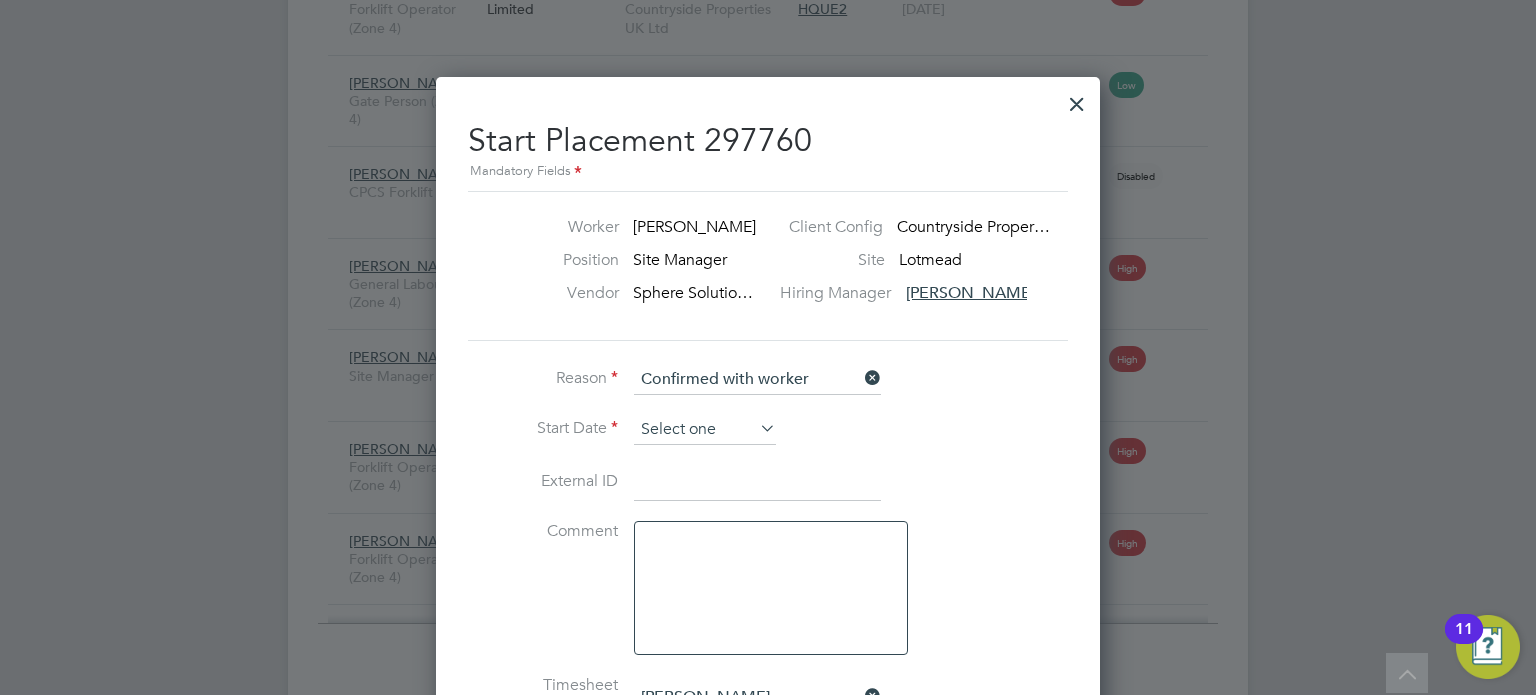 click 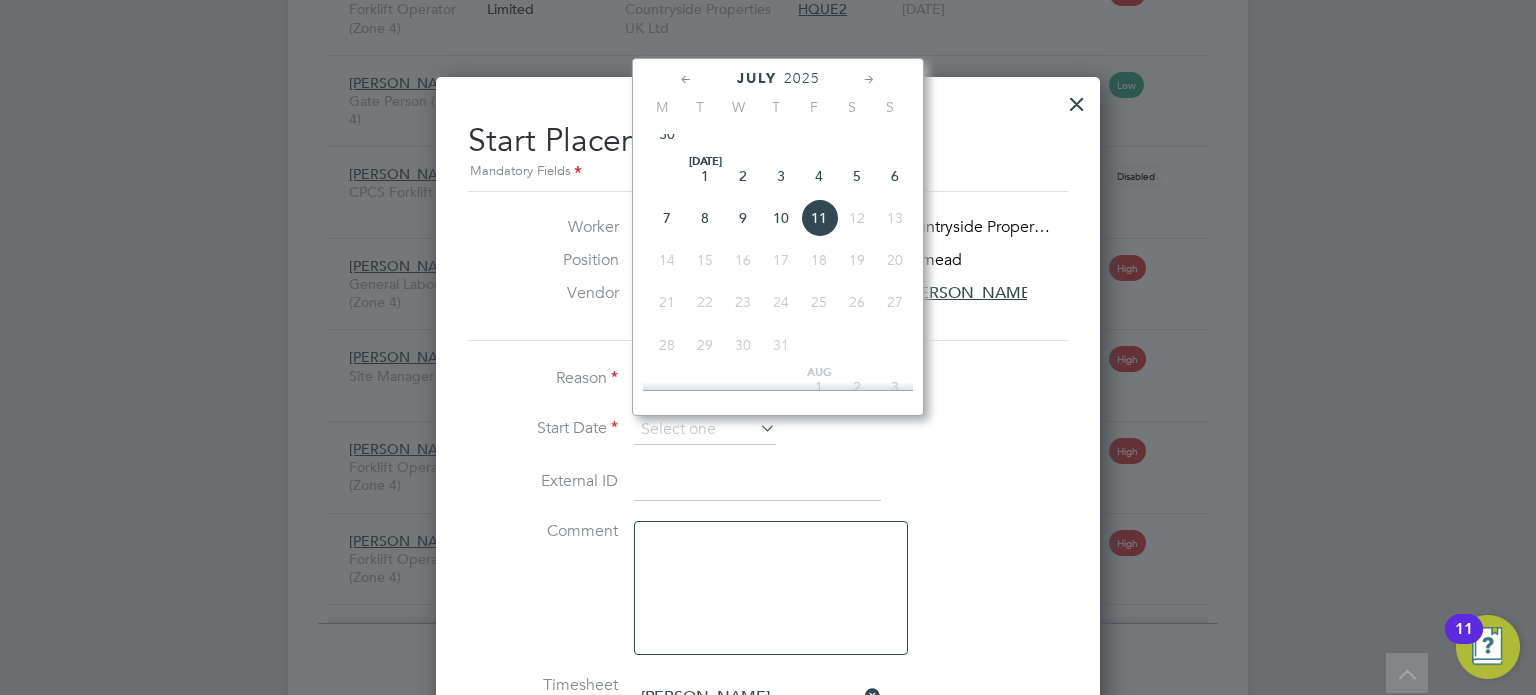 click on "10" 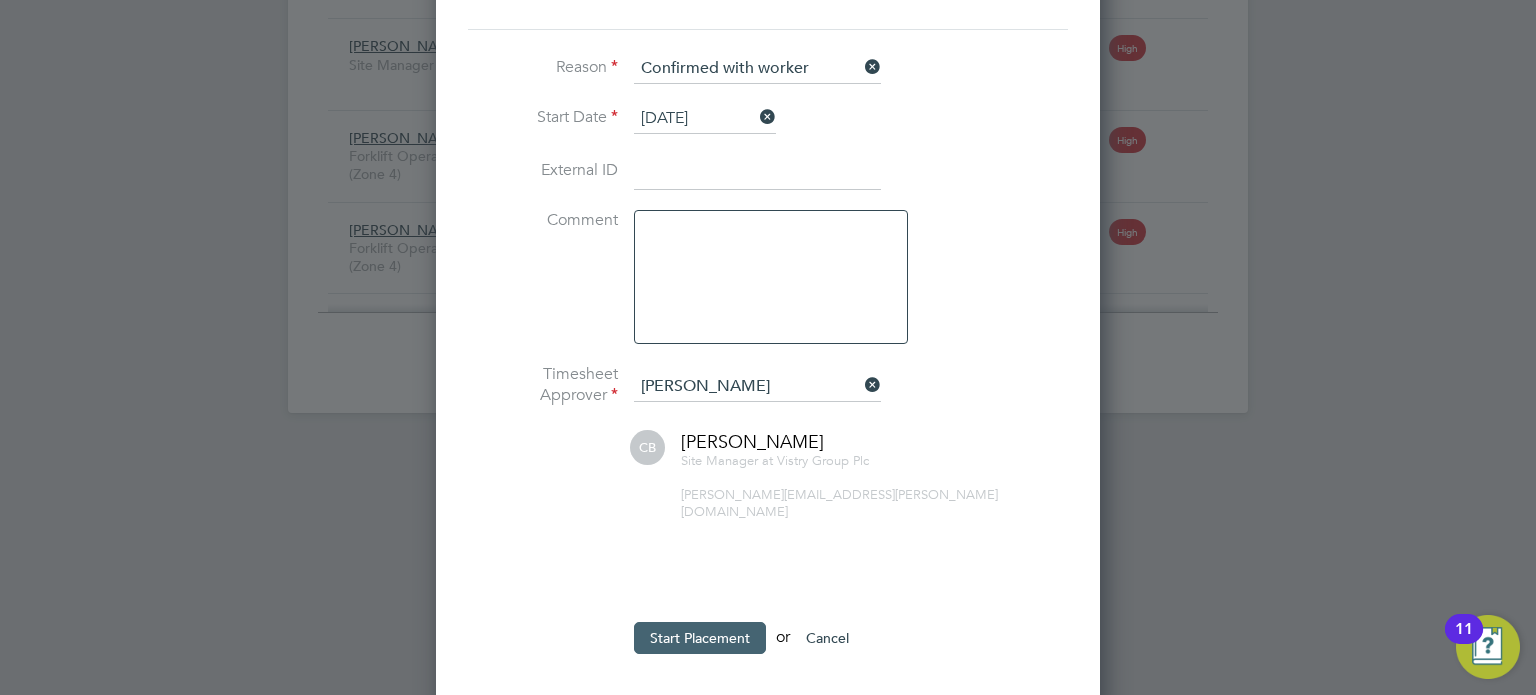 click on "Start Placement" 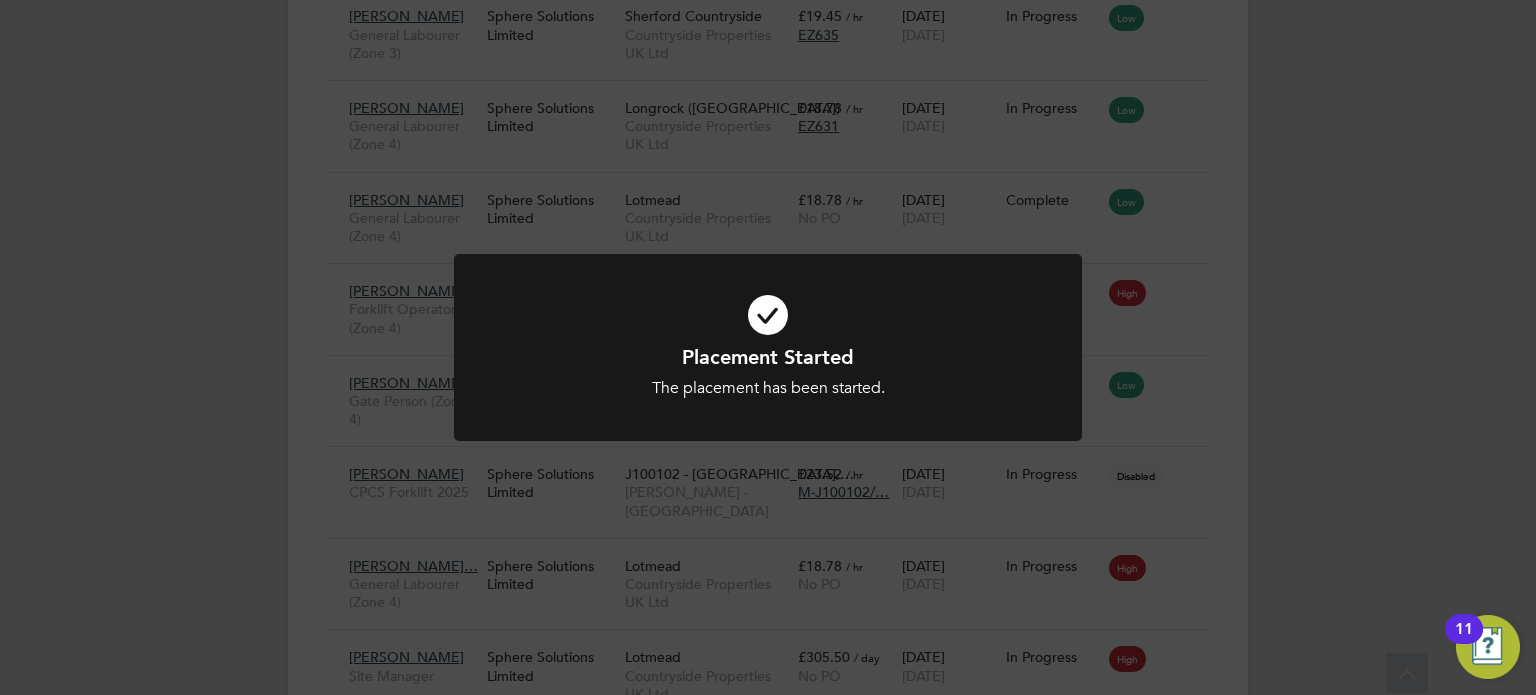 click on "Placement Started The placement has been started. Cancel Okay" 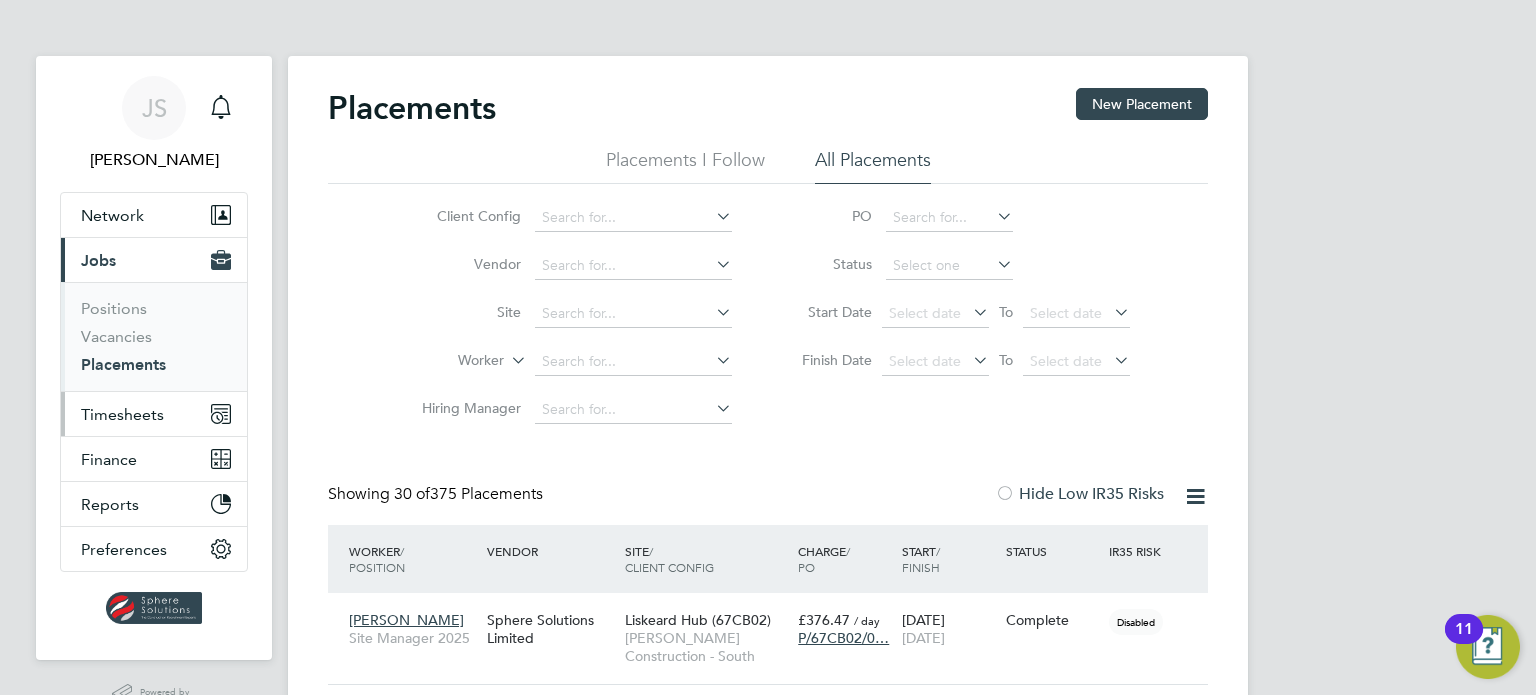 click on "Timesheets" at bounding box center [122, 414] 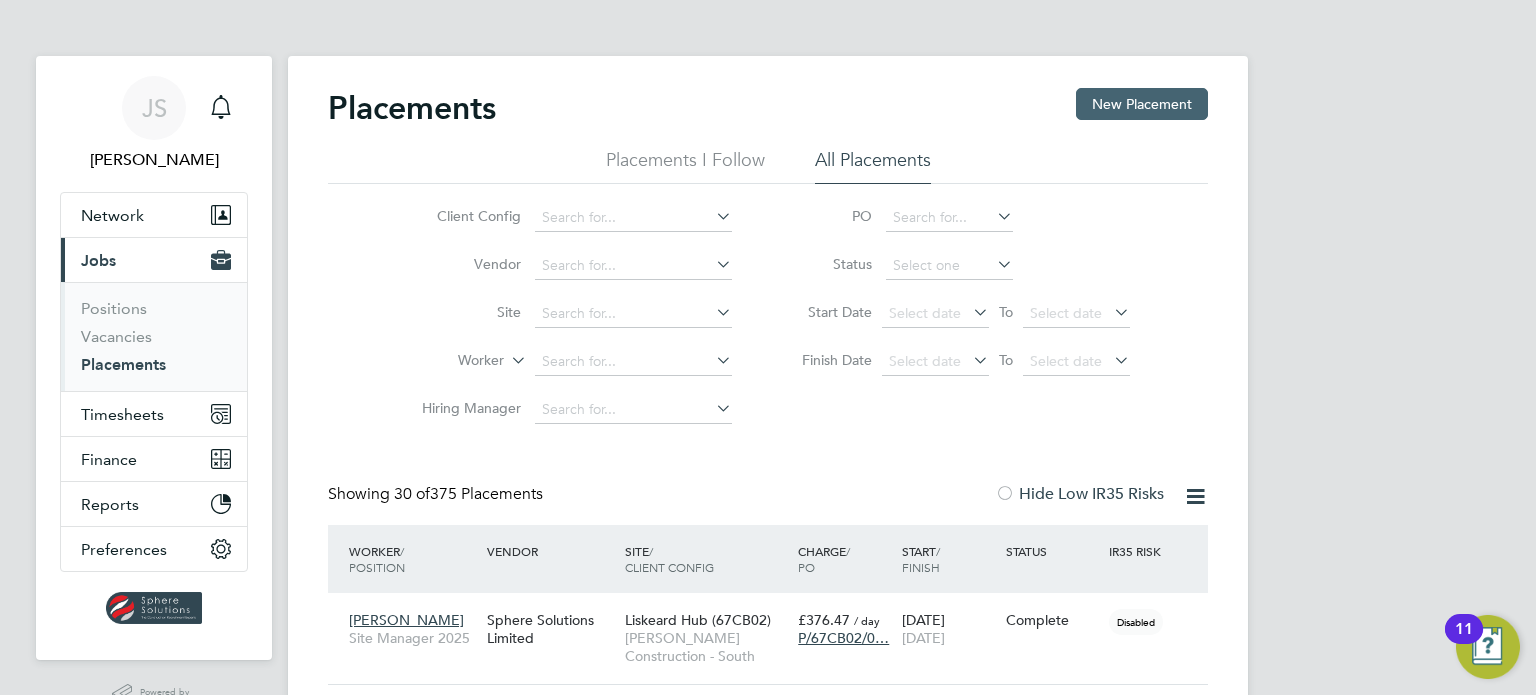 click on "New Placement" 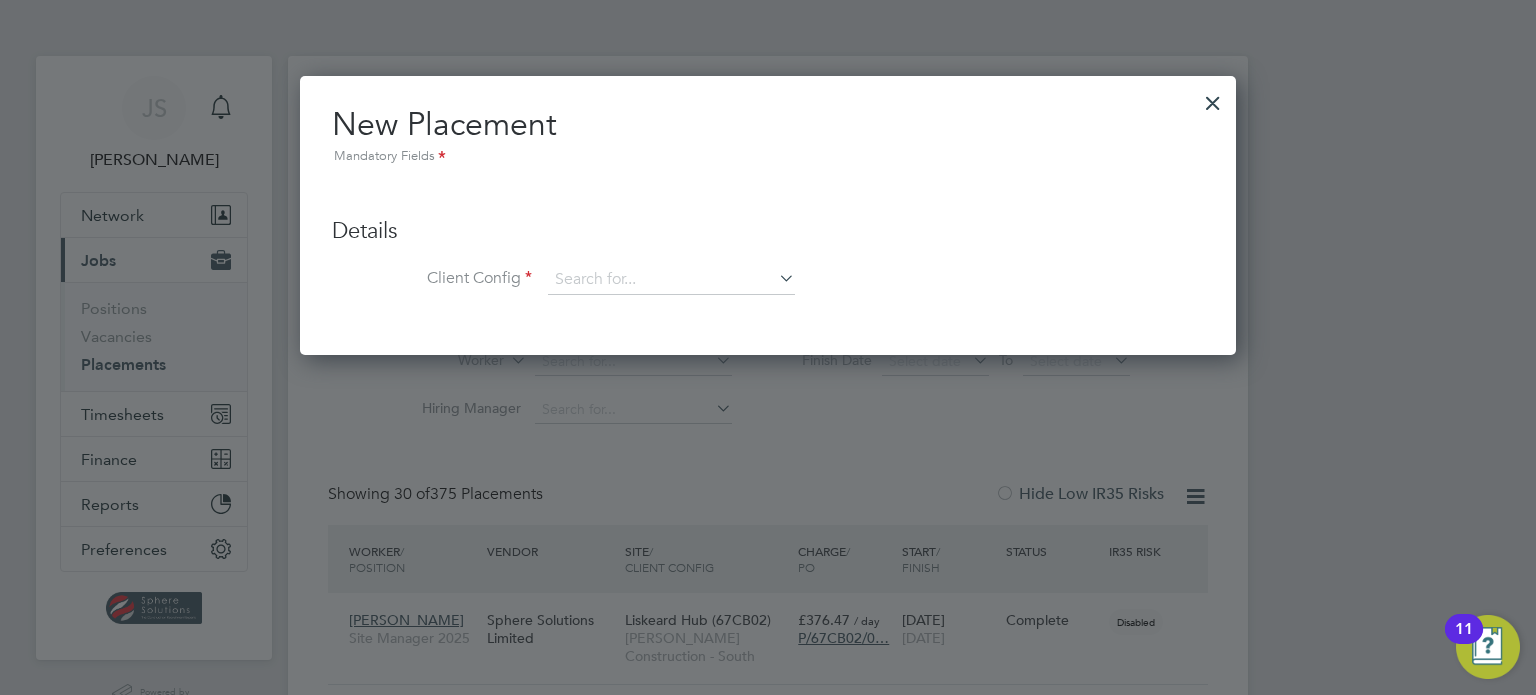 click at bounding box center [1213, 98] 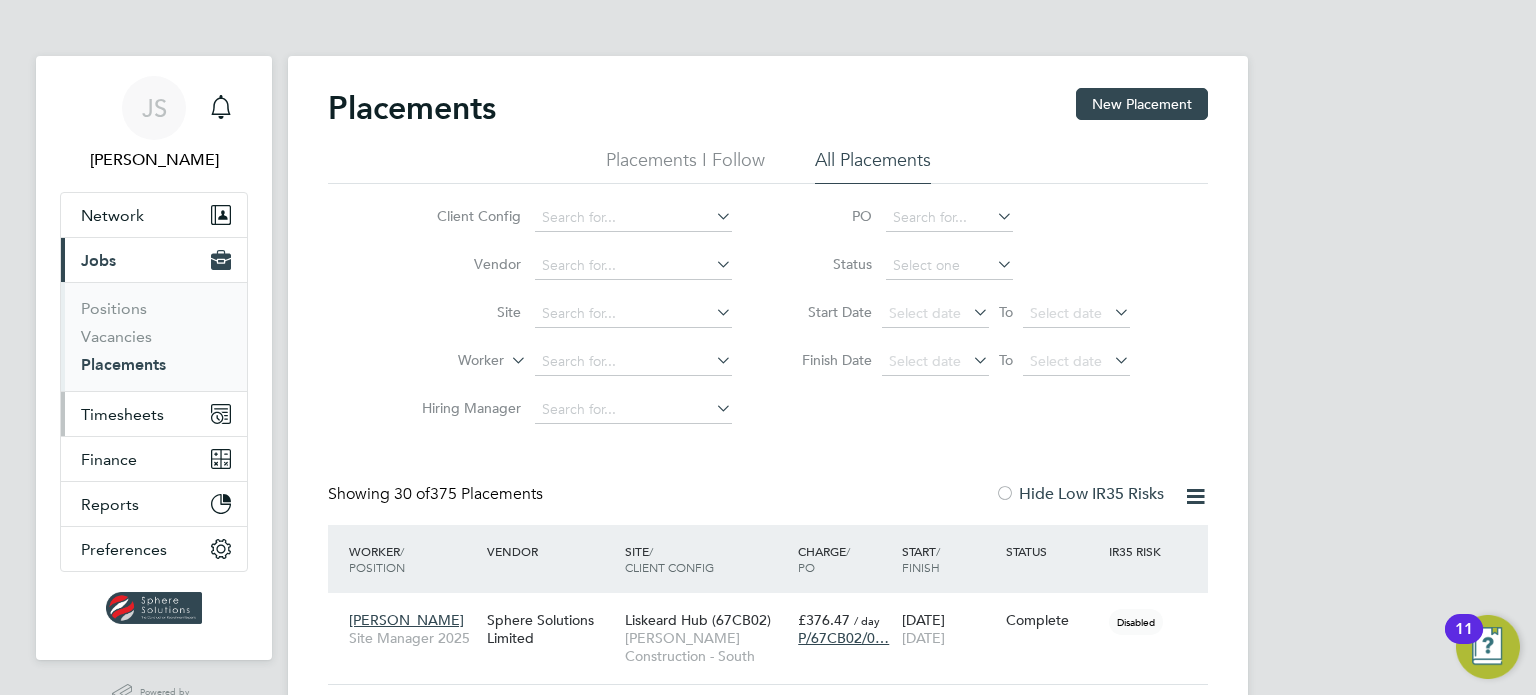 click on "Timesheets" at bounding box center [122, 414] 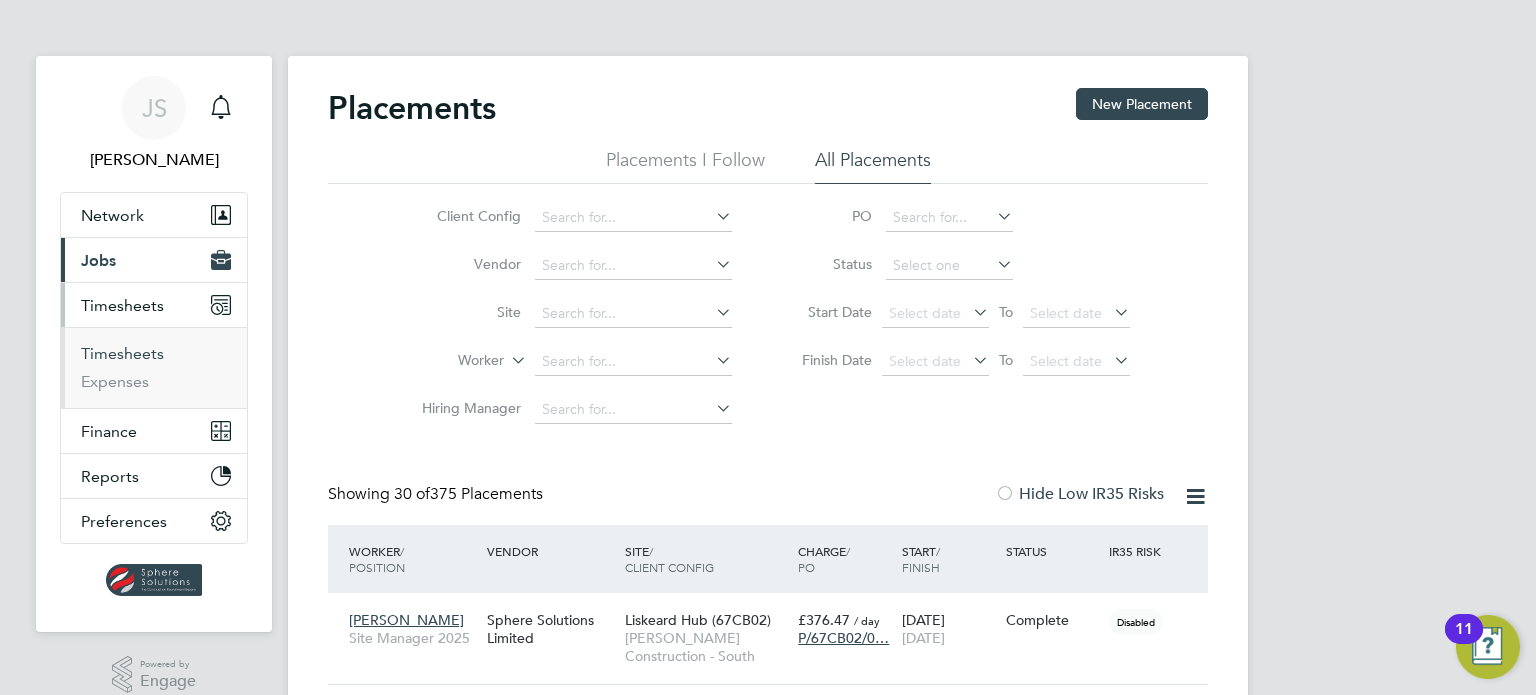 click on "Timesheets" at bounding box center (122, 353) 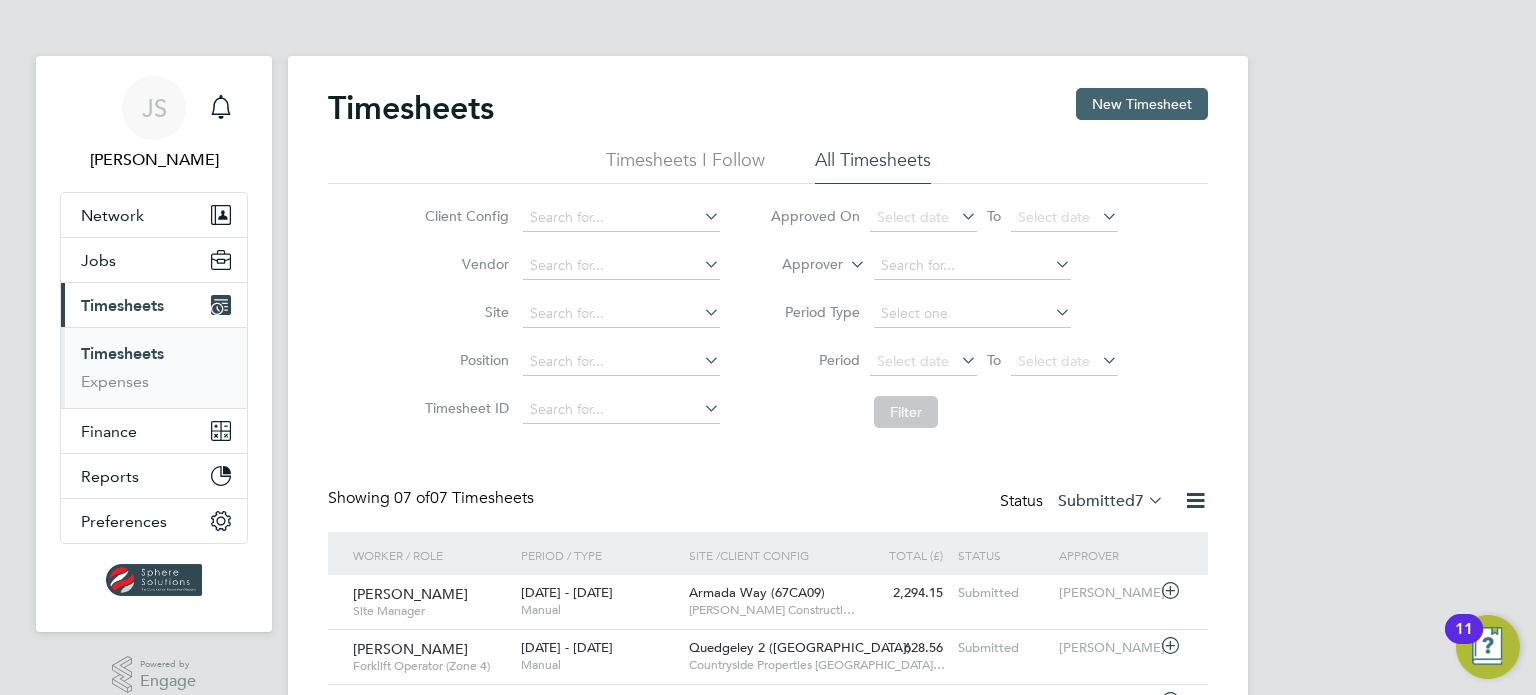 click on "New Timesheet" 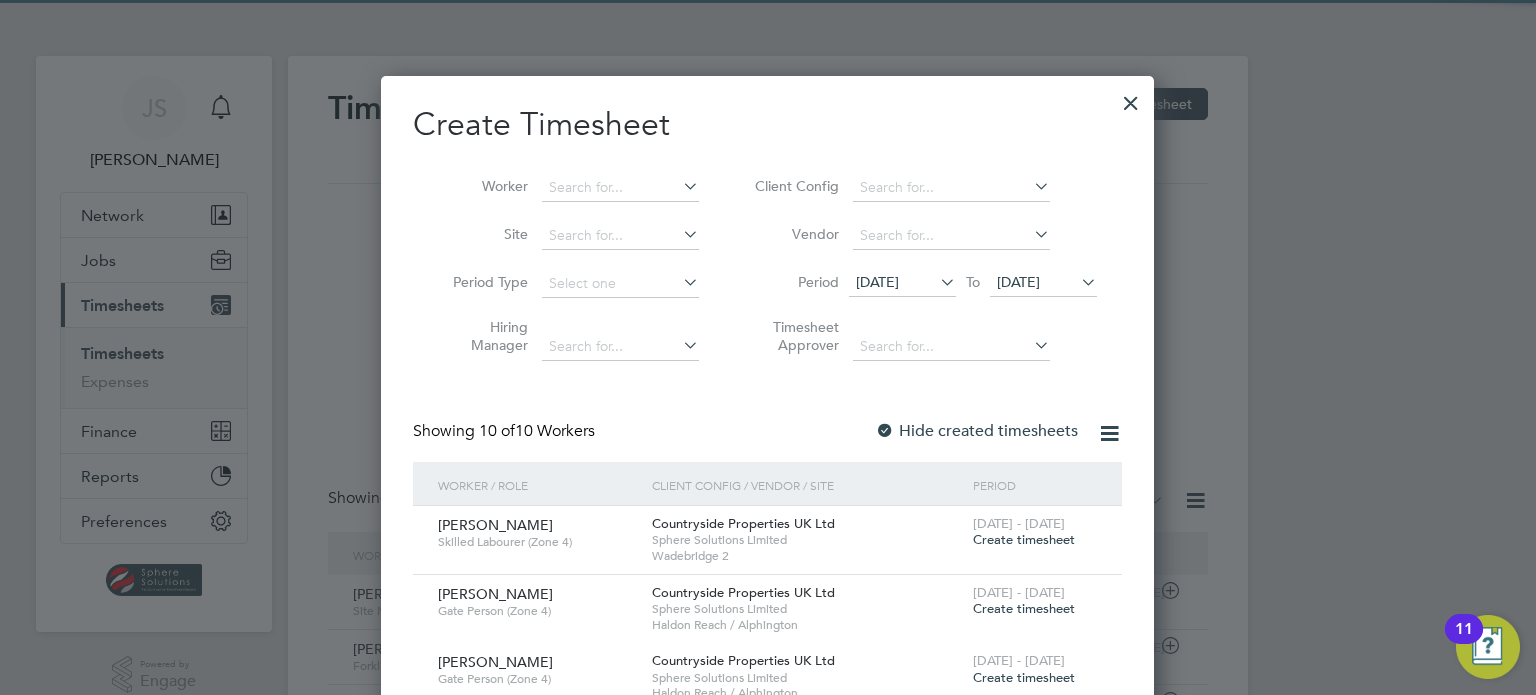 click on "Period
[DATE]
To
[DATE]" at bounding box center [923, 284] 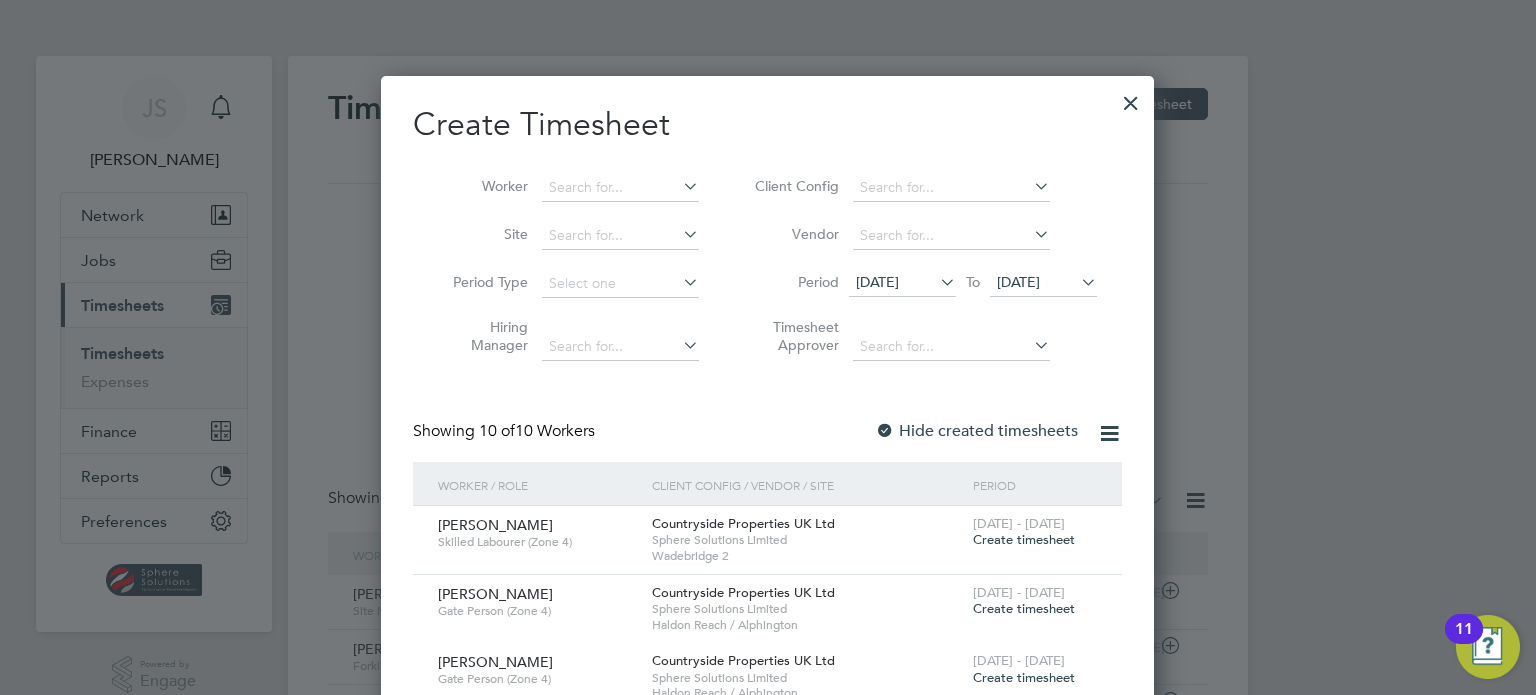 click on "[DATE]" at bounding box center [1043, 283] 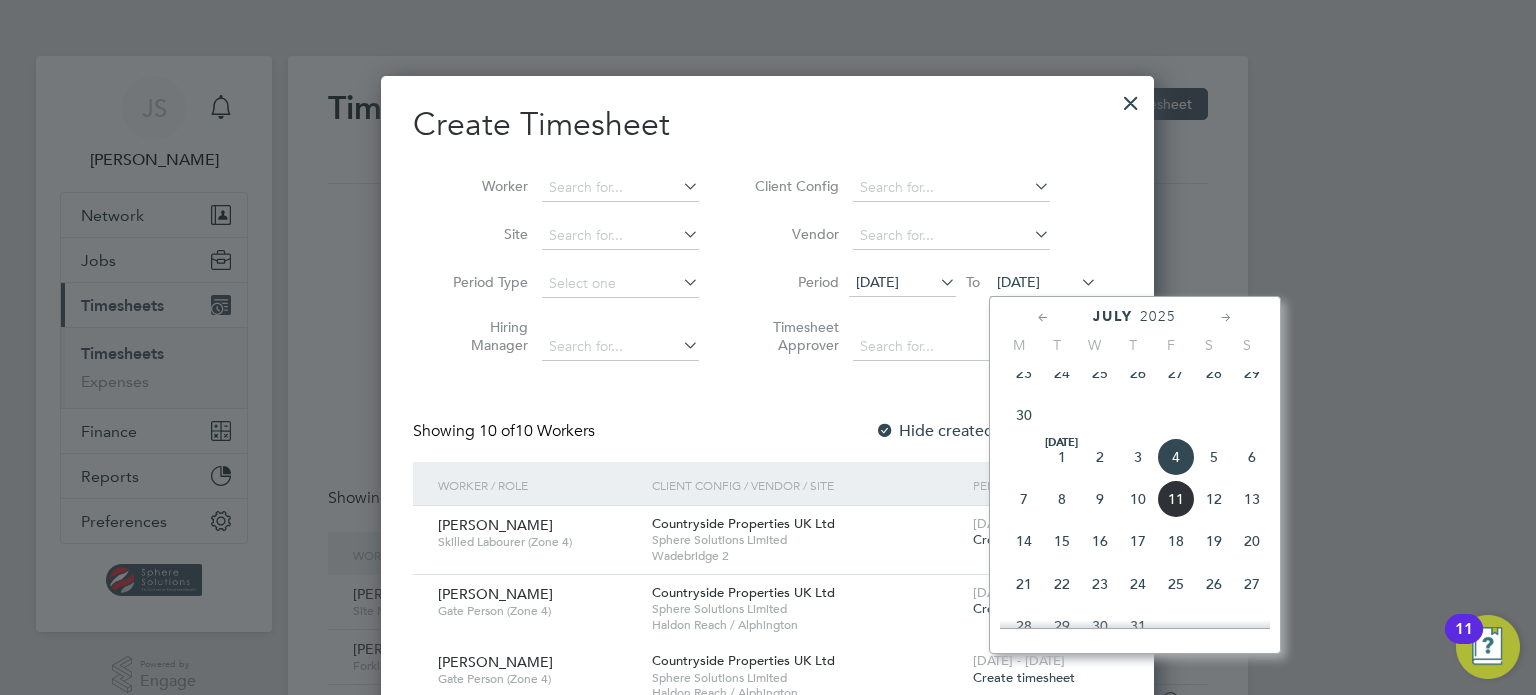 click on "11" 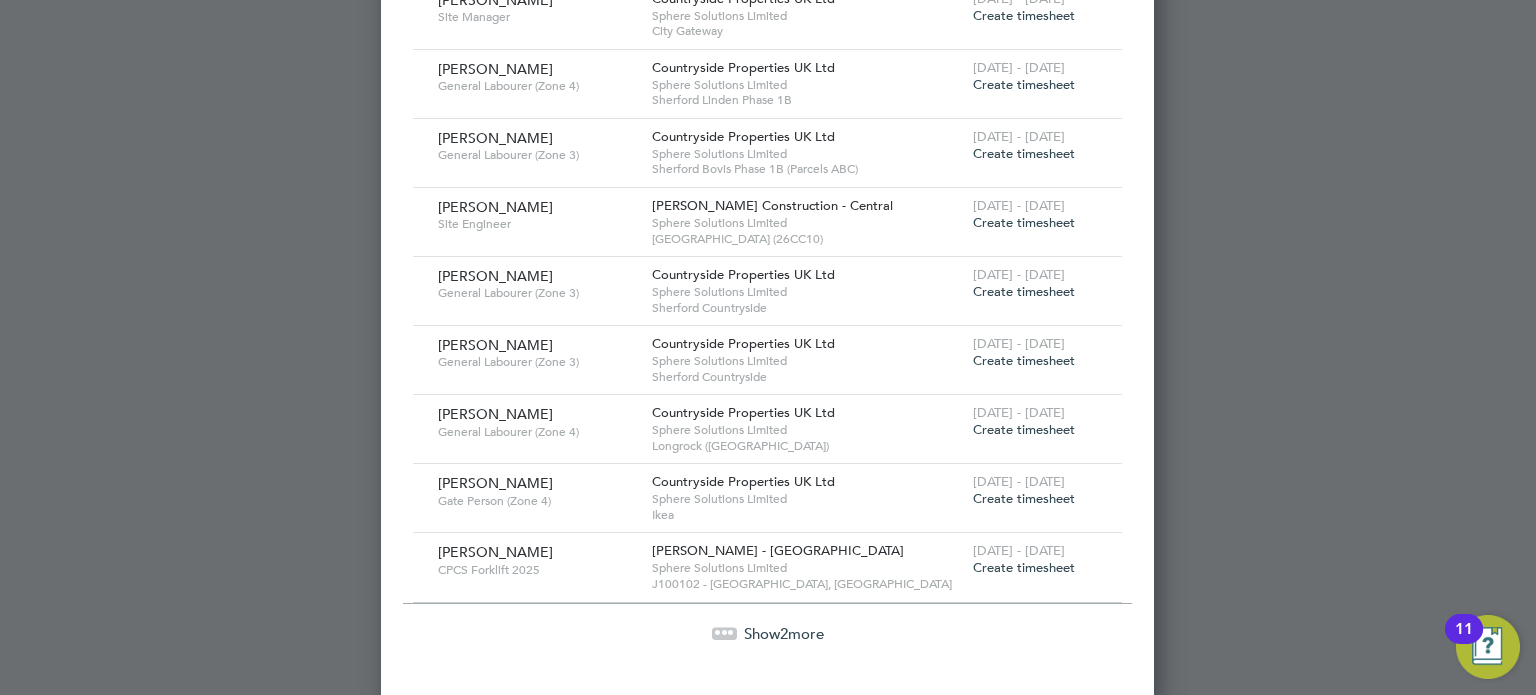 click on "Show  2  more" at bounding box center [784, 633] 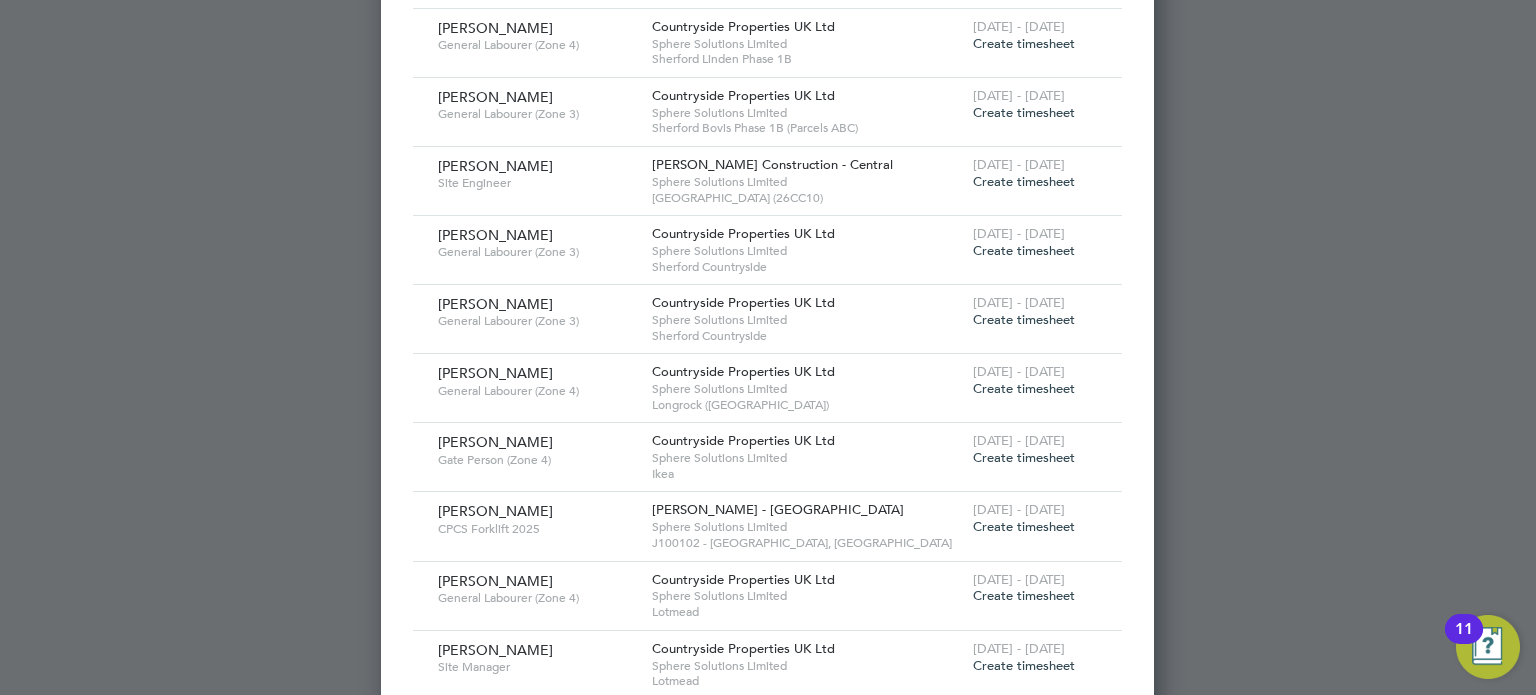 click on "Create timesheet" at bounding box center (1024, 665) 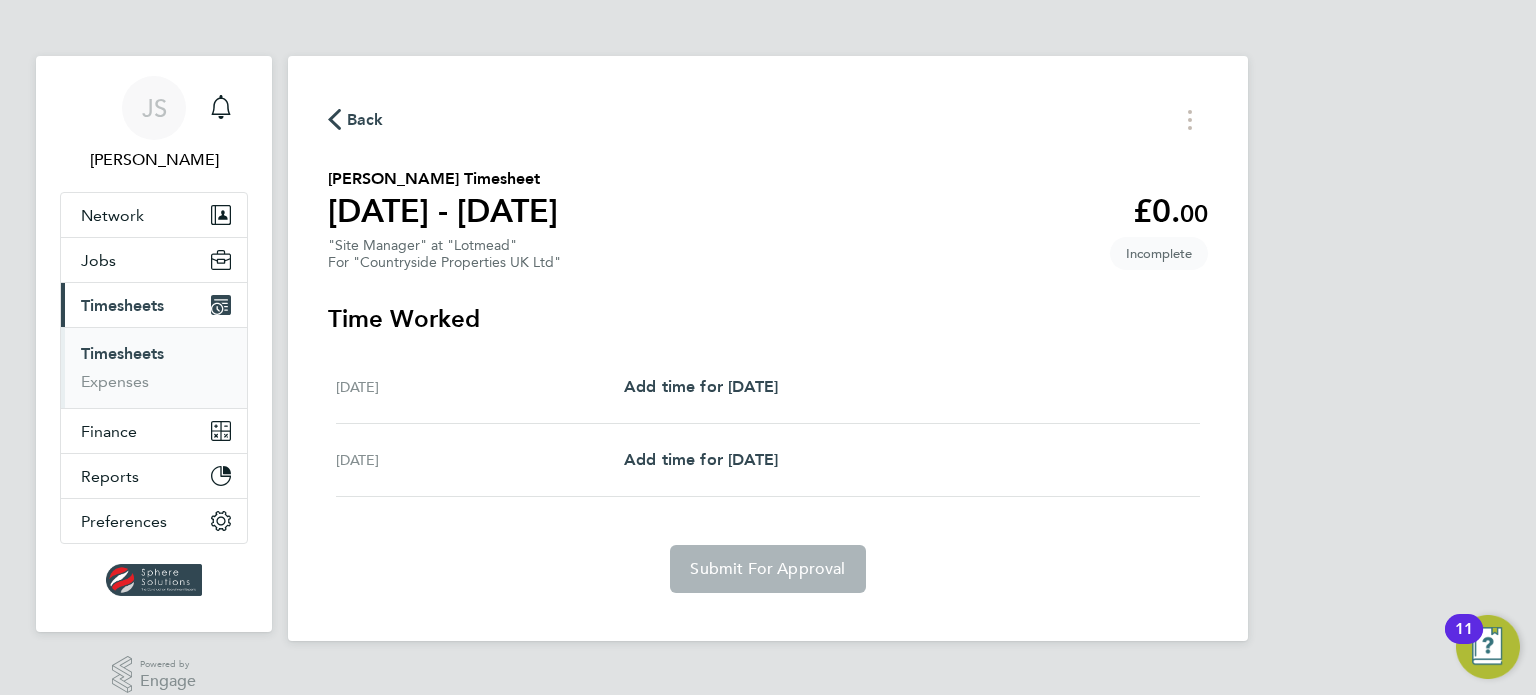 click on "[DATE]   Add time for [DATE]   Add time for [DATE]" at bounding box center (768, 387) 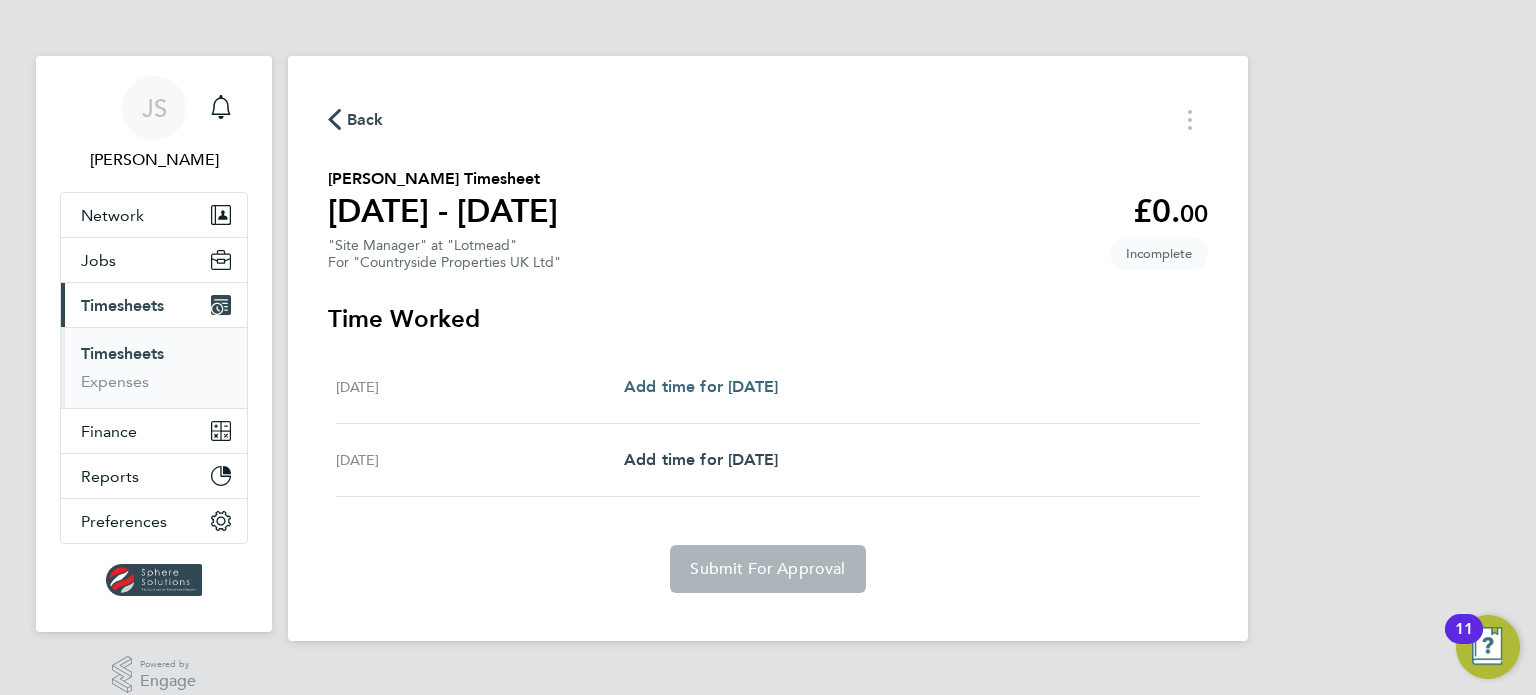 click on "Add time for [DATE]" at bounding box center (701, 386) 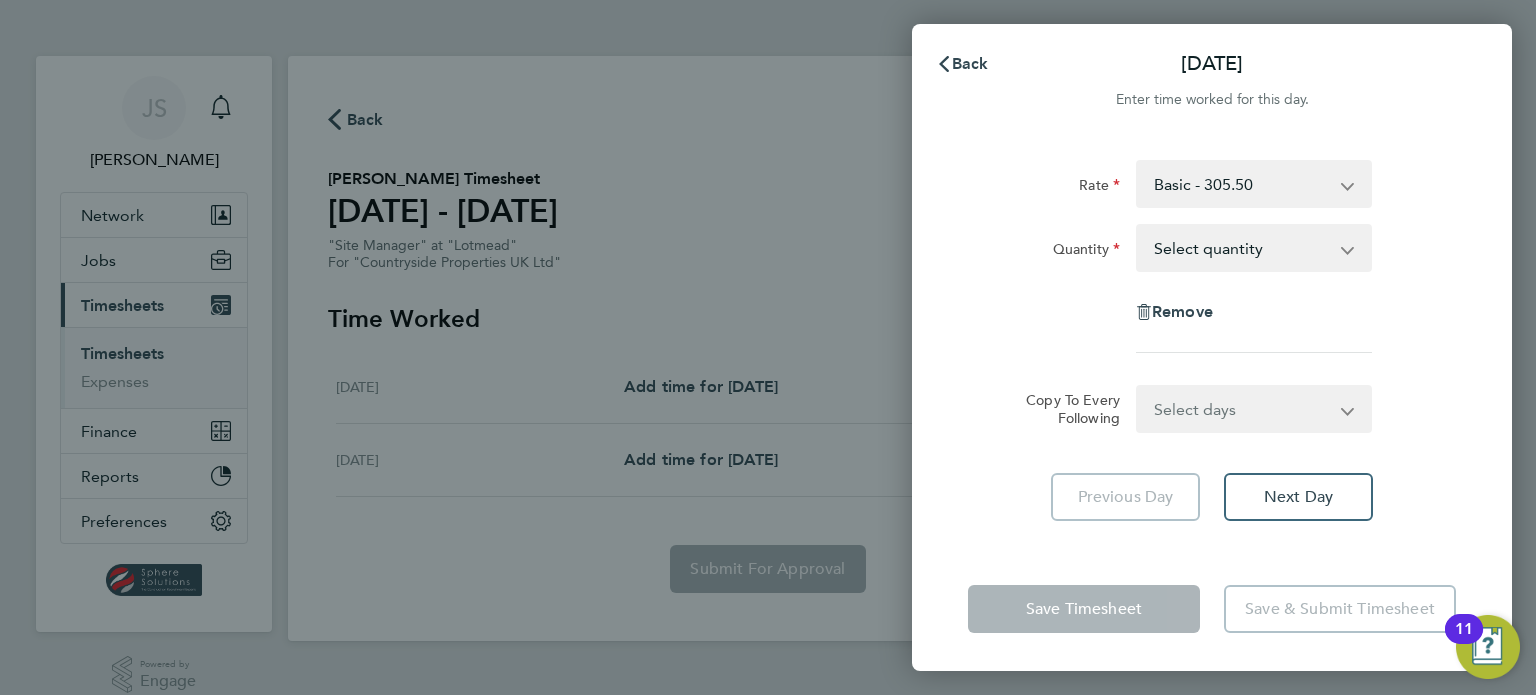 click on "Select quantity   0.5   1" at bounding box center (1242, 248) 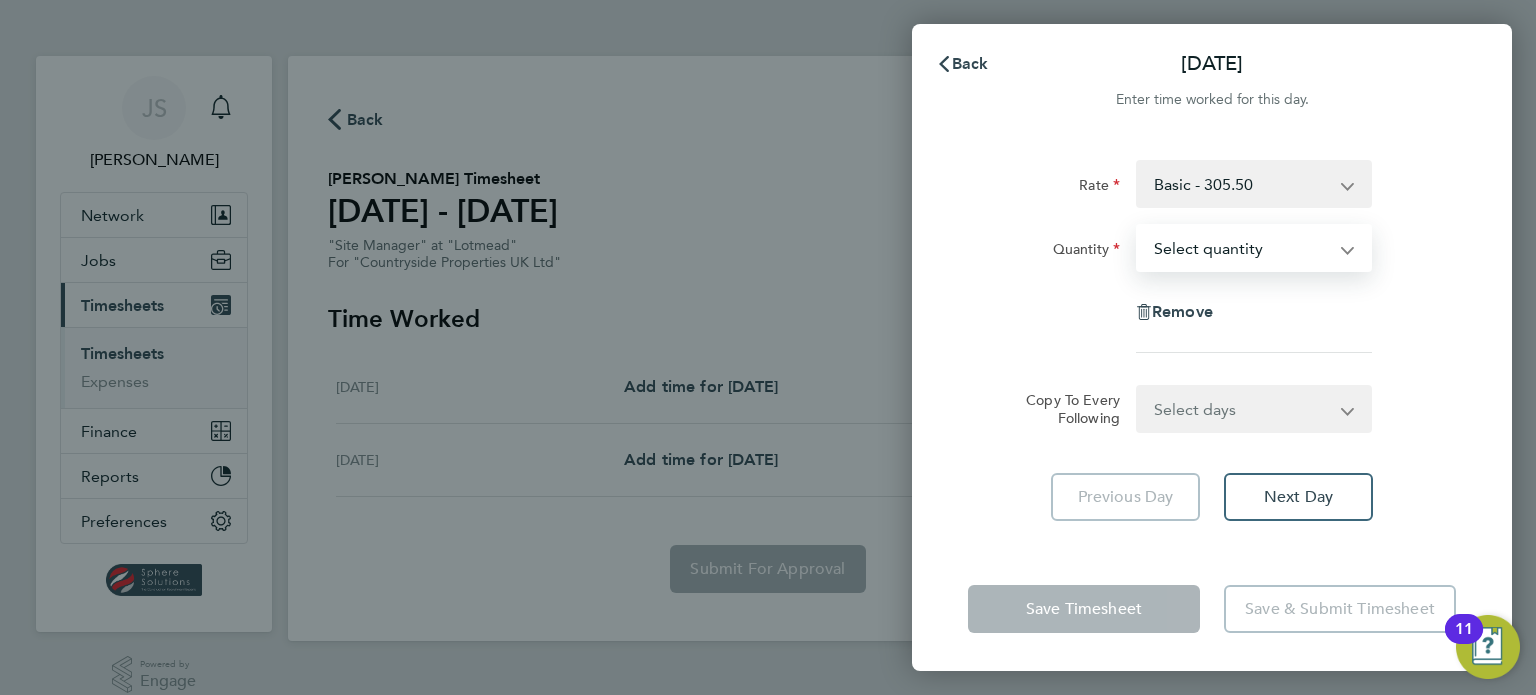 select on "1" 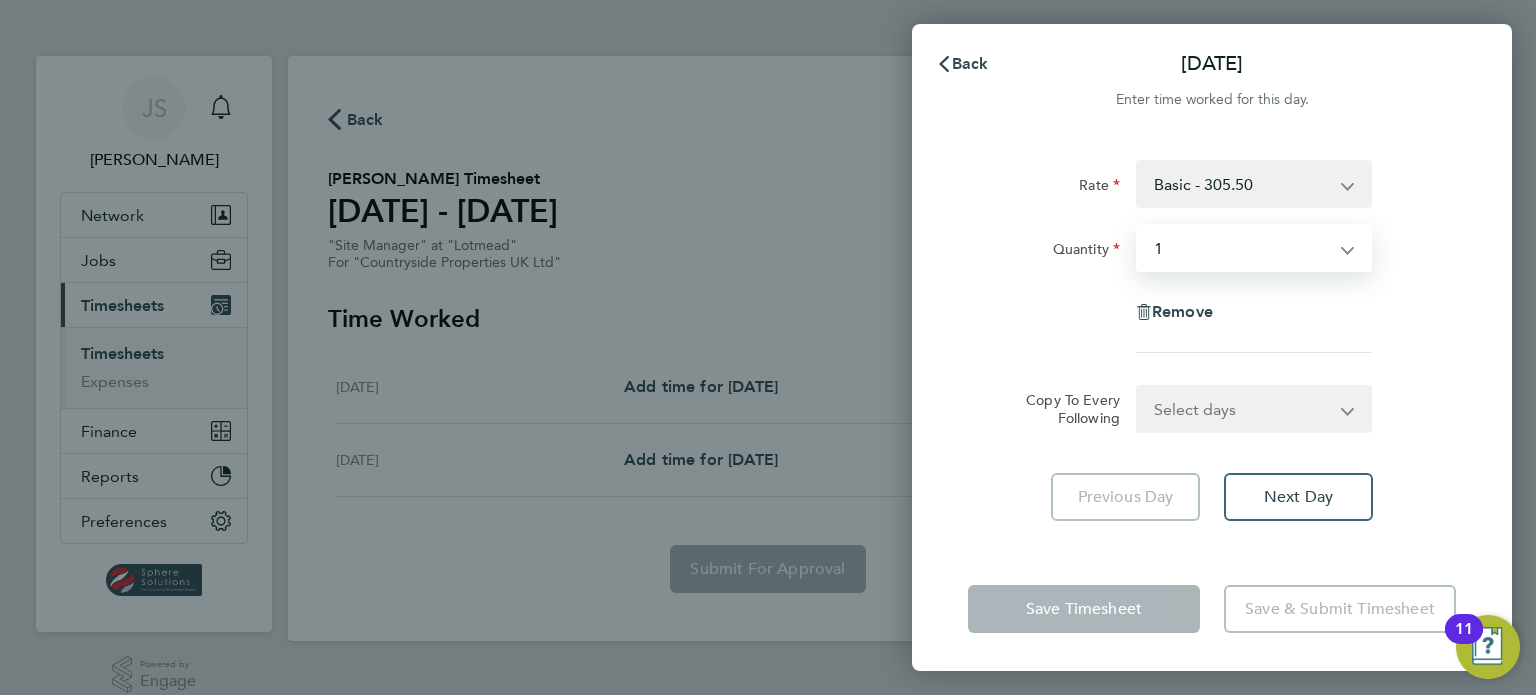 click on "Select quantity   0.5   1" at bounding box center [1242, 248] 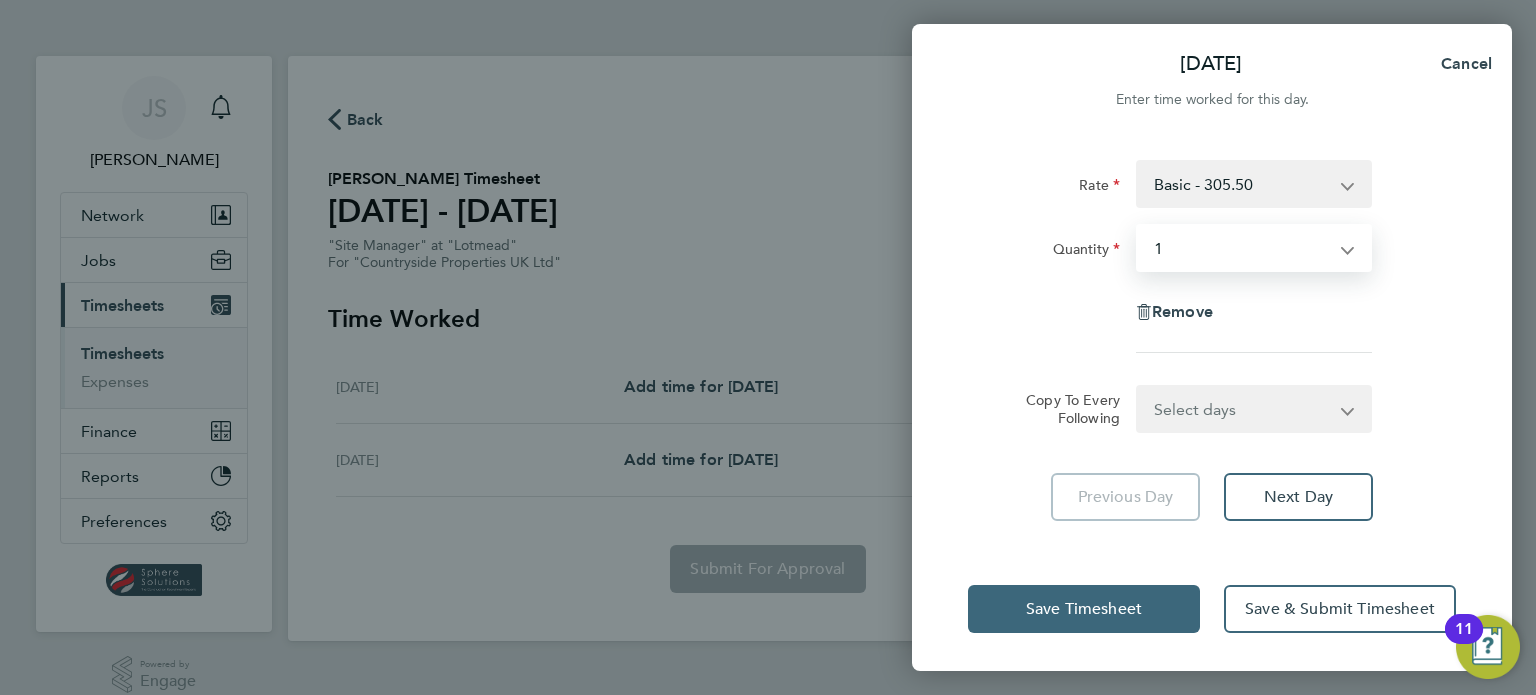 click on "Save Timesheet" 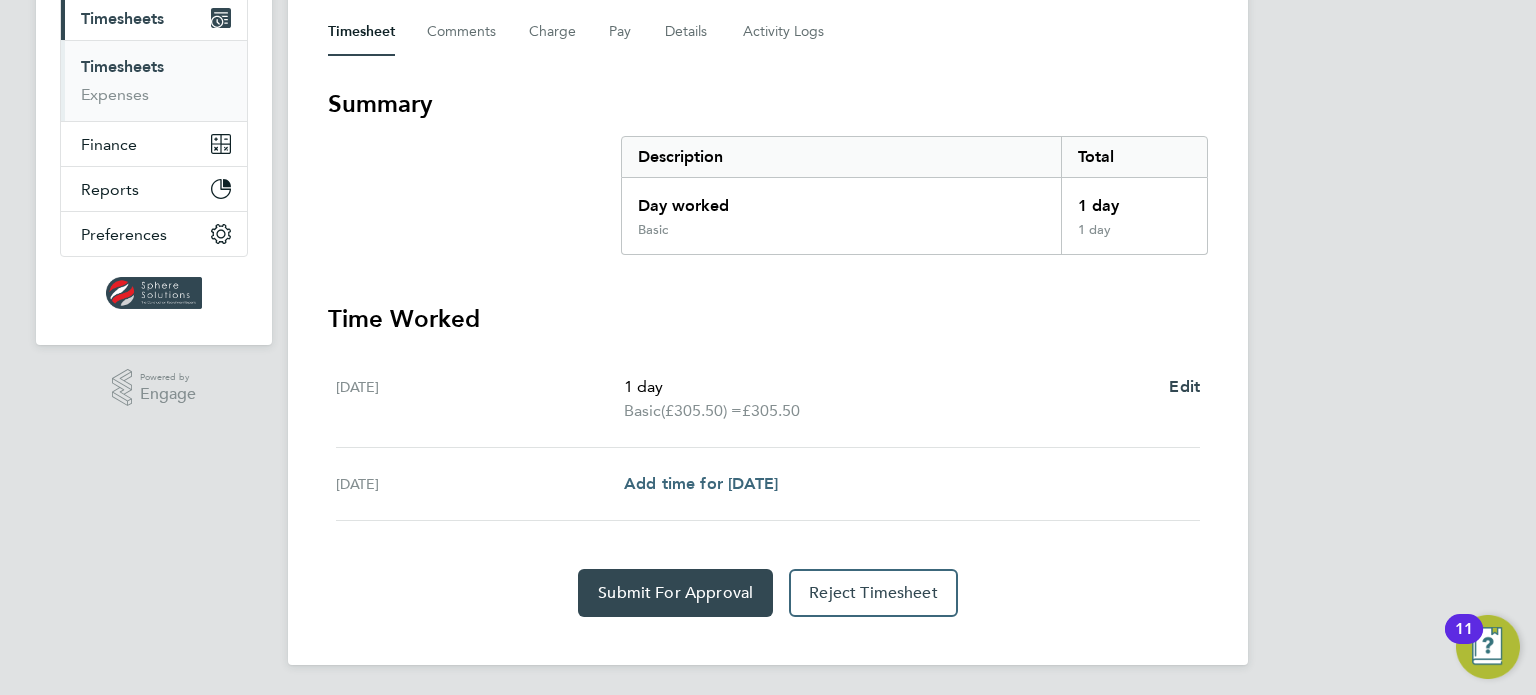 click on "Add time for [DATE]" at bounding box center [701, 483] 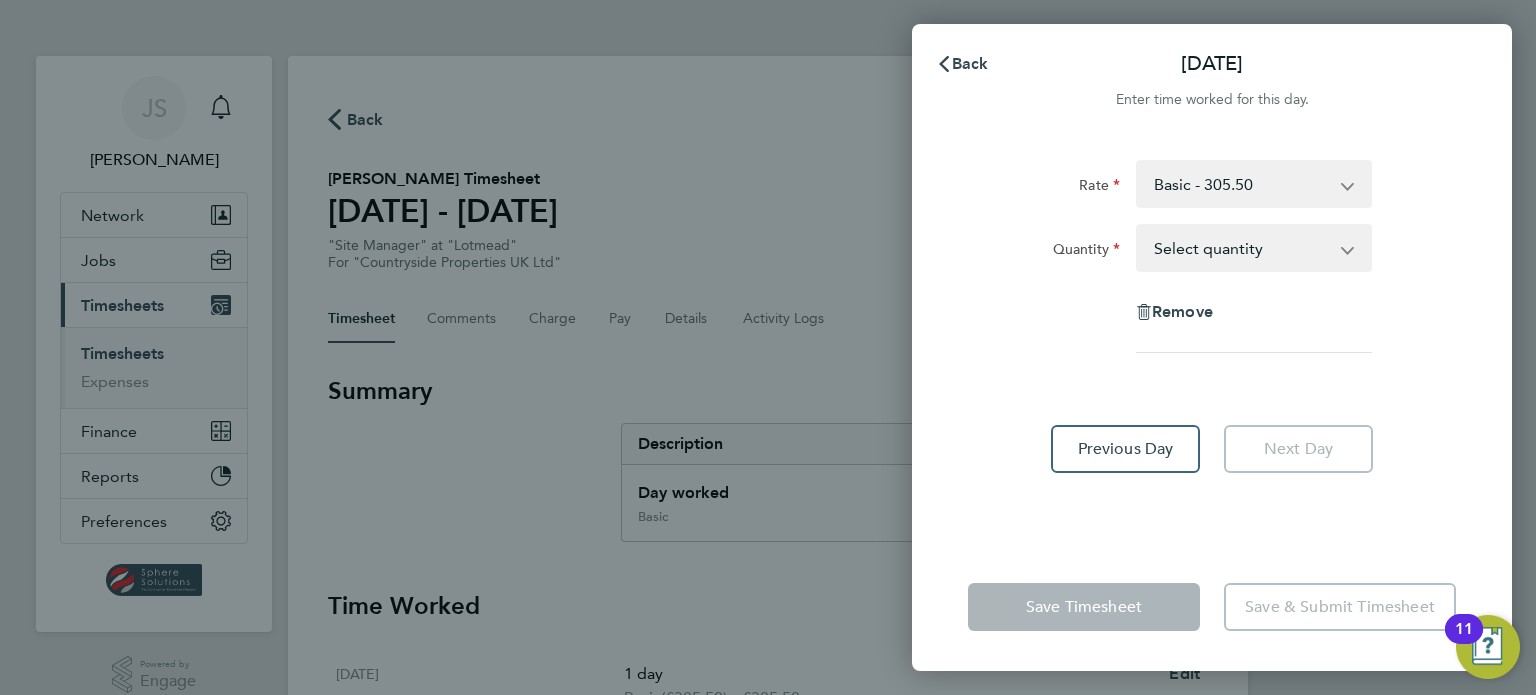 click on "Select quantity   0.5   1" at bounding box center [1242, 248] 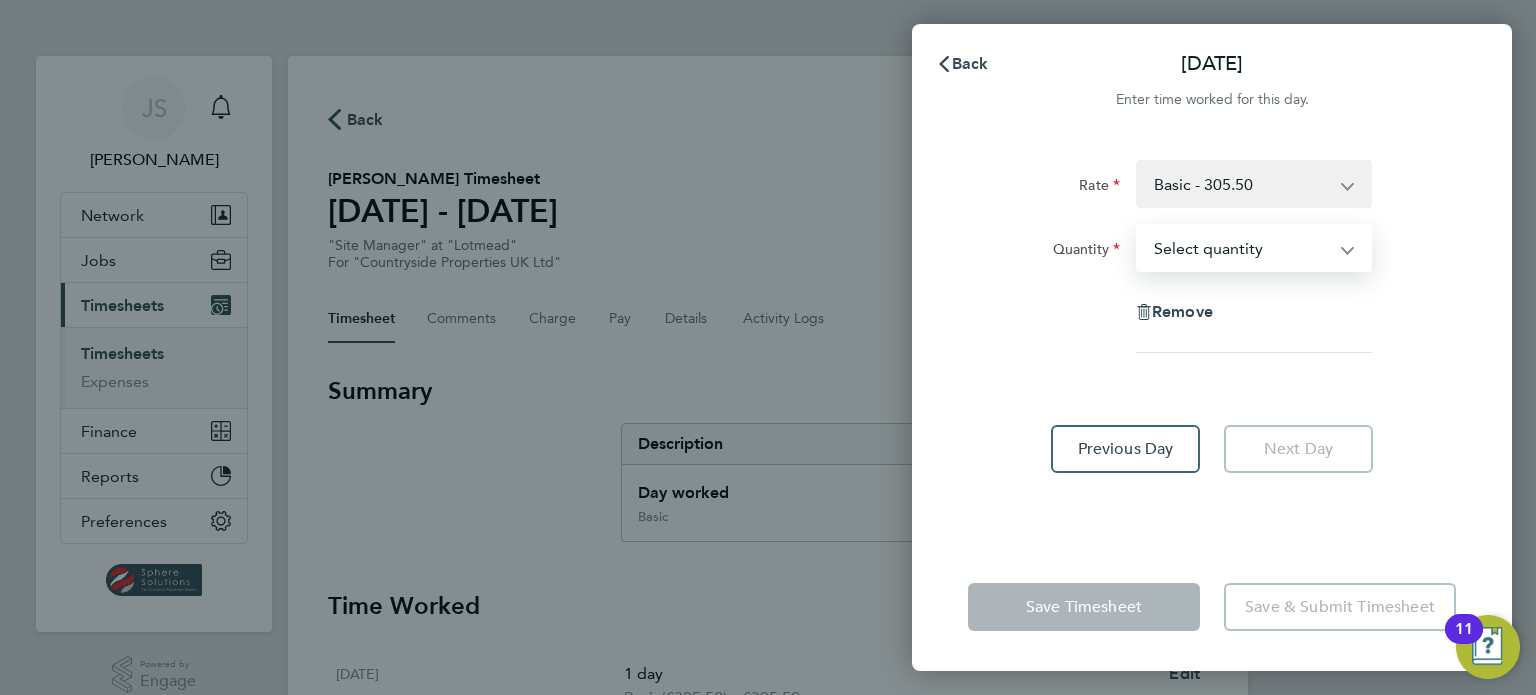 select on "1" 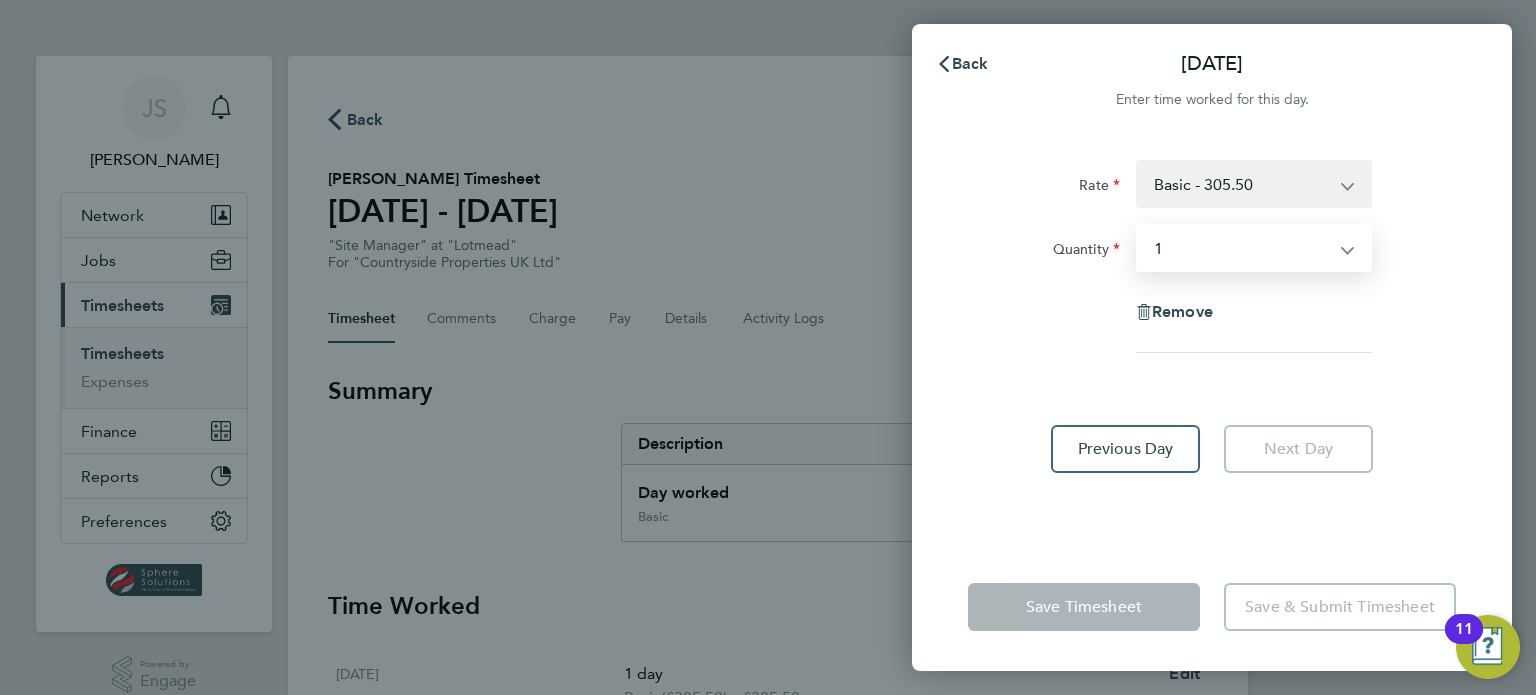 click on "Select quantity   0.5   1" at bounding box center (1242, 248) 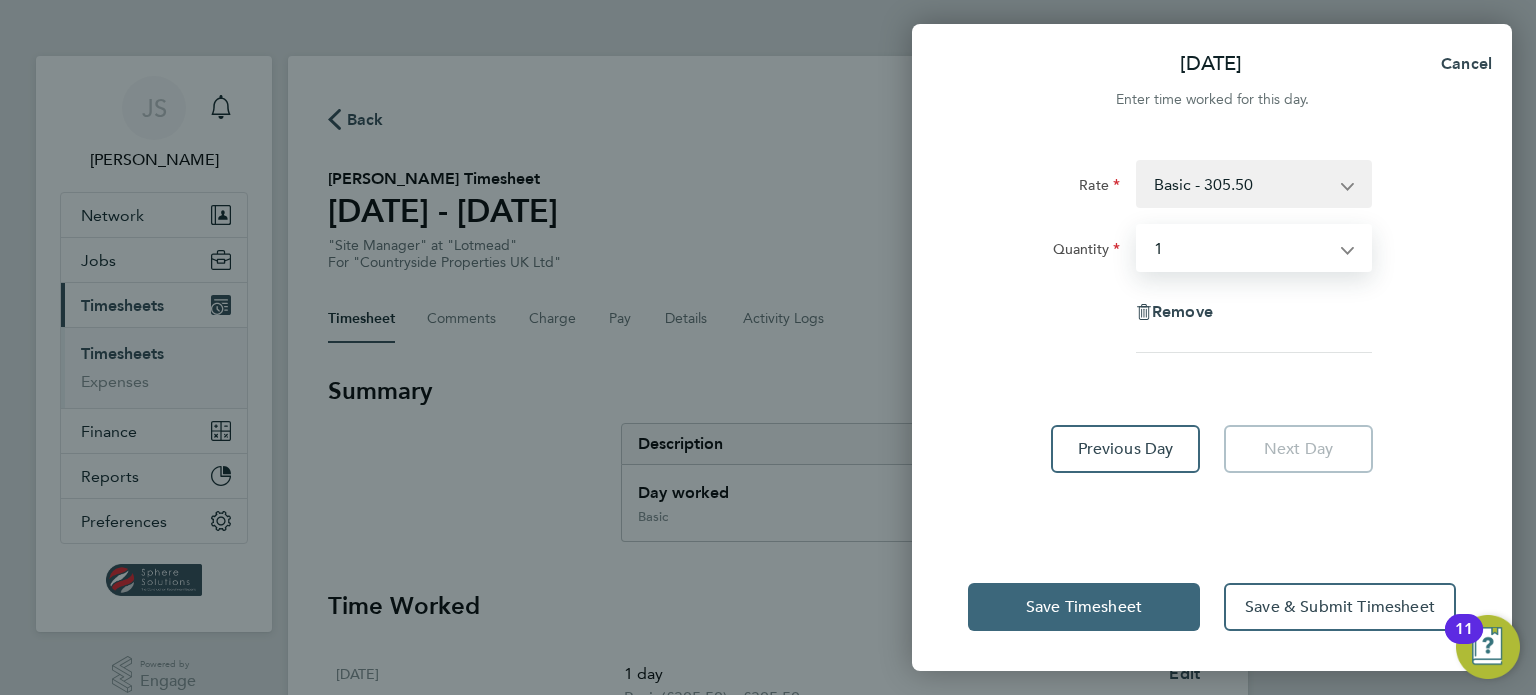 click on "Save Timesheet" 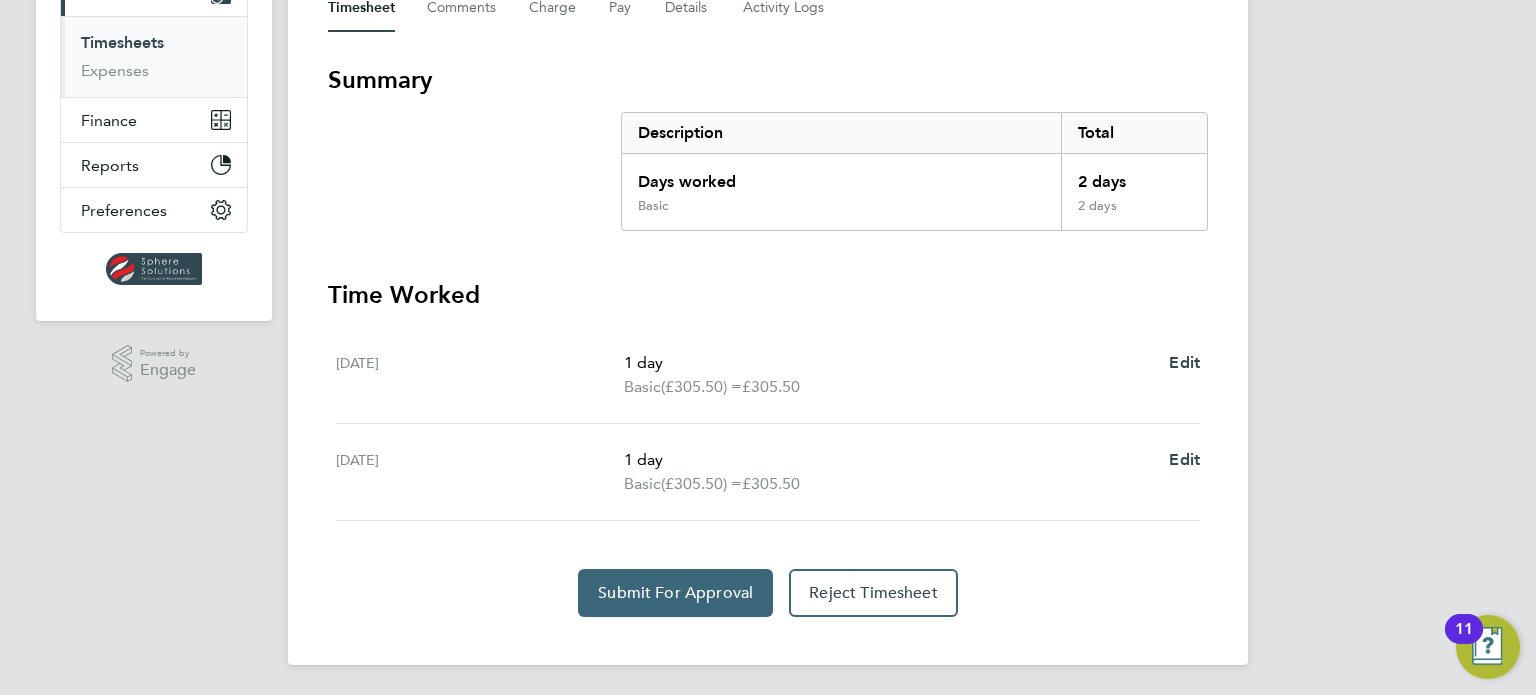 click on "Submit For Approval" 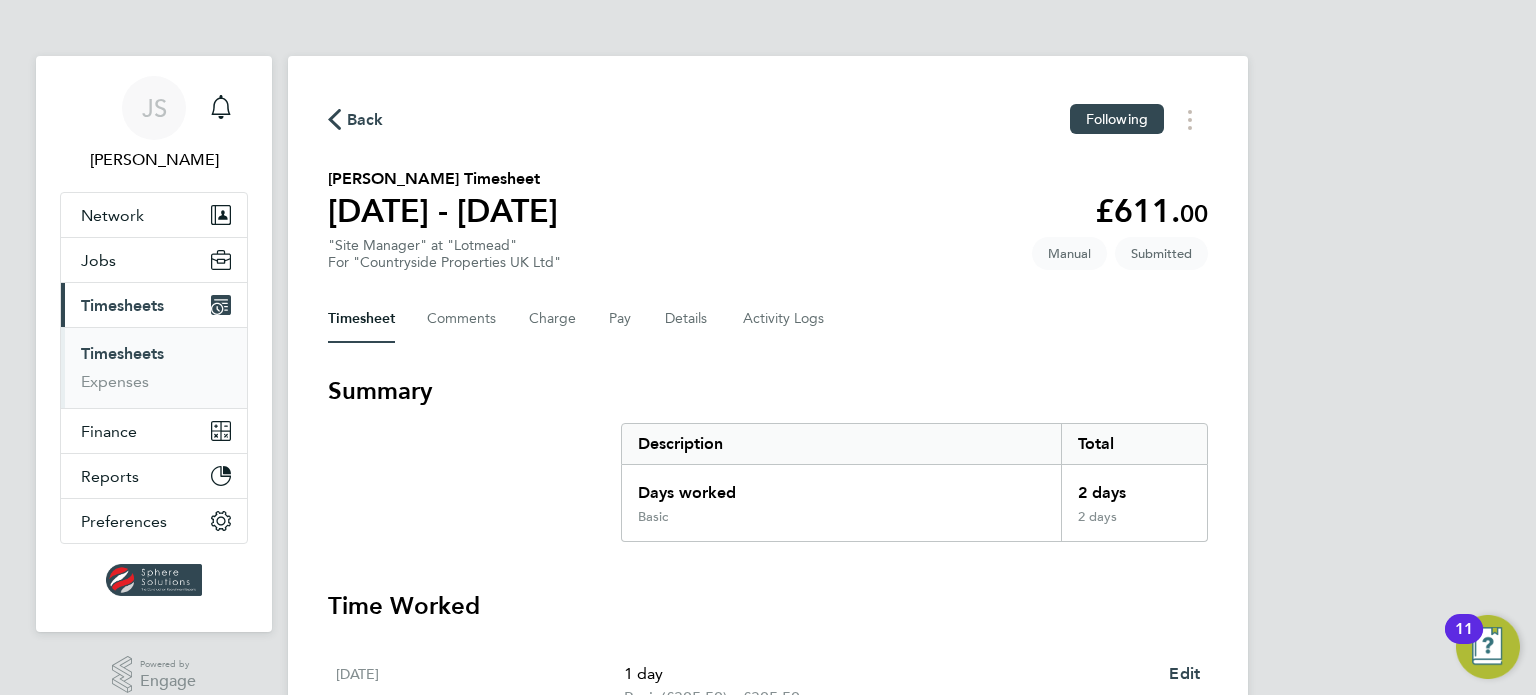 click on "Timesheets" at bounding box center (122, 353) 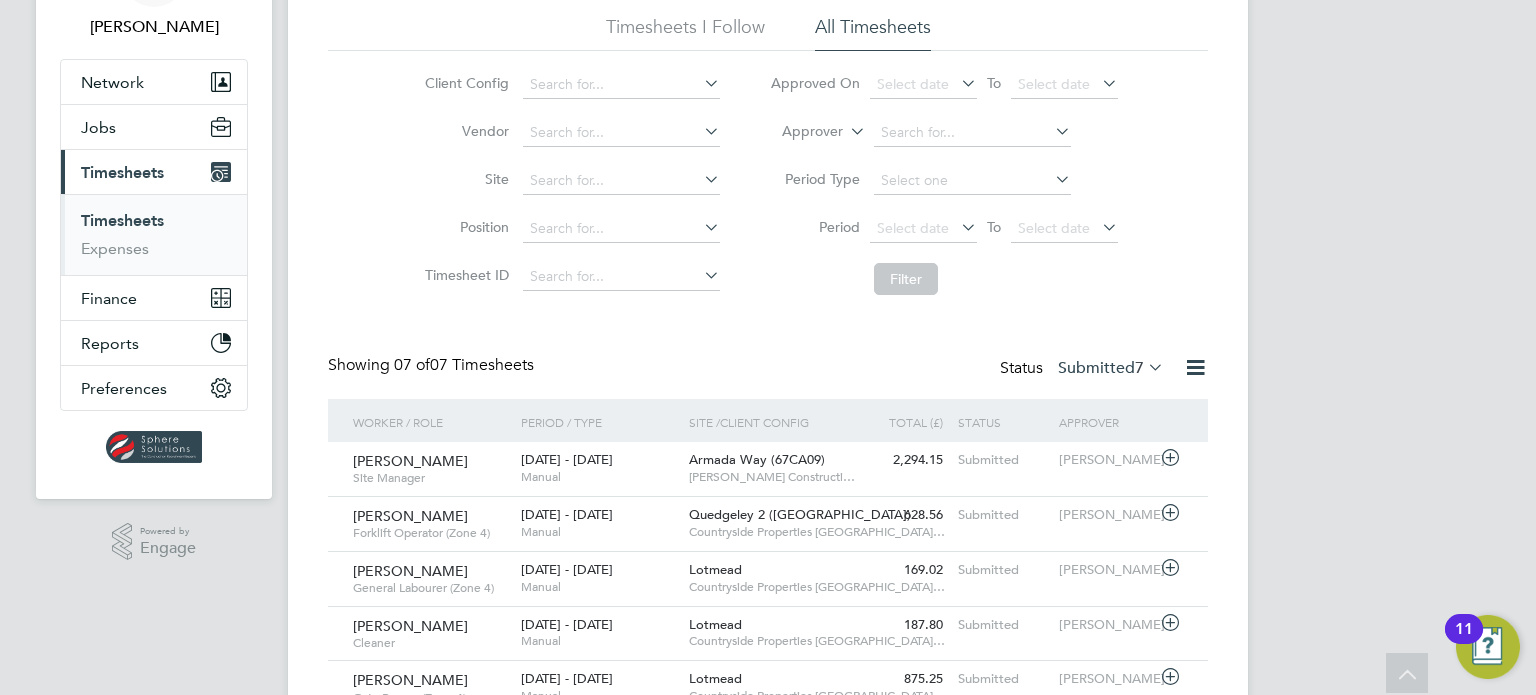 click on "Submitted  7" 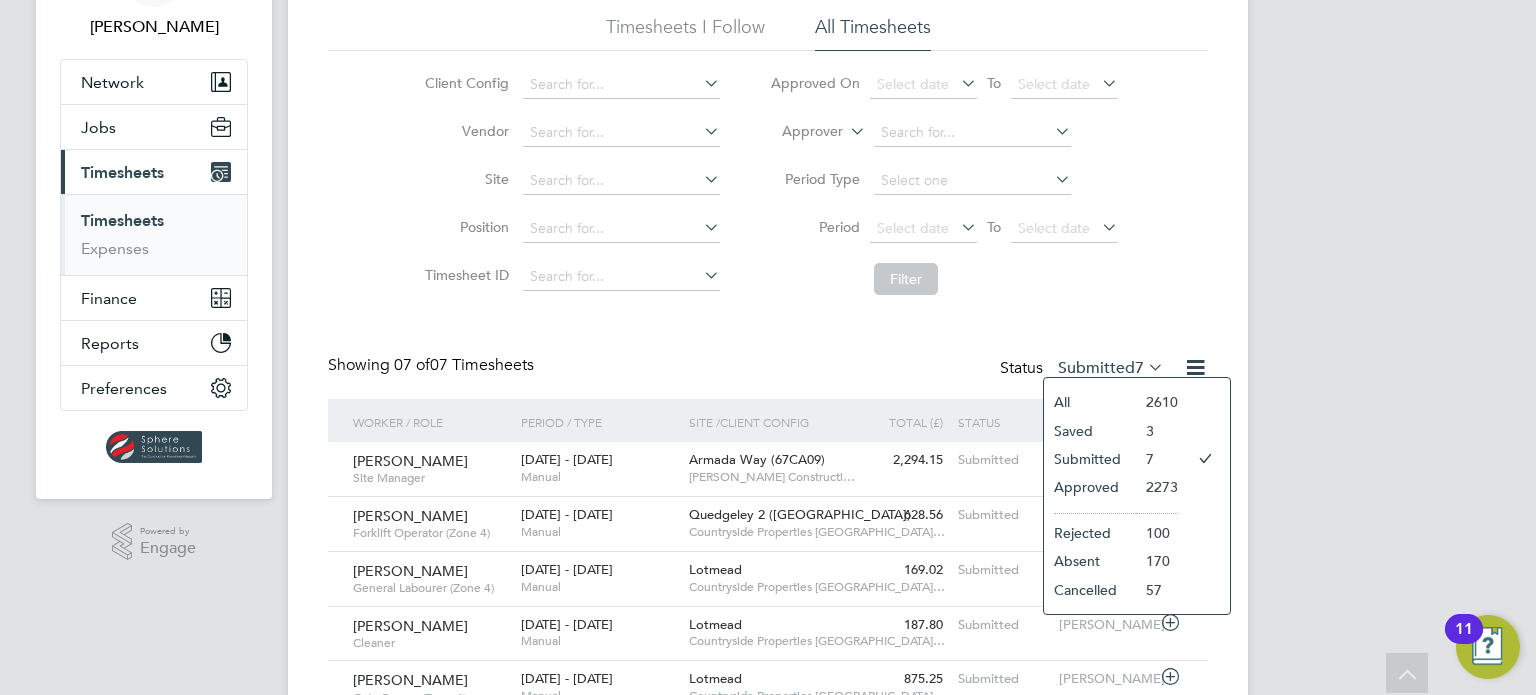 click on "Client Config   Vendor   Site   Position   Timesheet ID   Approved On
Select date
To
Select date
Approver     Period Type   Period
Select date
To
Select date
Filter" 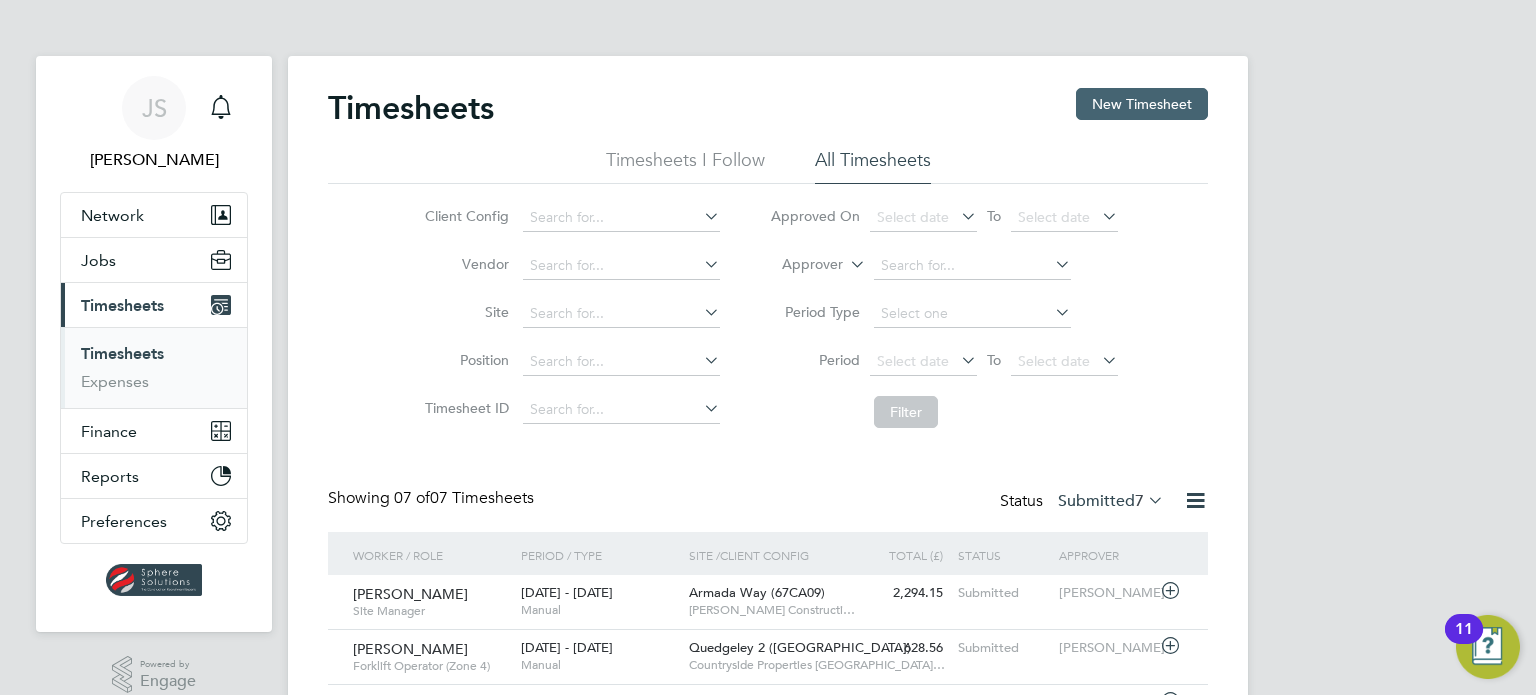 click on "New Timesheet" 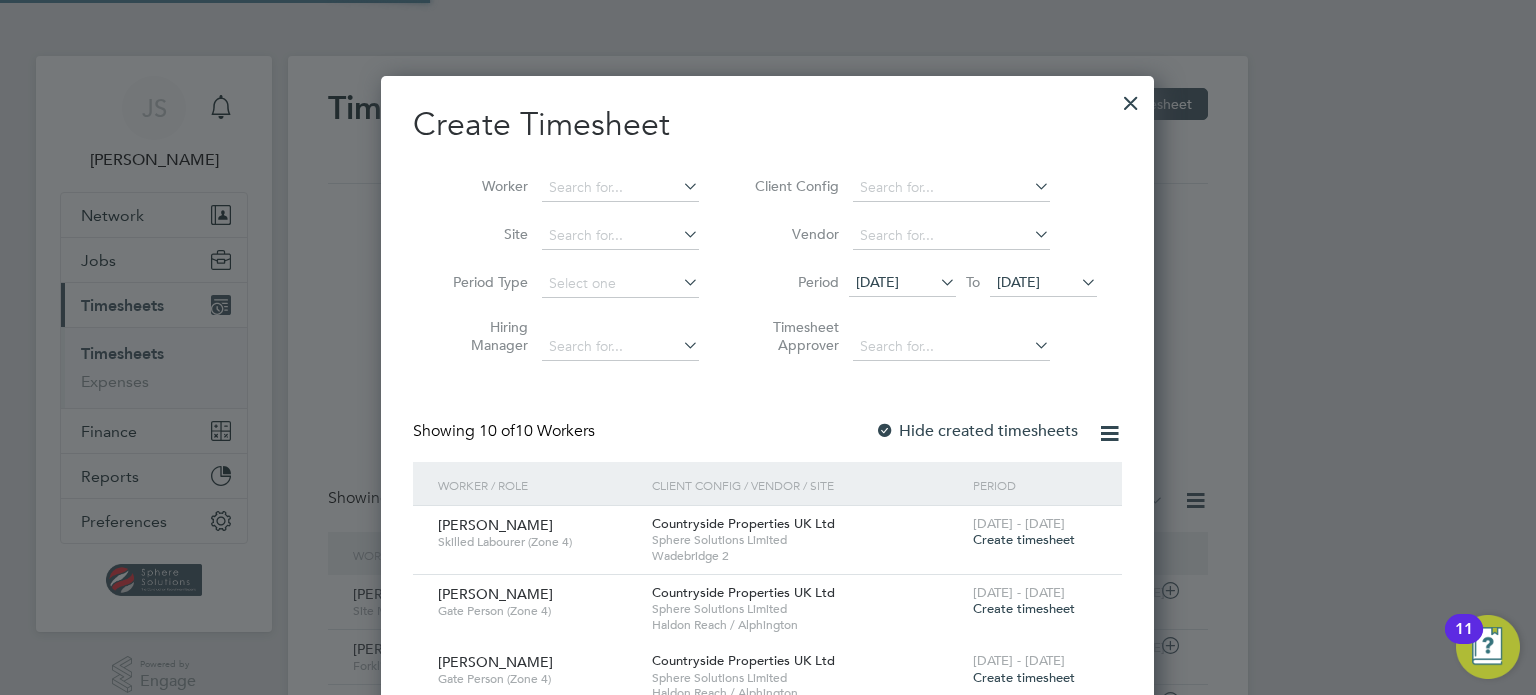 click on "[DATE]" at bounding box center [1018, 282] 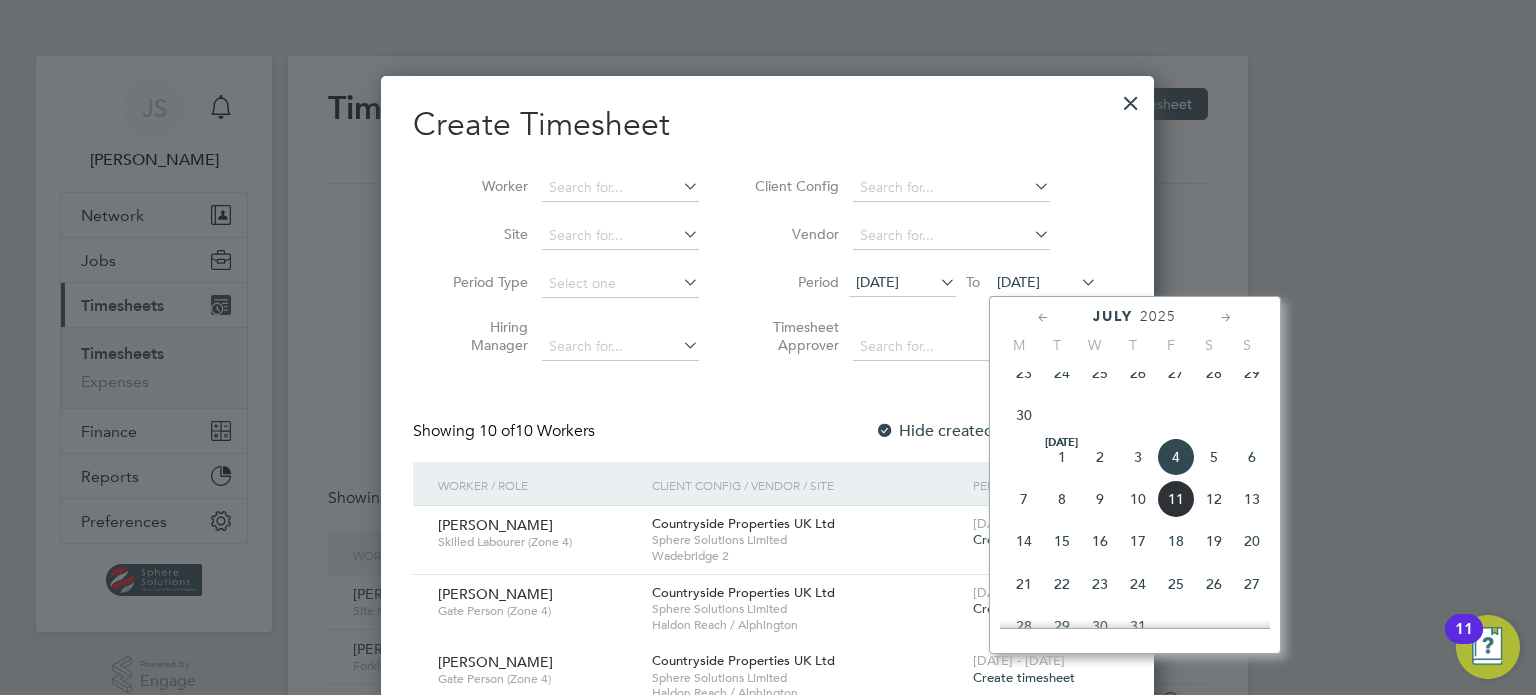 click on "11" 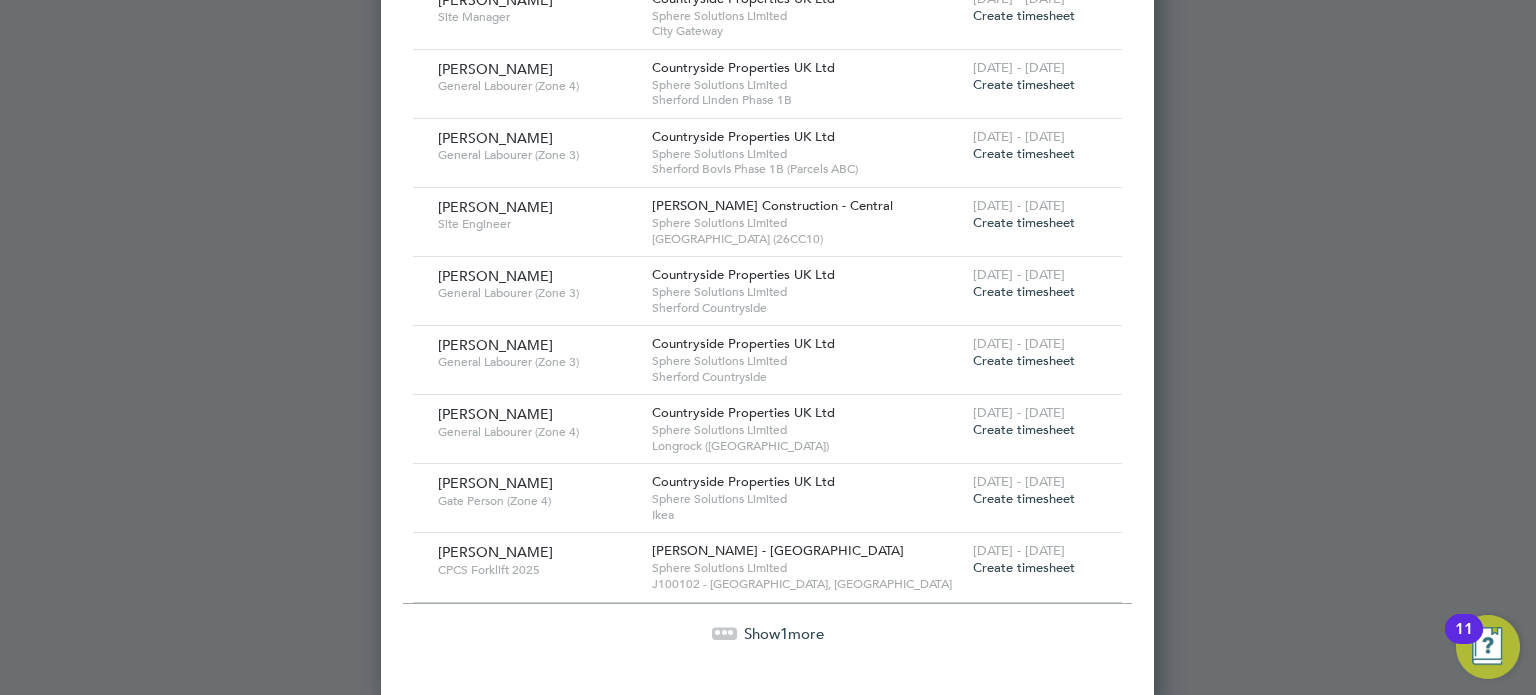 click on "1" at bounding box center (784, 633) 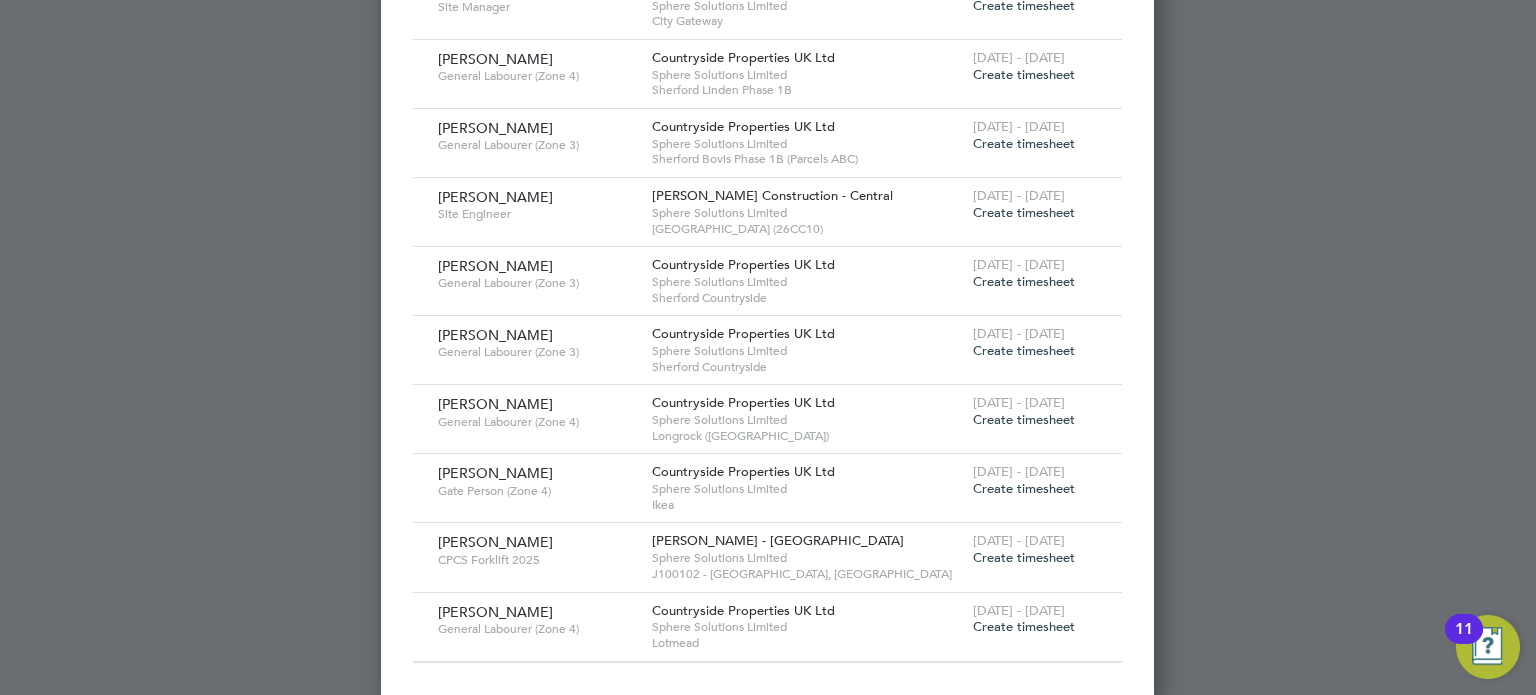 click on "Create timesheet" at bounding box center (1024, 626) 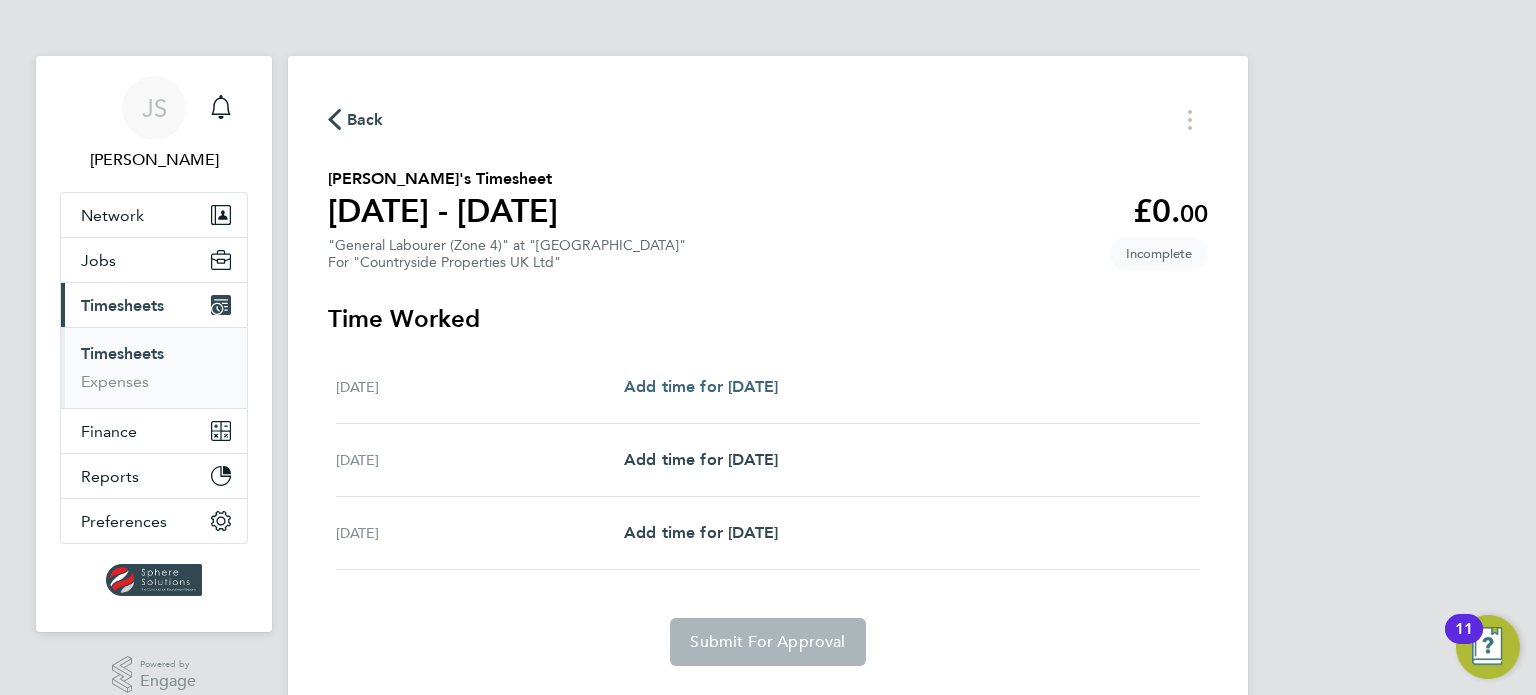 click on "Add time for [DATE]" at bounding box center (701, 386) 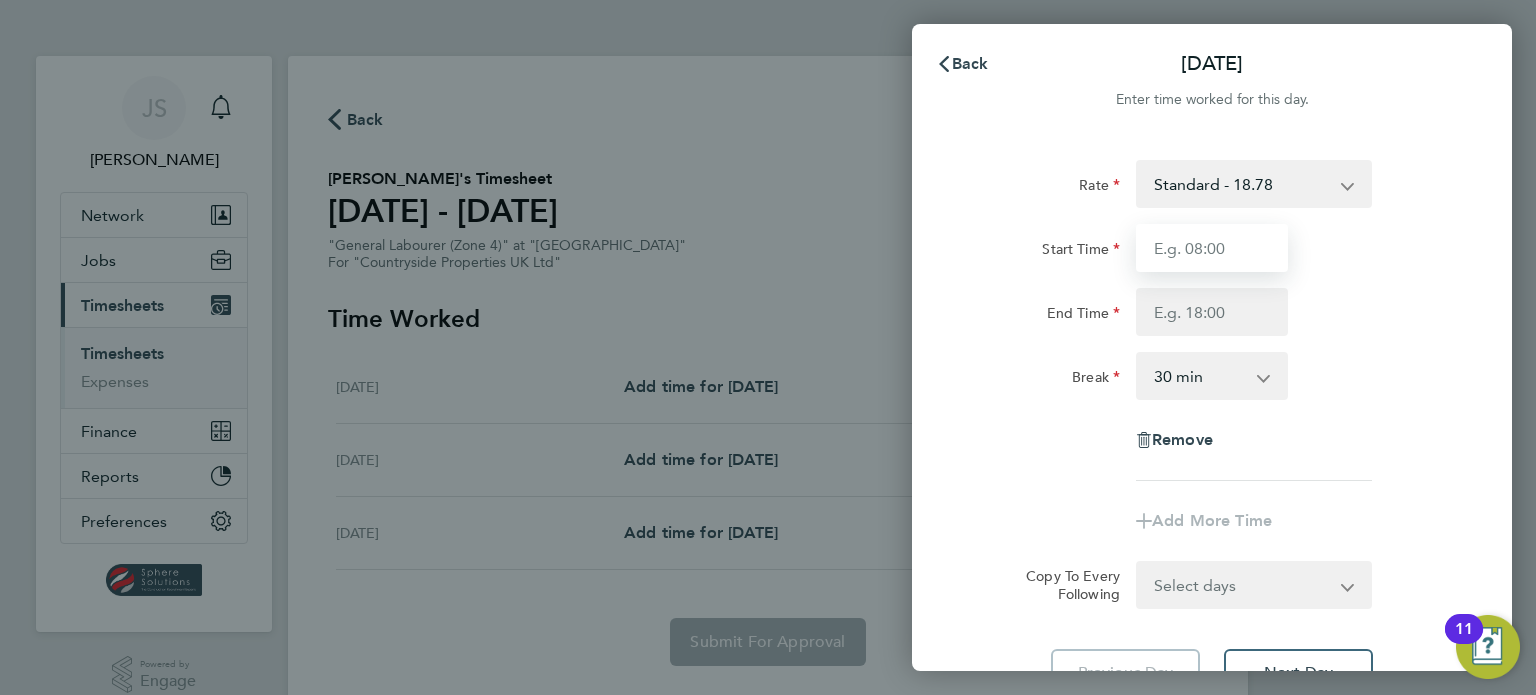 click on "Start Time" at bounding box center [1212, 248] 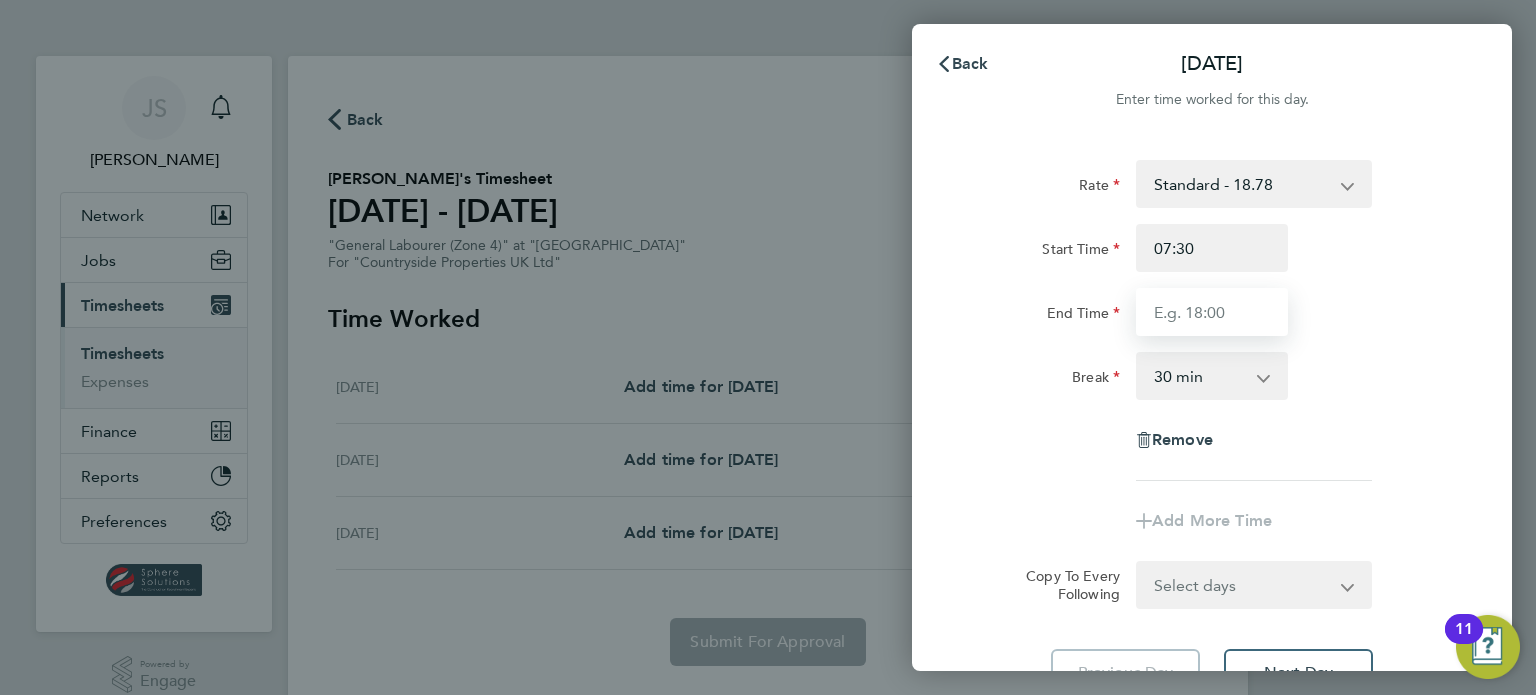 click on "End Time" at bounding box center [1212, 312] 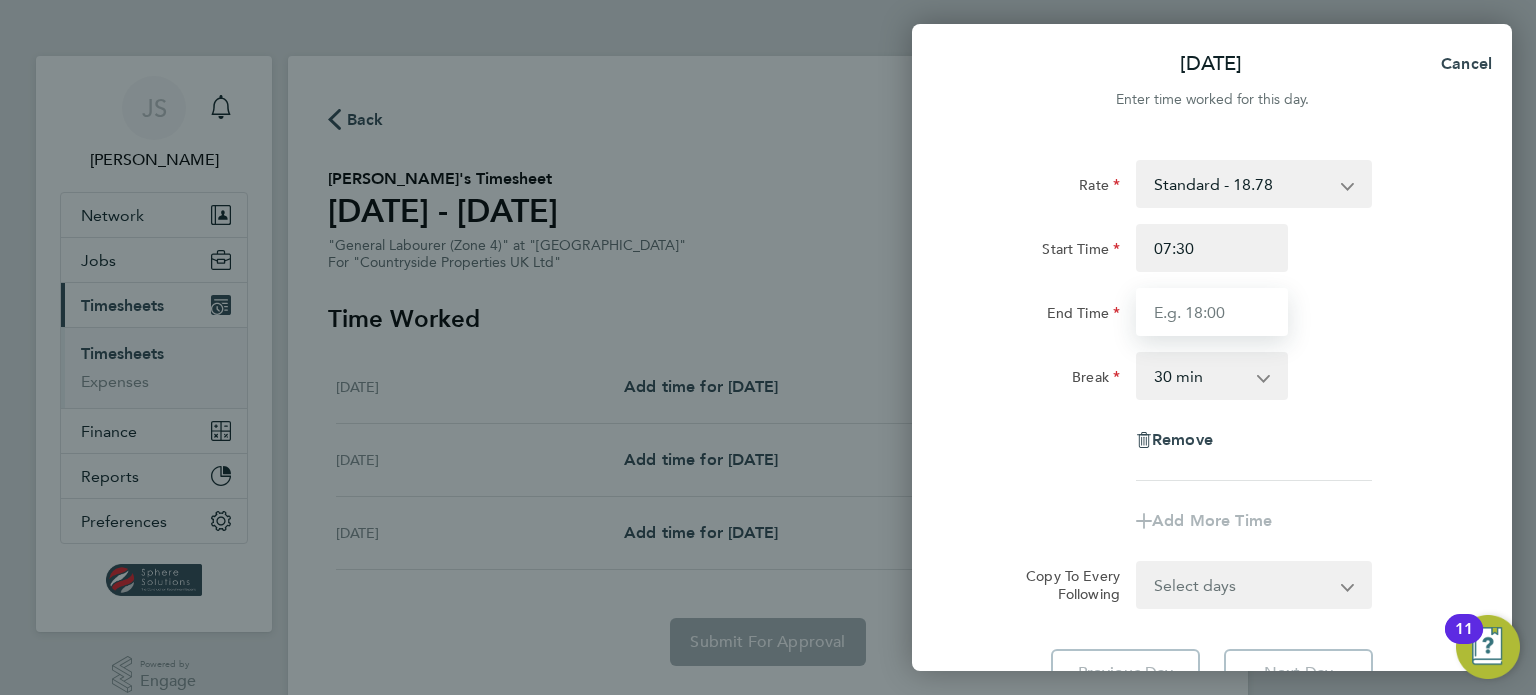 type on "17:00" 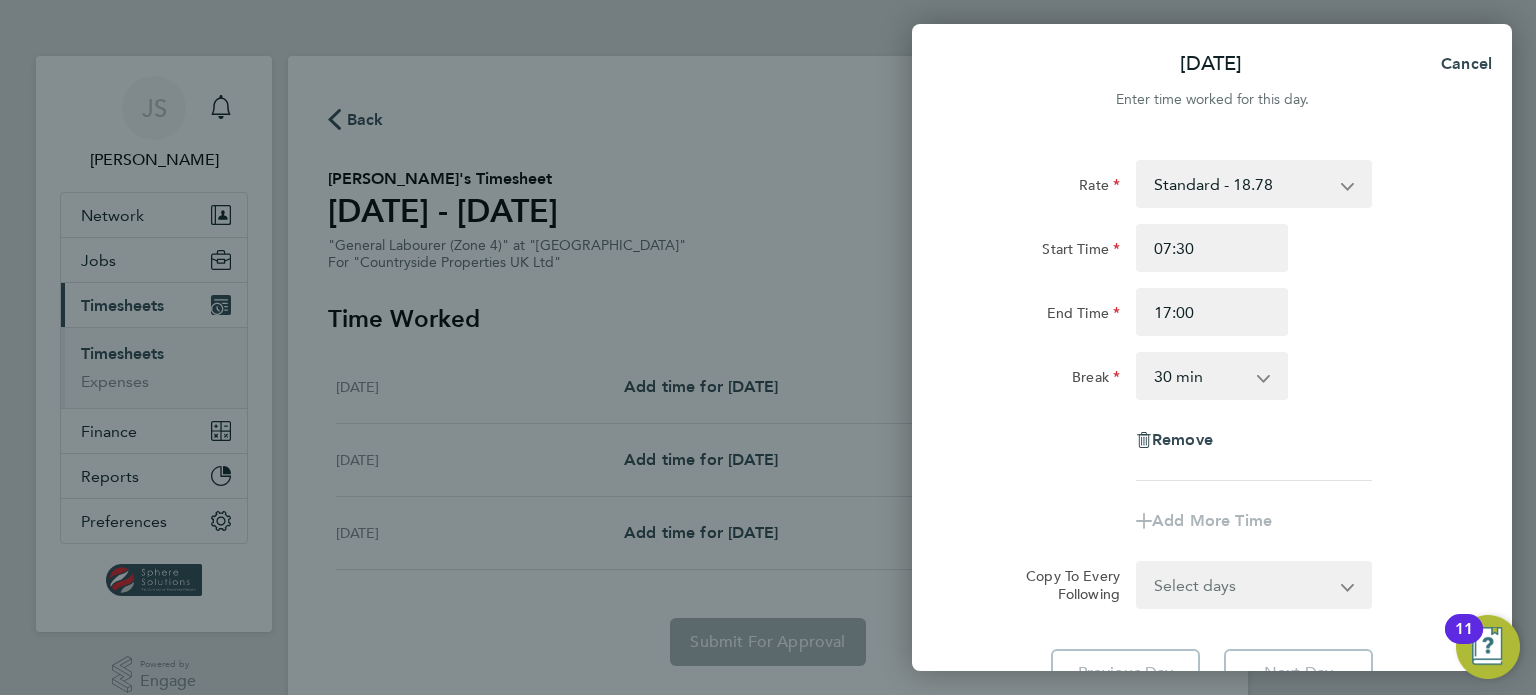 click on "Break  0 min   15 min   30 min   45 min   60 min   75 min   90 min" 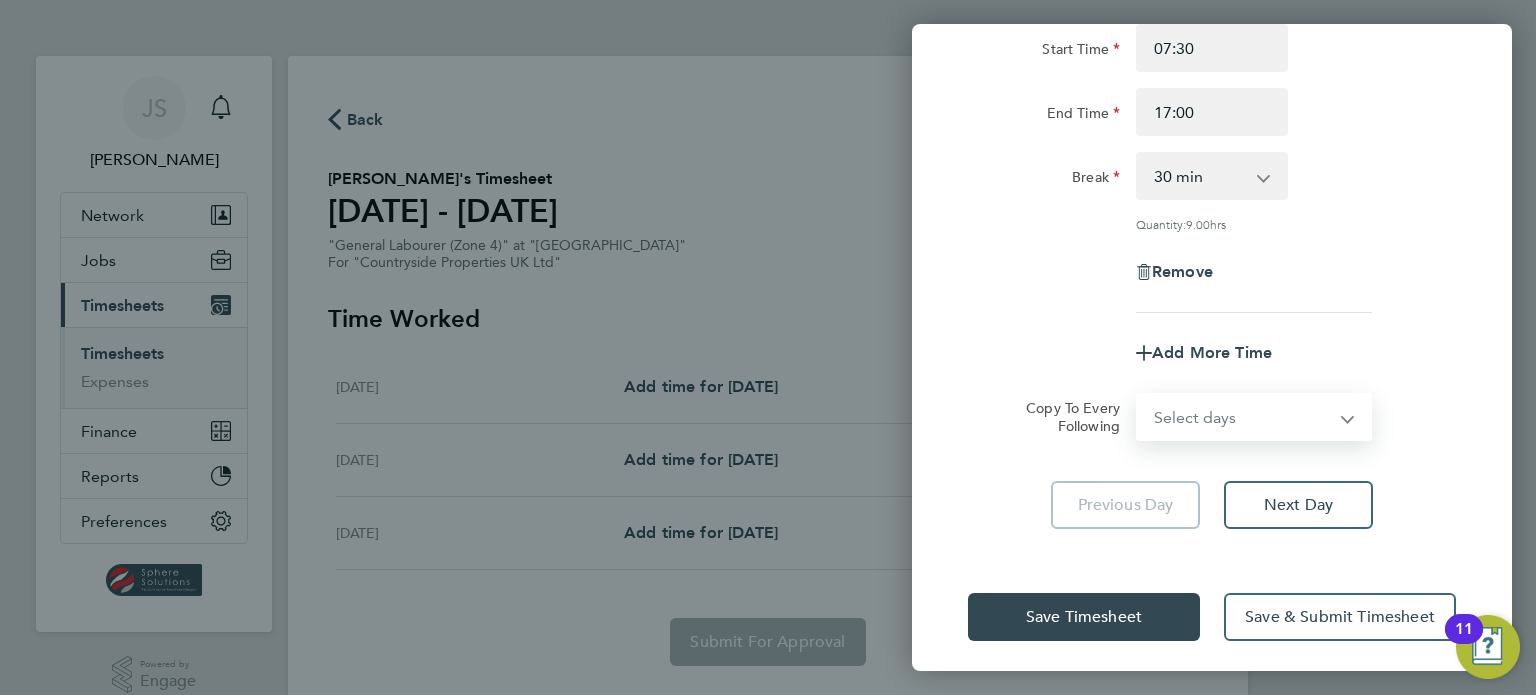 click on "Select days   Day   [DATE]   [DATE]" at bounding box center [1243, 417] 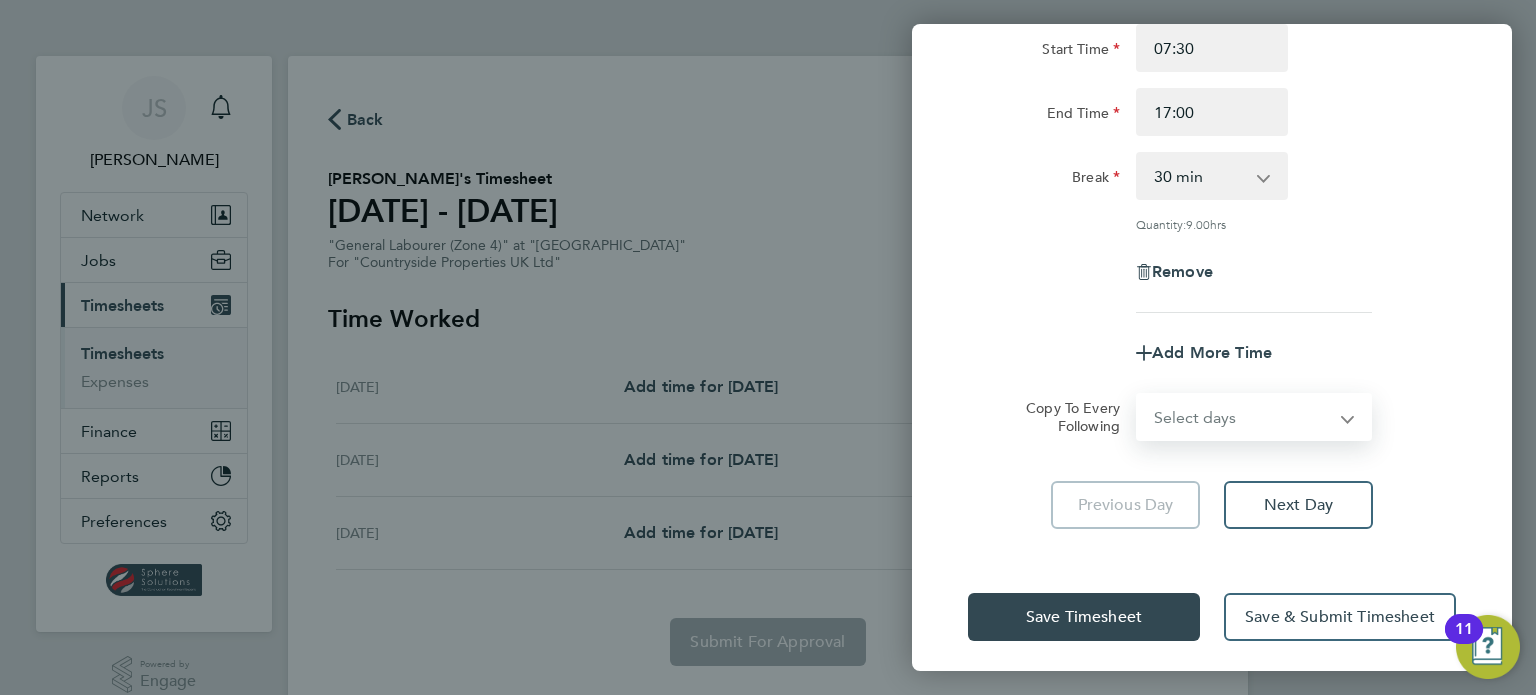 click on "Copy To Every Following  Select days   Day   [DATE]   [DATE]" 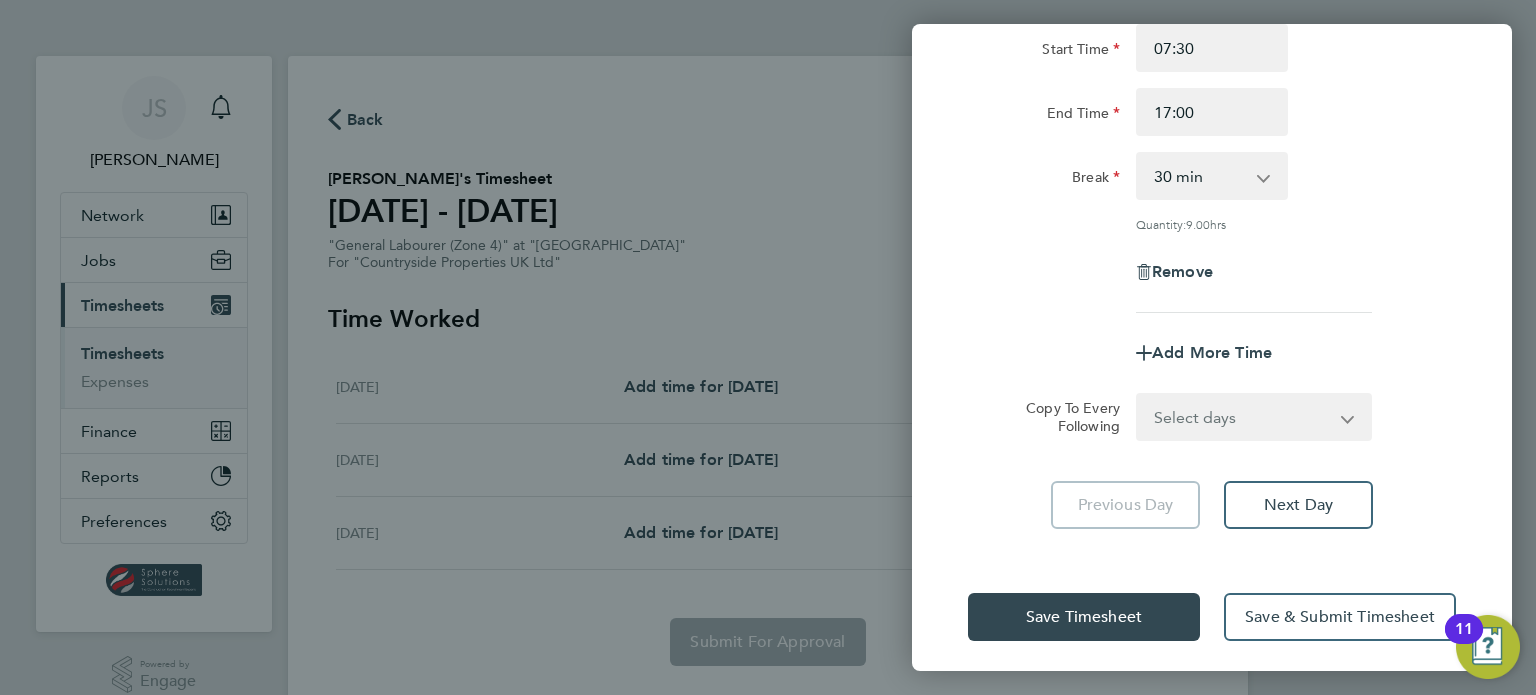 drag, startPoint x: 1295, startPoint y: 431, endPoint x: 1256, endPoint y: 435, distance: 39.20459 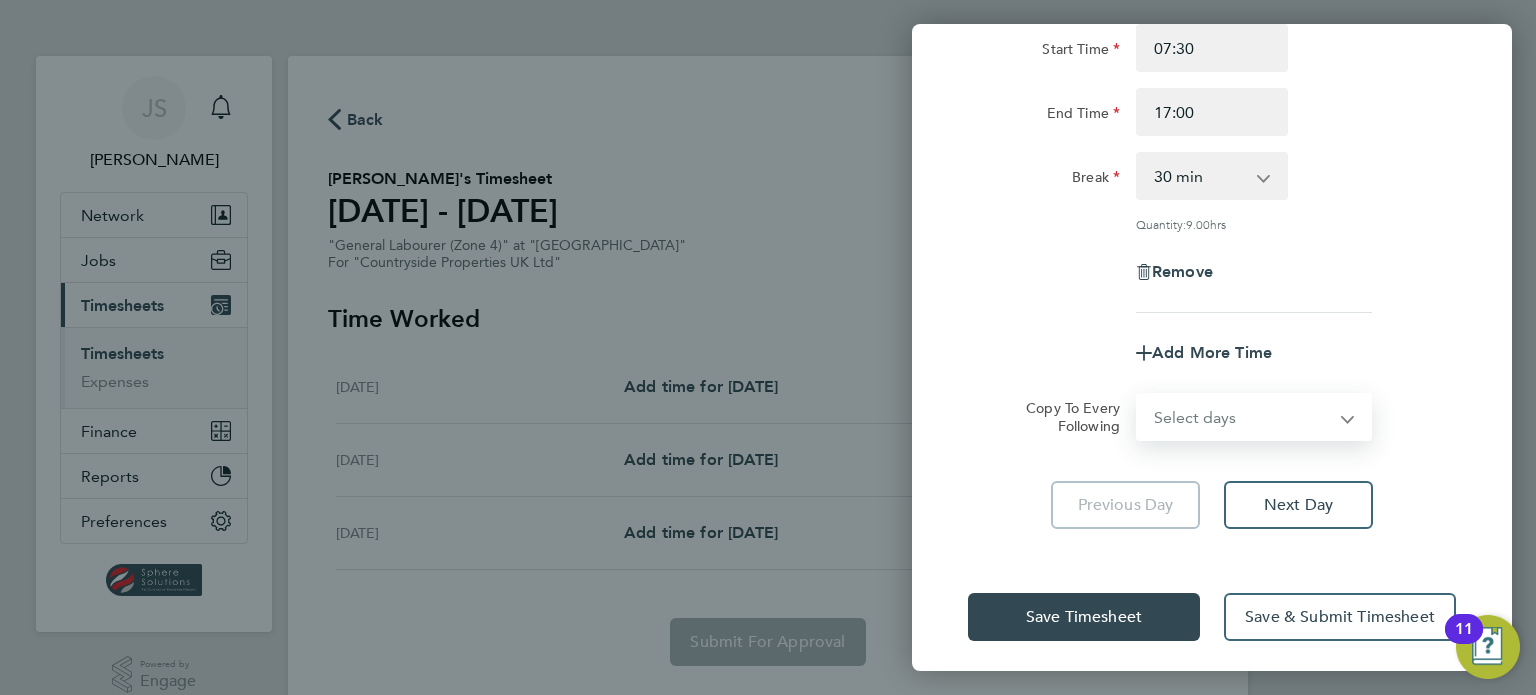 select on "DAY" 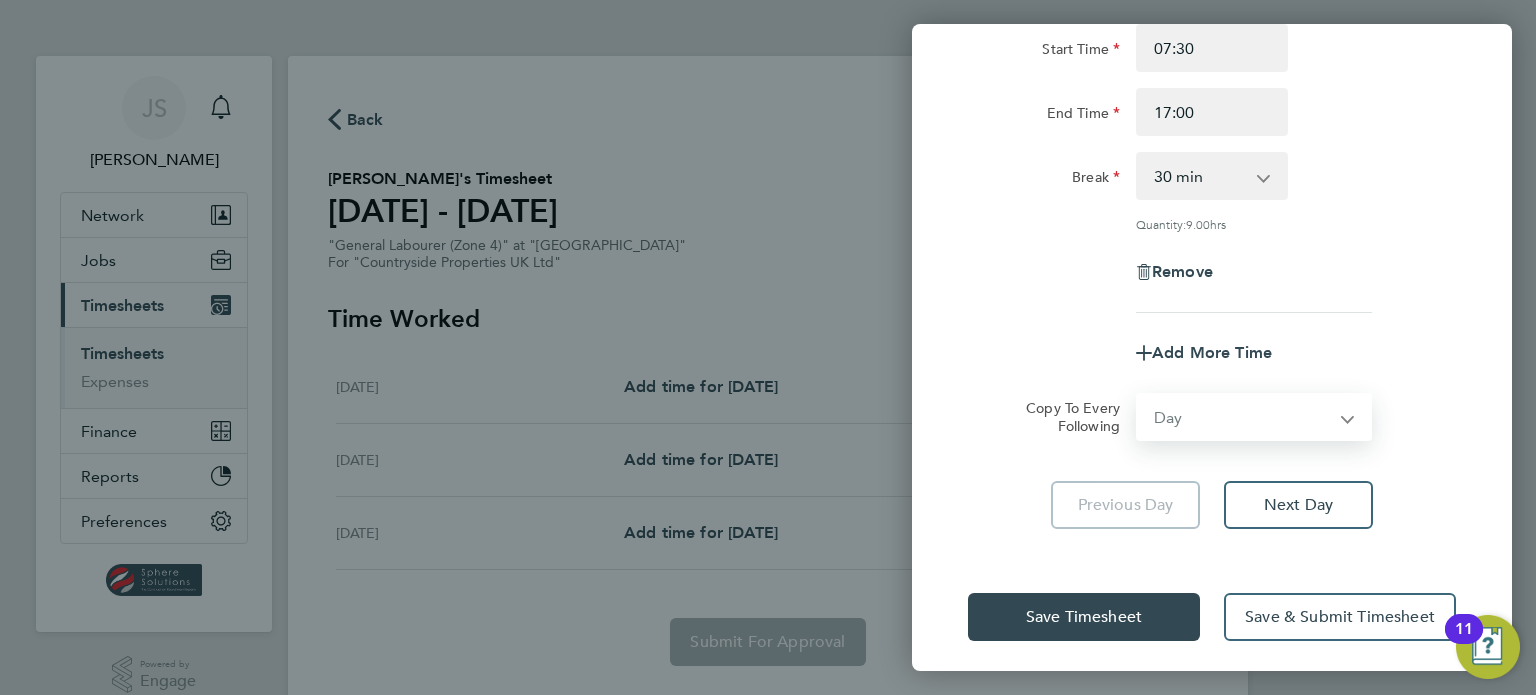 click on "Select days   Day   [DATE]   [DATE]" at bounding box center [1243, 417] 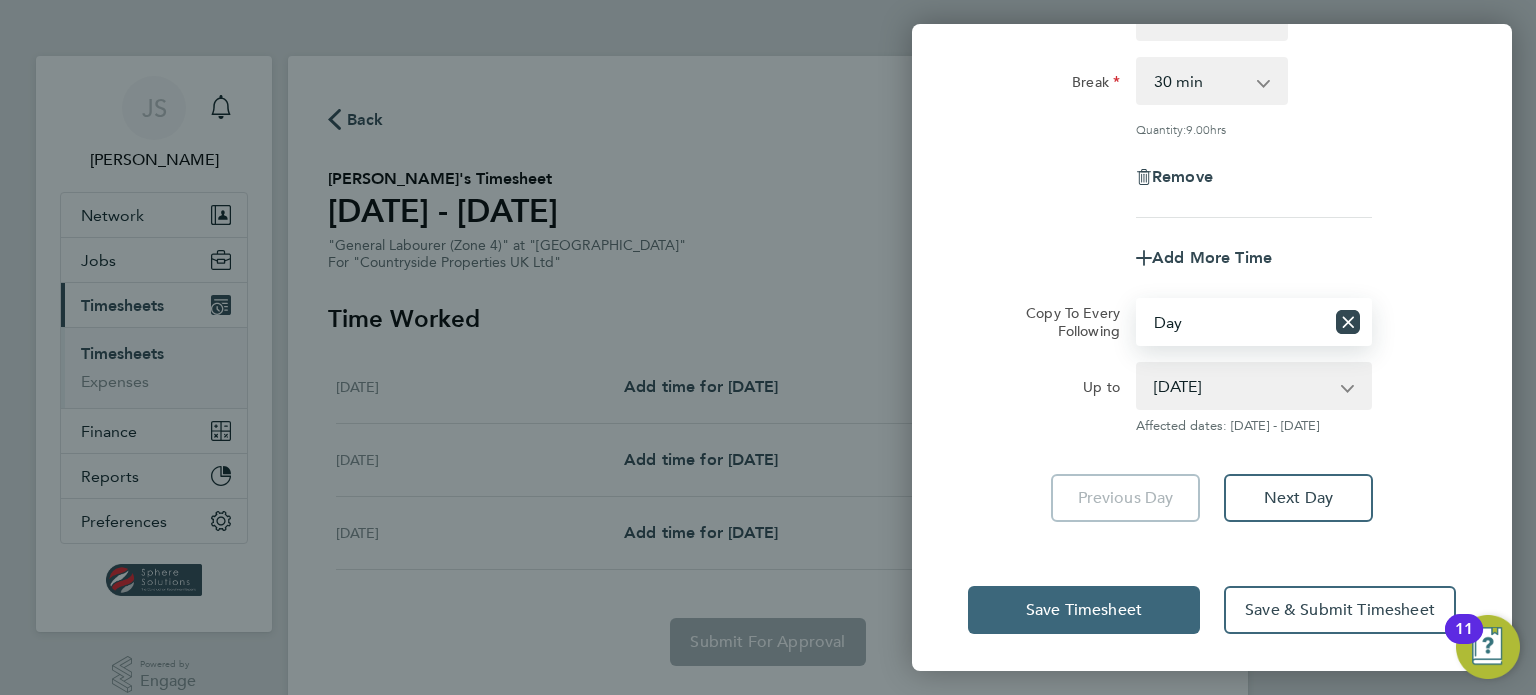 click on "Save Timesheet" 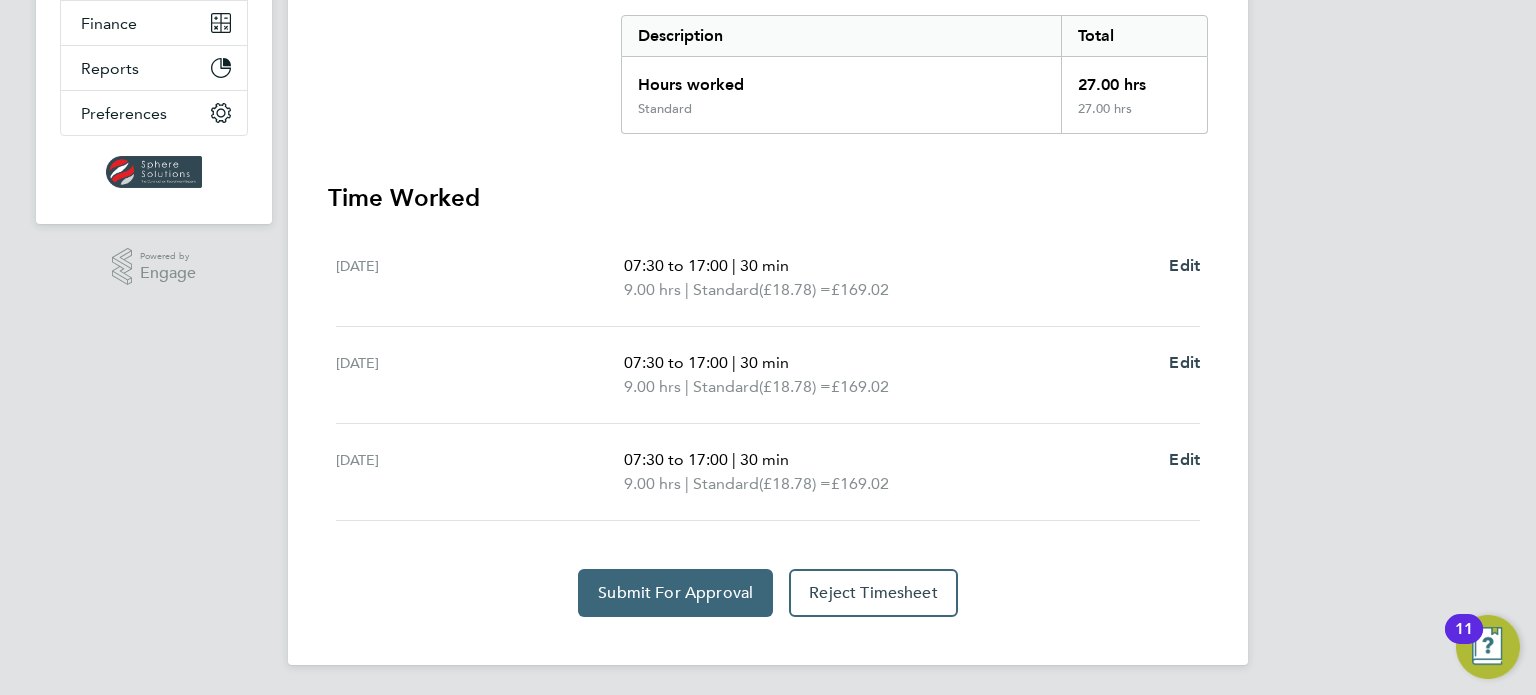 click on "Submit For Approval" 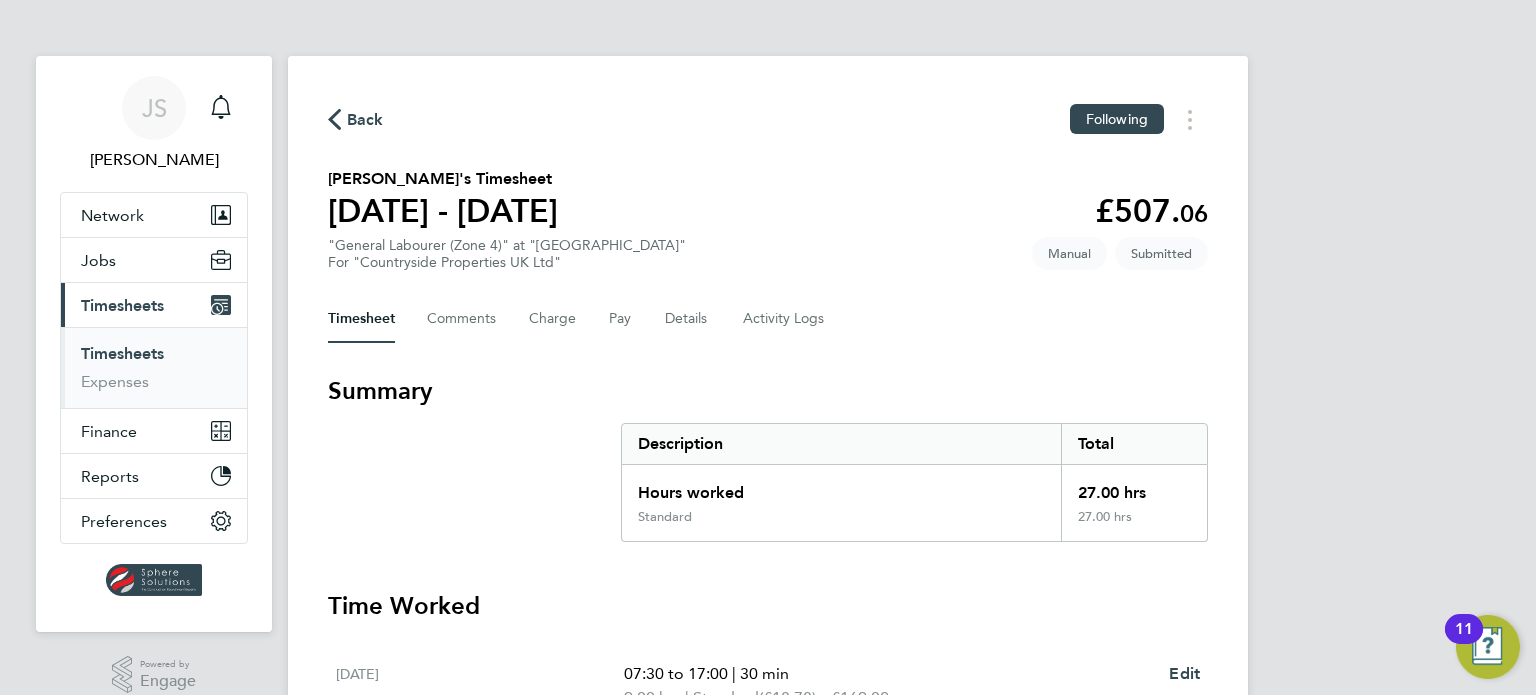 click on "Timesheets" at bounding box center (122, 353) 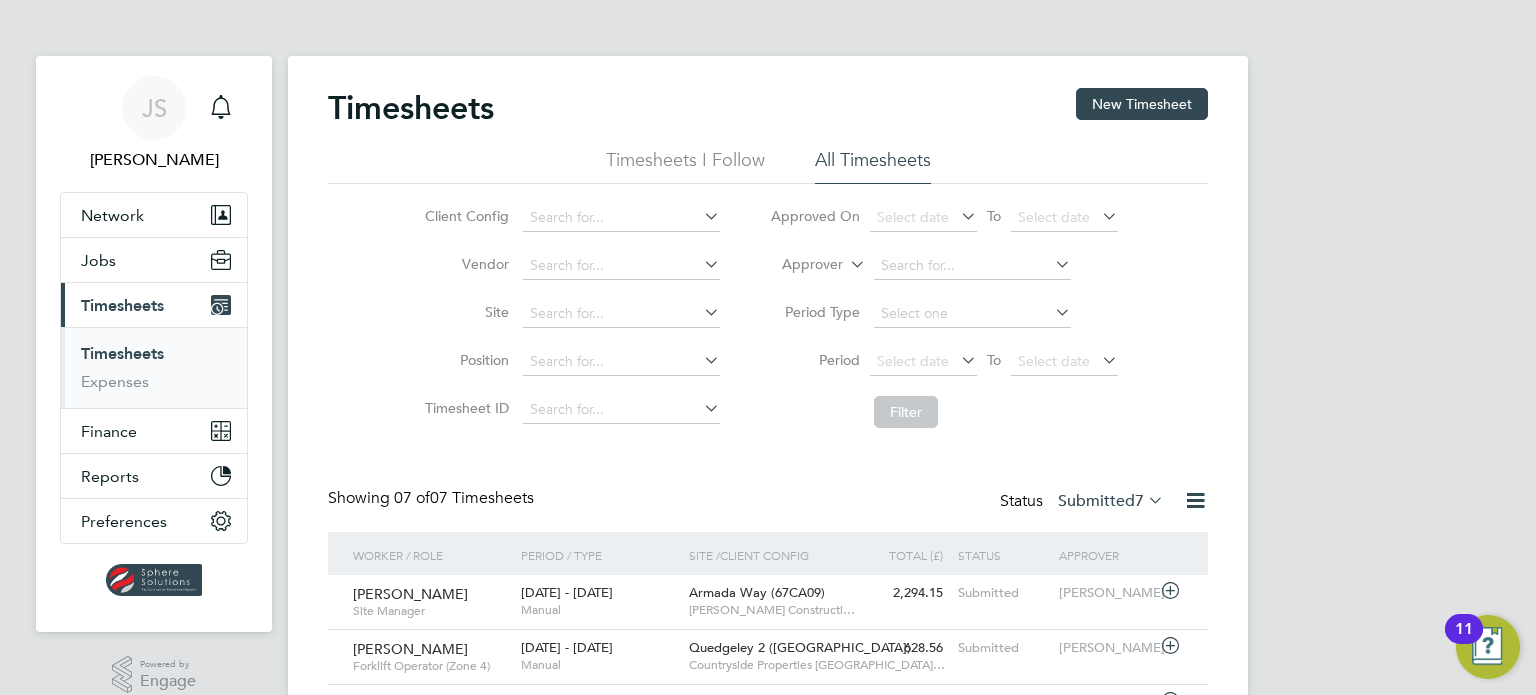 click on "Timesheets New Timesheet Timesheets I Follow All Timesheets Client Config   Vendor   Site   Position   Timesheet ID   Approved On
Select date
To
Select date
Approver     Period Type   Period
Select date
To
Select date
Filter Showing   07 of  07 Timesheets Status  Submitted  7  Worker / Role Worker / Period Period / Type Site /  Client Config Total (£)   Total / Status Status Approver [PERSON_NAME]   Site Manager   [DATE] - [DATE] [DATE] - [DATE]   Manual Armada Way (67CA09)     [PERSON_NAME] Constructi… 2,294.15 Submitted Submitted [PERSON_NAME] [PERSON_NAME]   Forklift Operator (Zone 4)   [DATE] - [DATE] [DATE] - [DATE]   Manual Quedgeley 2 ([GEOGRAPHIC_DATA])     Countryside Properties [GEOGRAPHIC_DATA]… 628.56 Submitted Submitted [PERSON_NAME] [PERSON_NAME]   General Labourer (Zone 4)   [DATE] - [DATE] [DATE] - [DATE]   Manual Lotmead     Countryside Properties [GEOGRAPHIC_DATA]… 169.02 Submitted Submitted [PERSON_NAME] [PERSON_NAME]   Cleaner   [DATE] - [DATE] [DATE] - [DATE]   Manual" 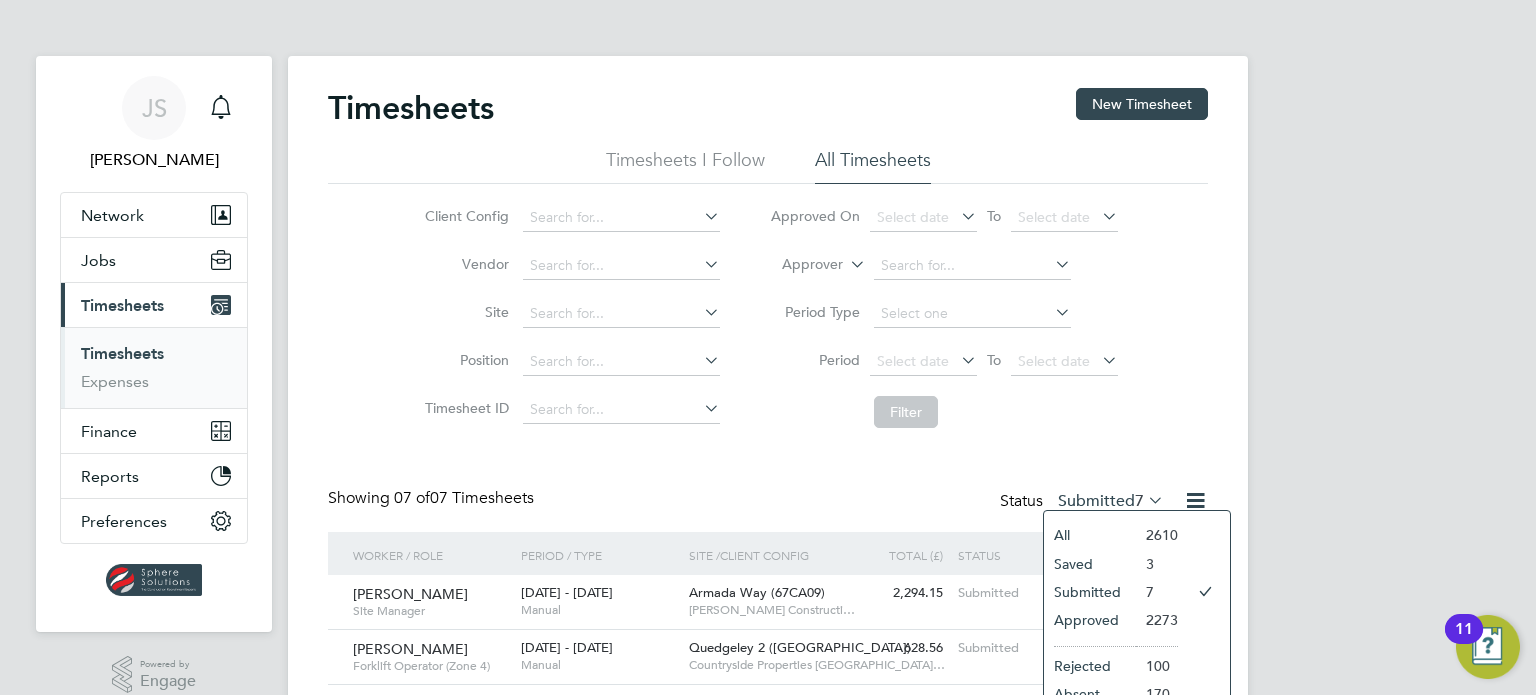 click on "Submitted" 